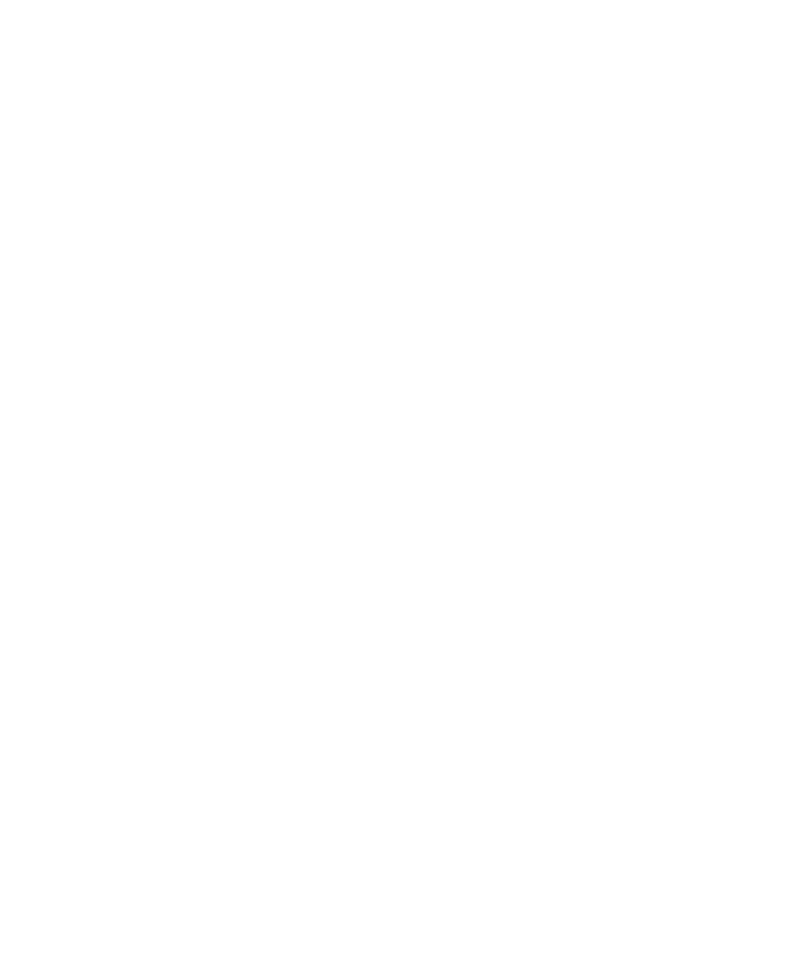 scroll, scrollTop: 0, scrollLeft: 0, axis: both 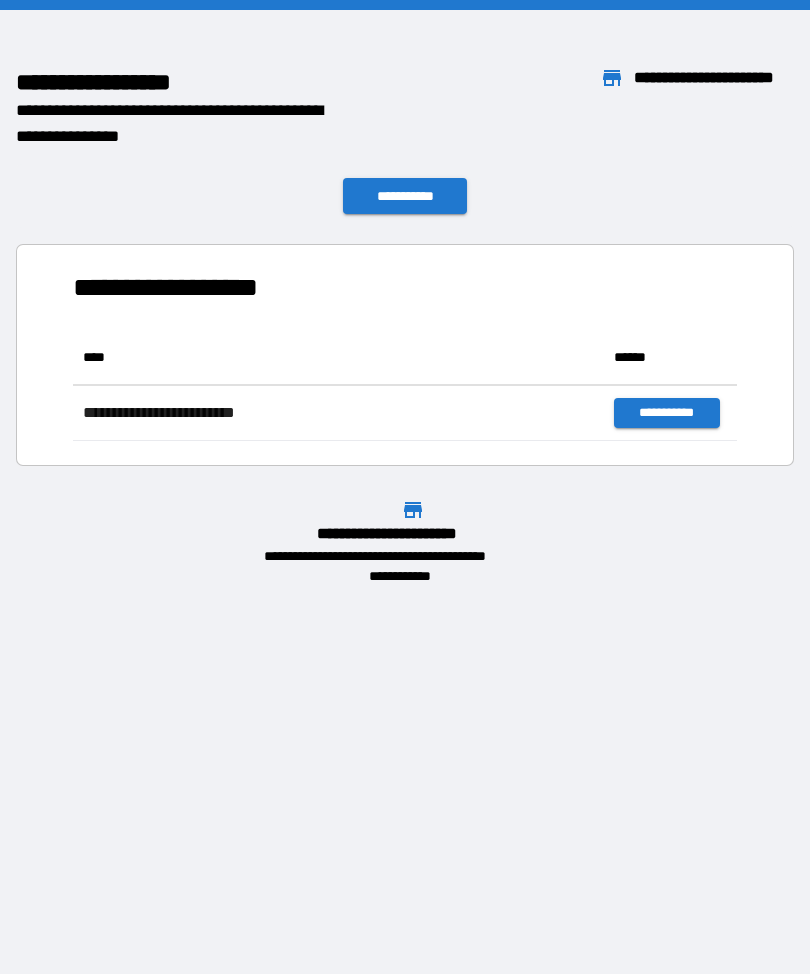 click on "**********" at bounding box center (405, 347) 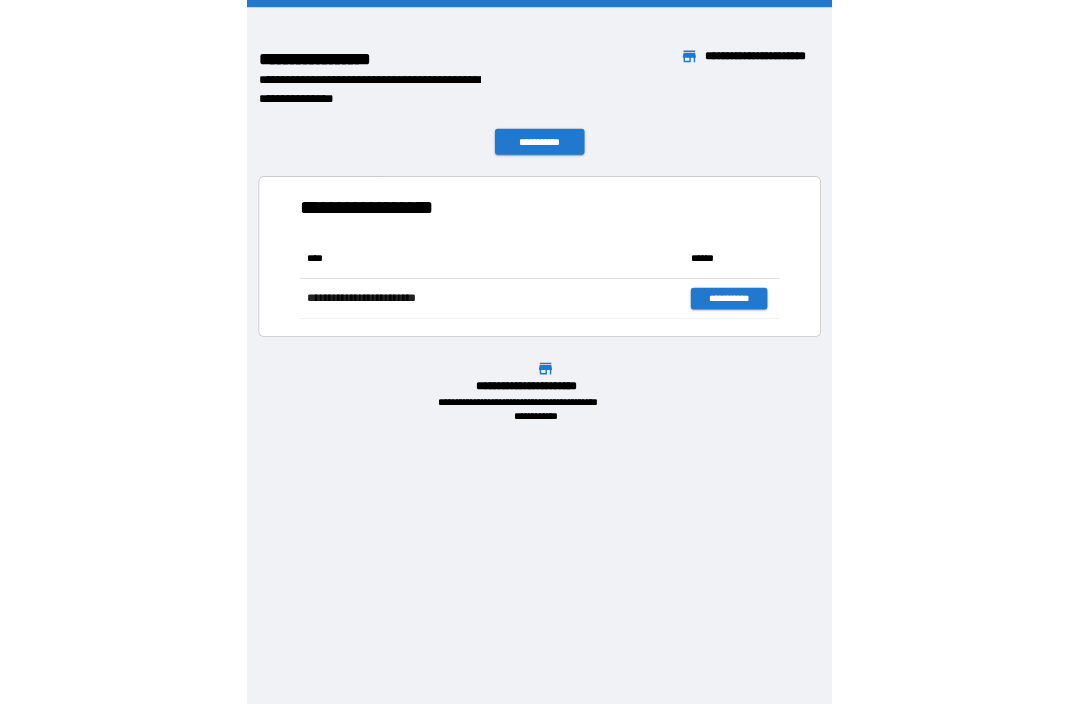 scroll, scrollTop: 1, scrollLeft: 1, axis: both 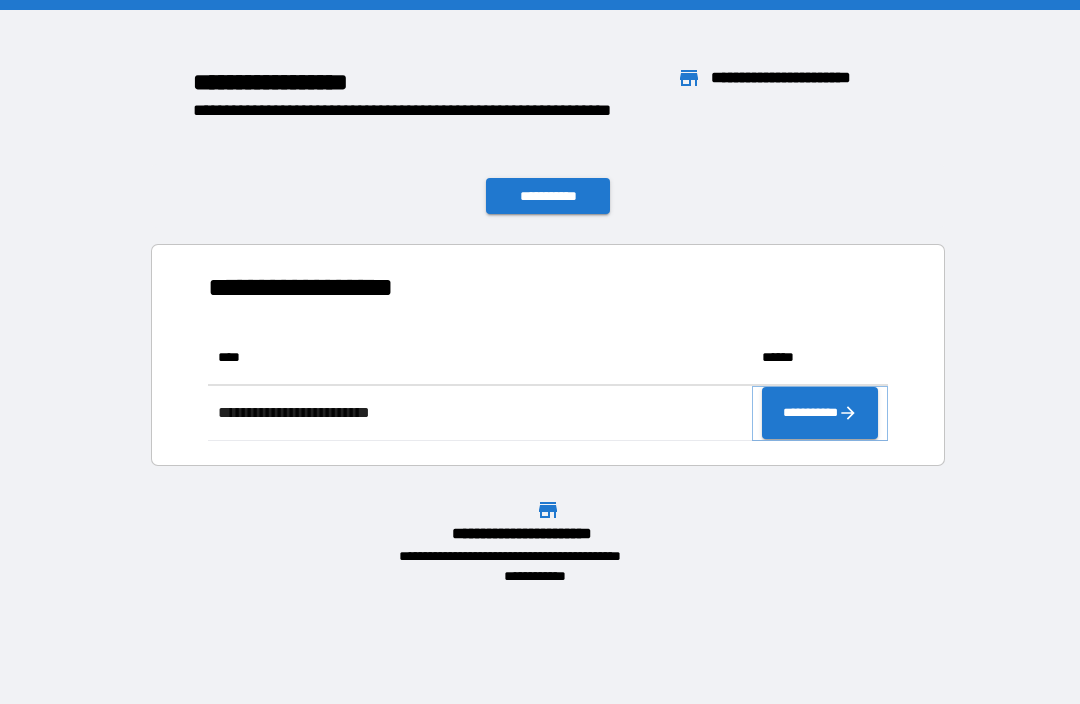 click on "**********" at bounding box center (820, 413) 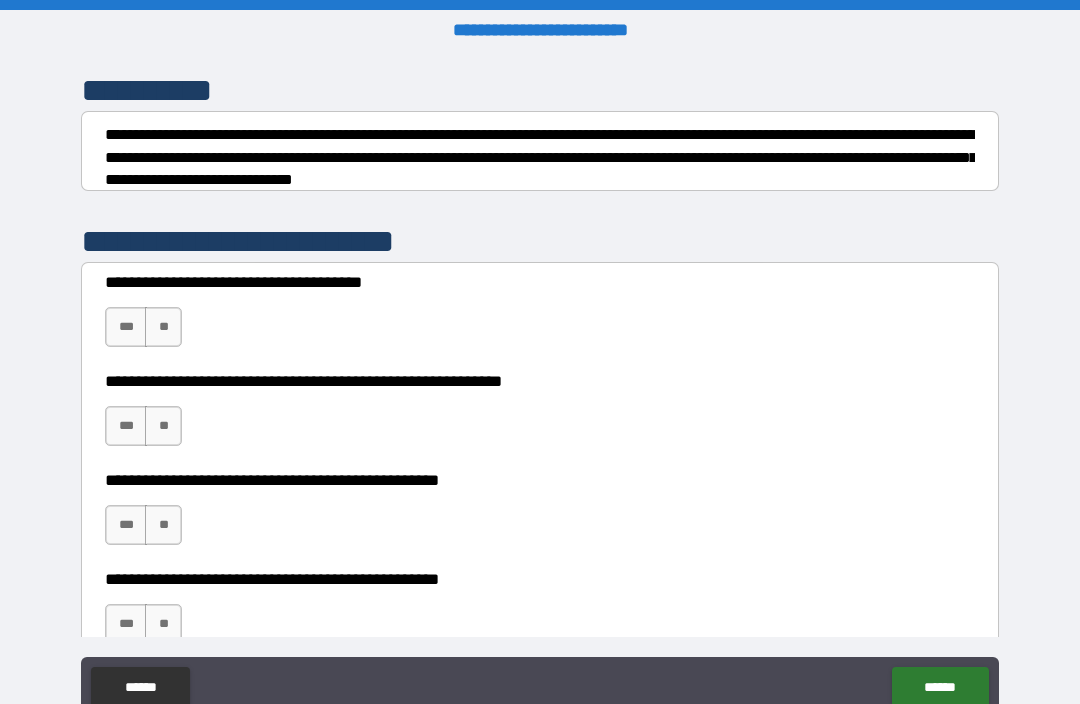 scroll, scrollTop: 255, scrollLeft: 0, axis: vertical 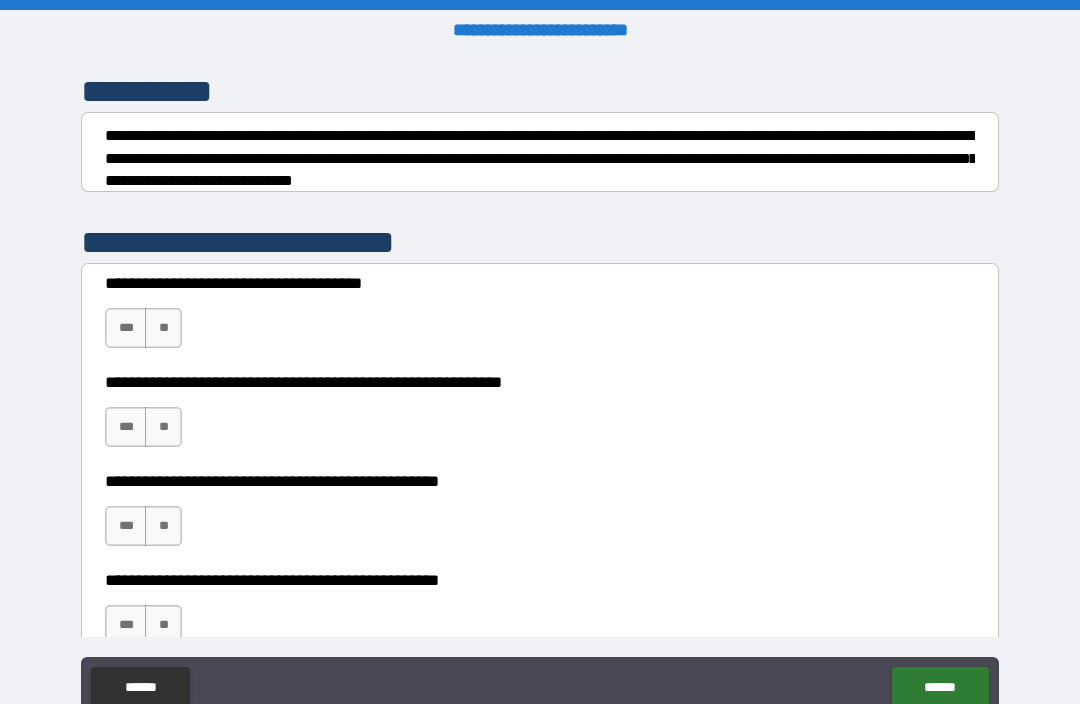 click on "***" at bounding box center (126, 328) 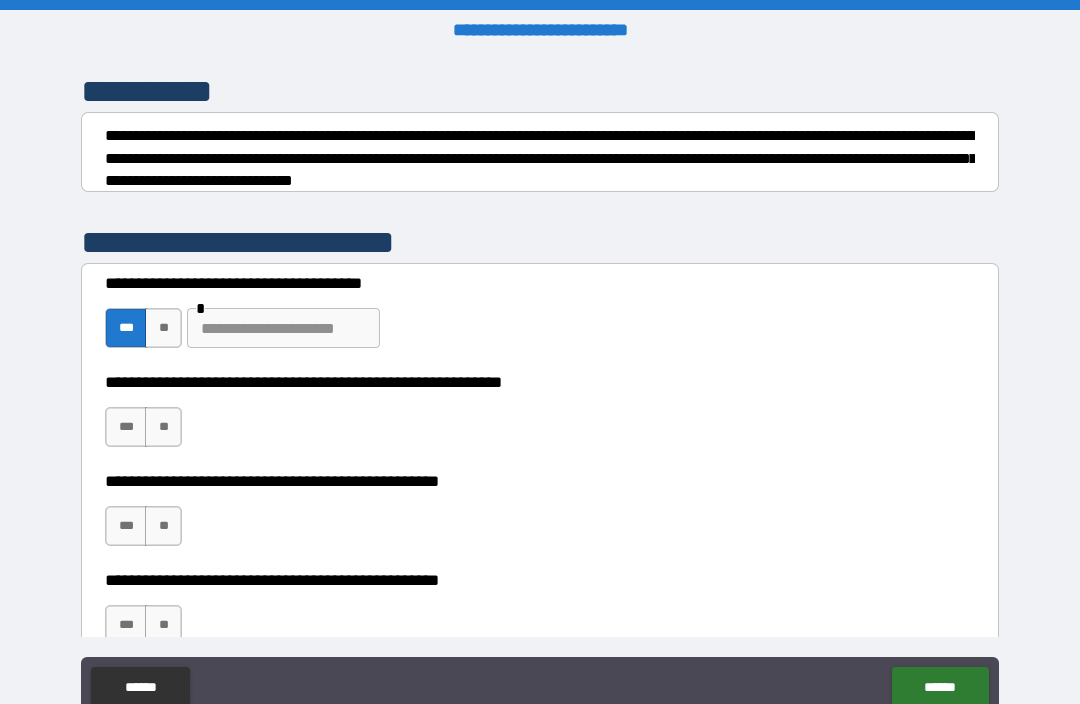 click on "***" at bounding box center (126, 427) 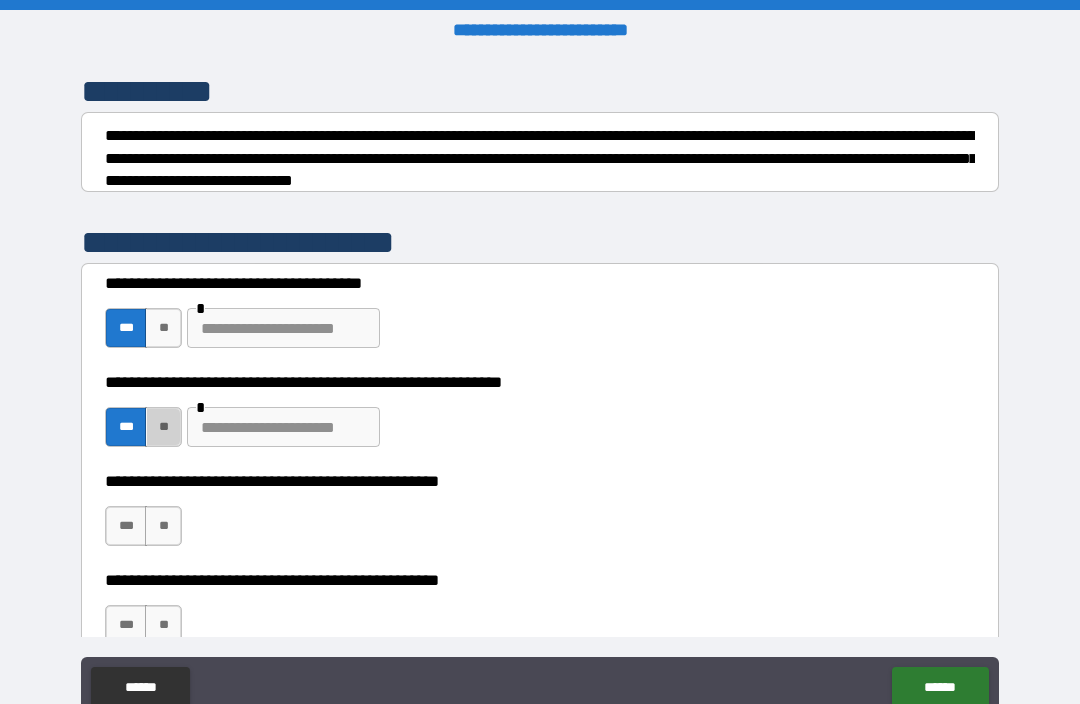 click on "**" at bounding box center (163, 427) 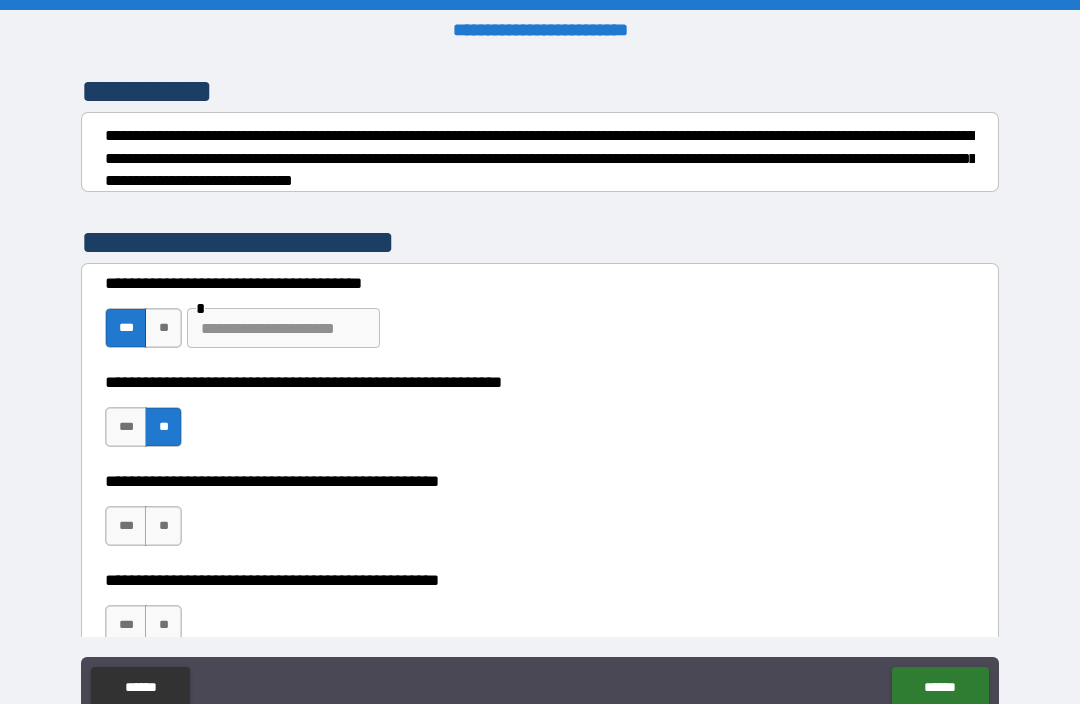 click on "**" at bounding box center (163, 526) 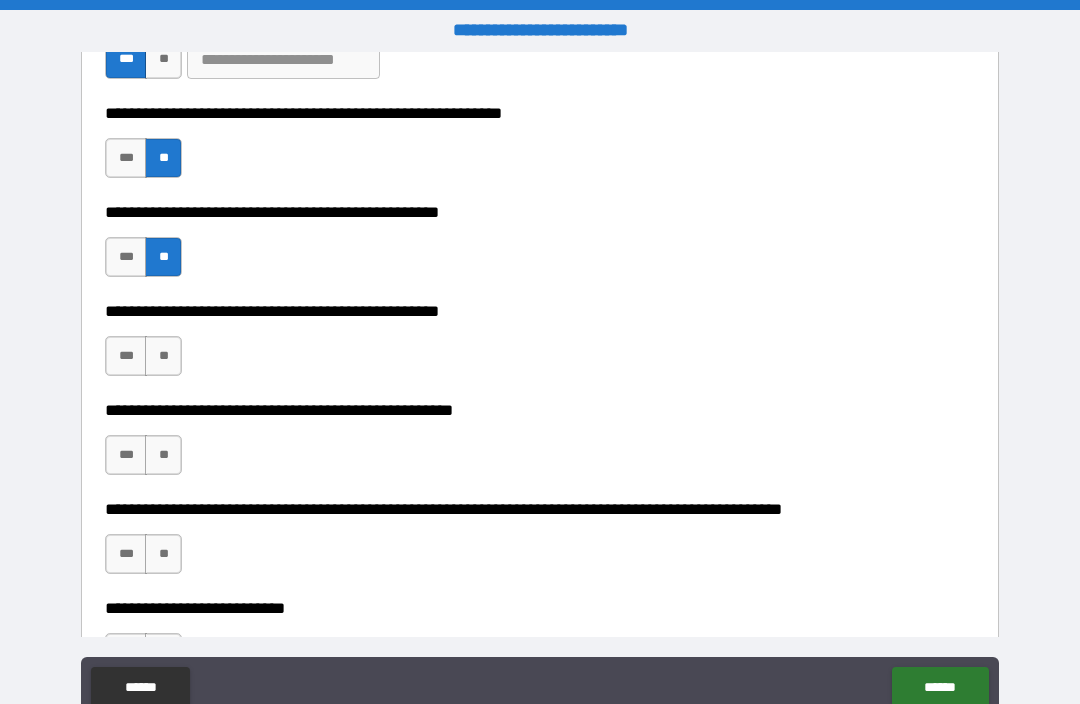 scroll, scrollTop: 525, scrollLeft: 0, axis: vertical 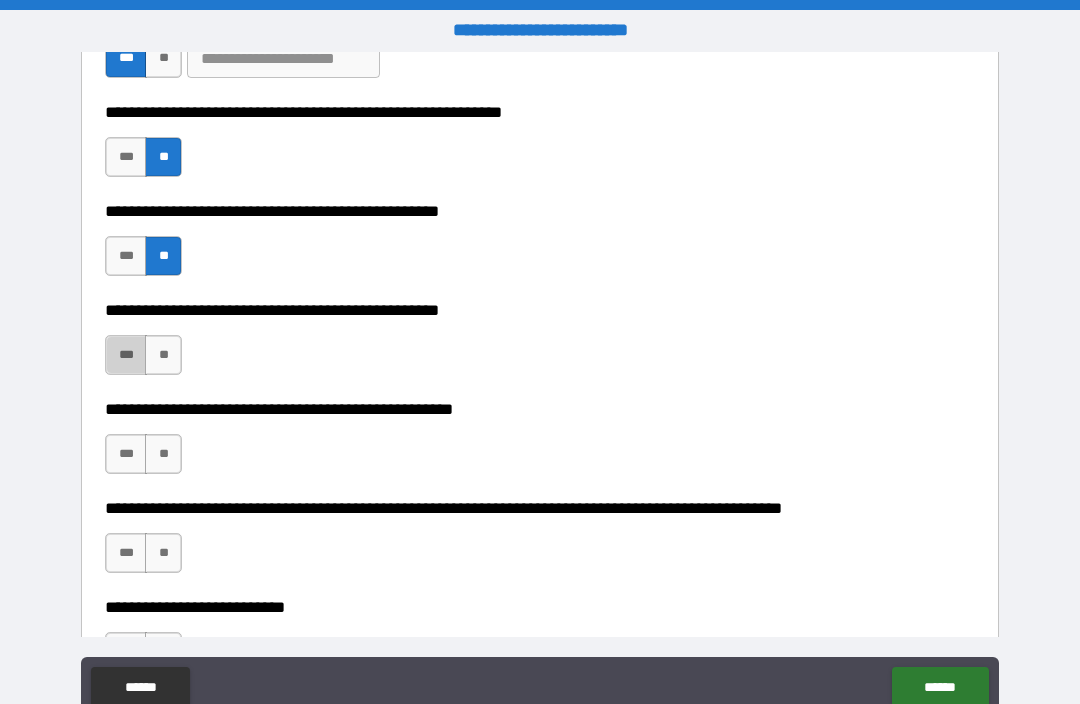 click on "***" at bounding box center [126, 355] 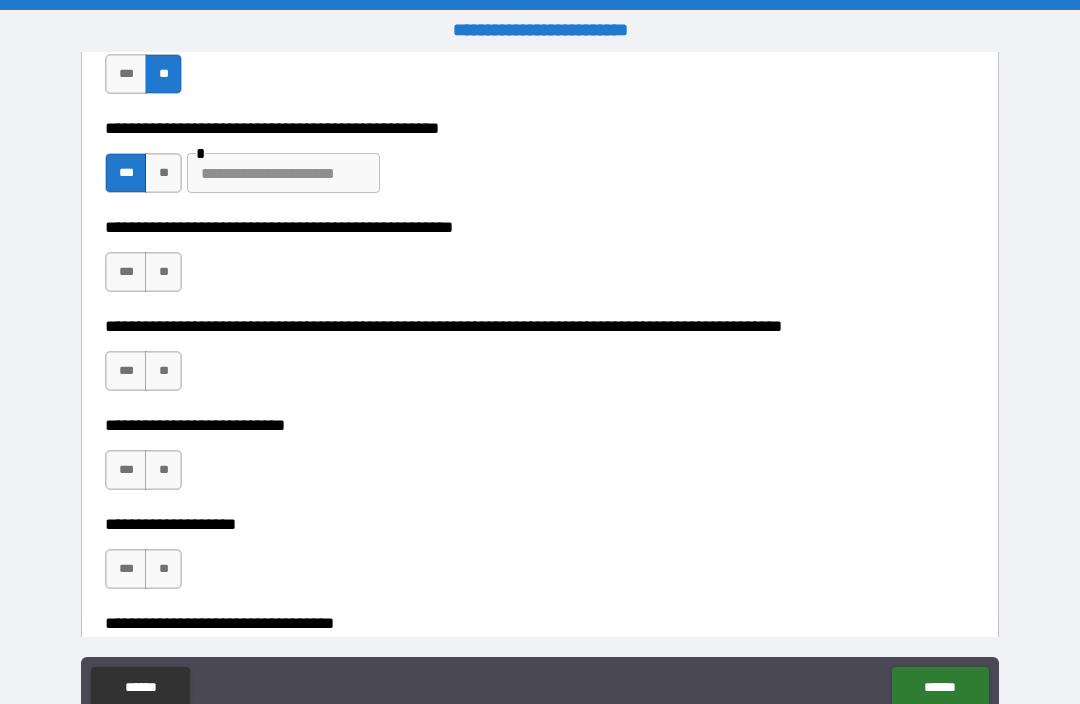 scroll, scrollTop: 712, scrollLeft: 0, axis: vertical 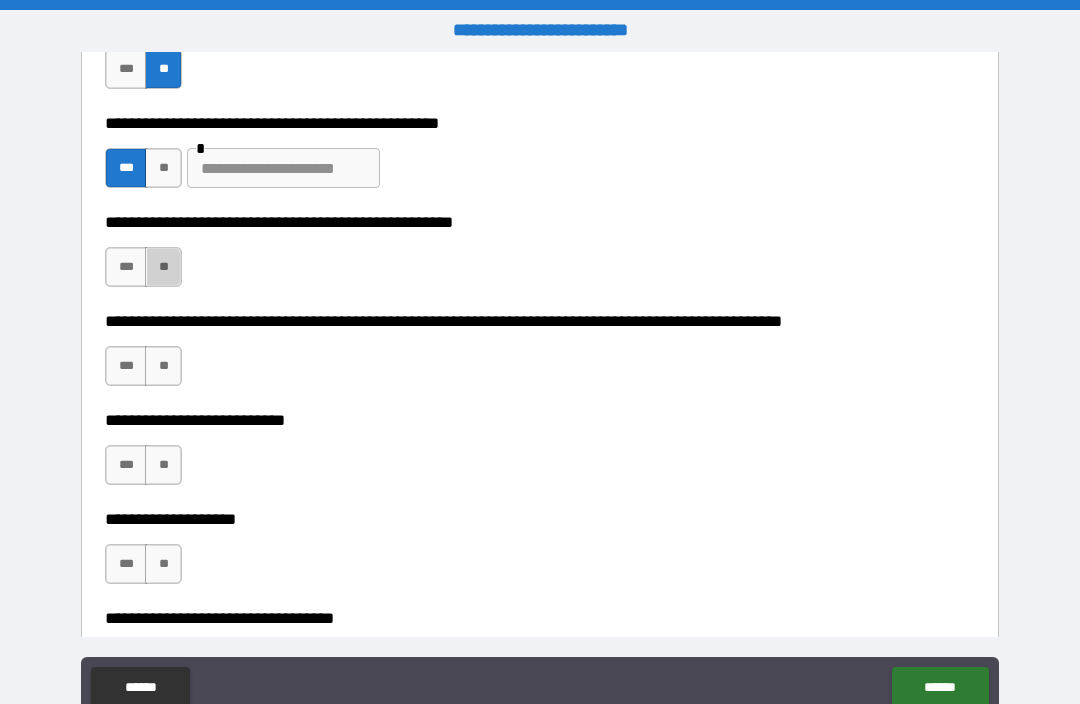 click on "**" at bounding box center (163, 267) 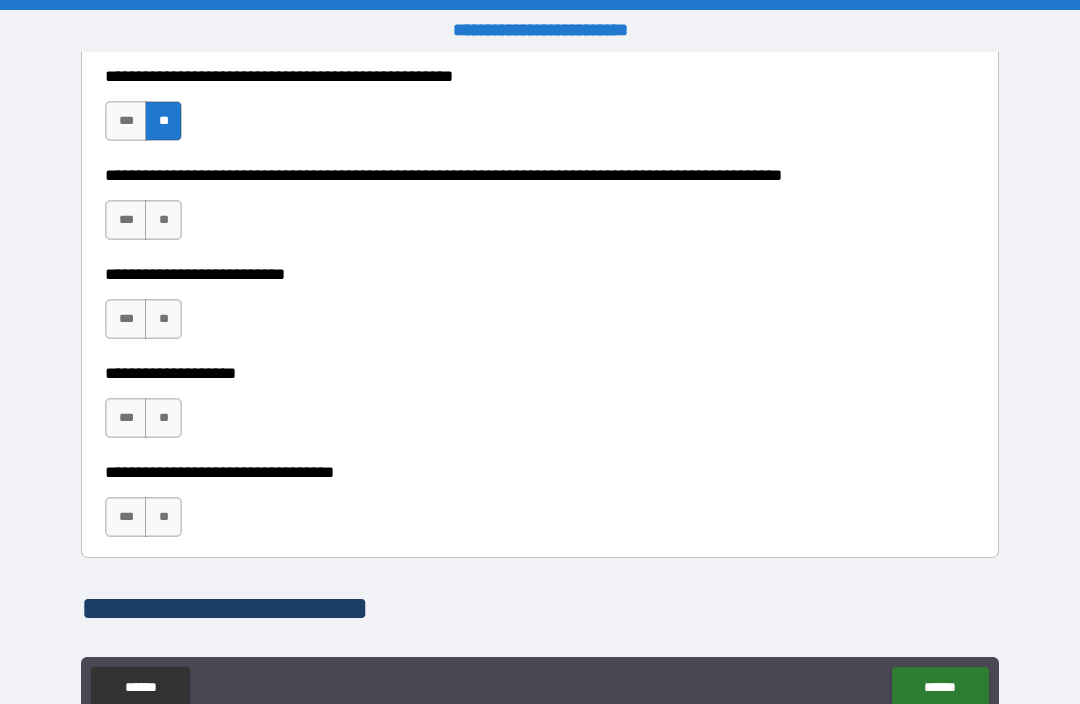 scroll, scrollTop: 854, scrollLeft: 0, axis: vertical 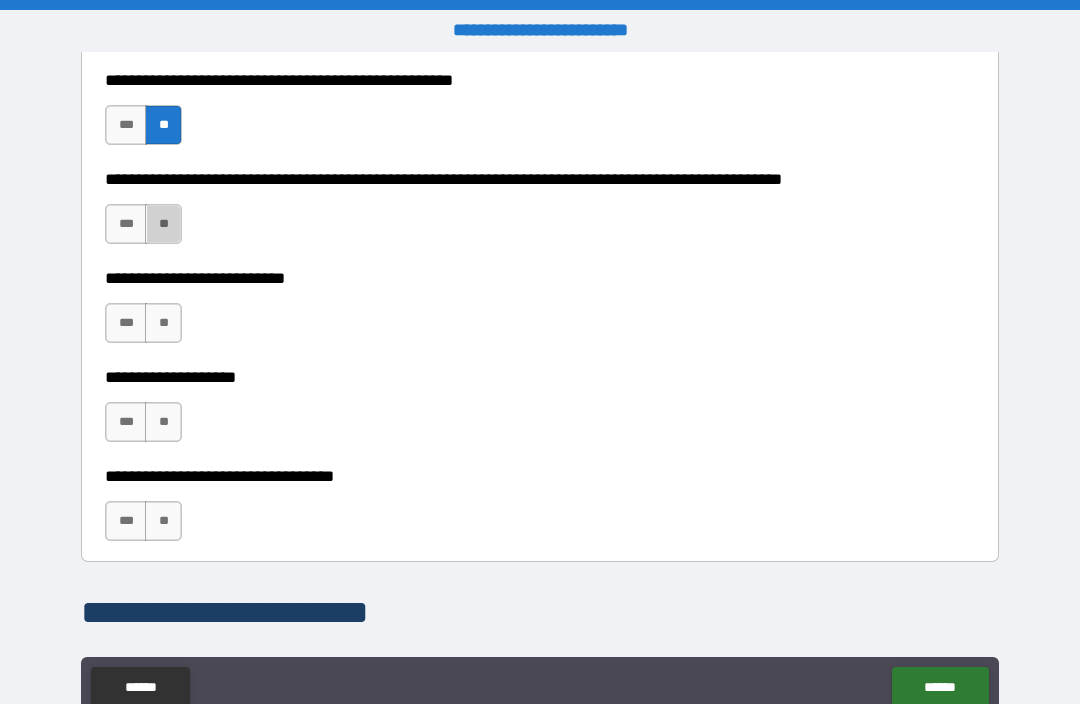 click on "**" at bounding box center [163, 224] 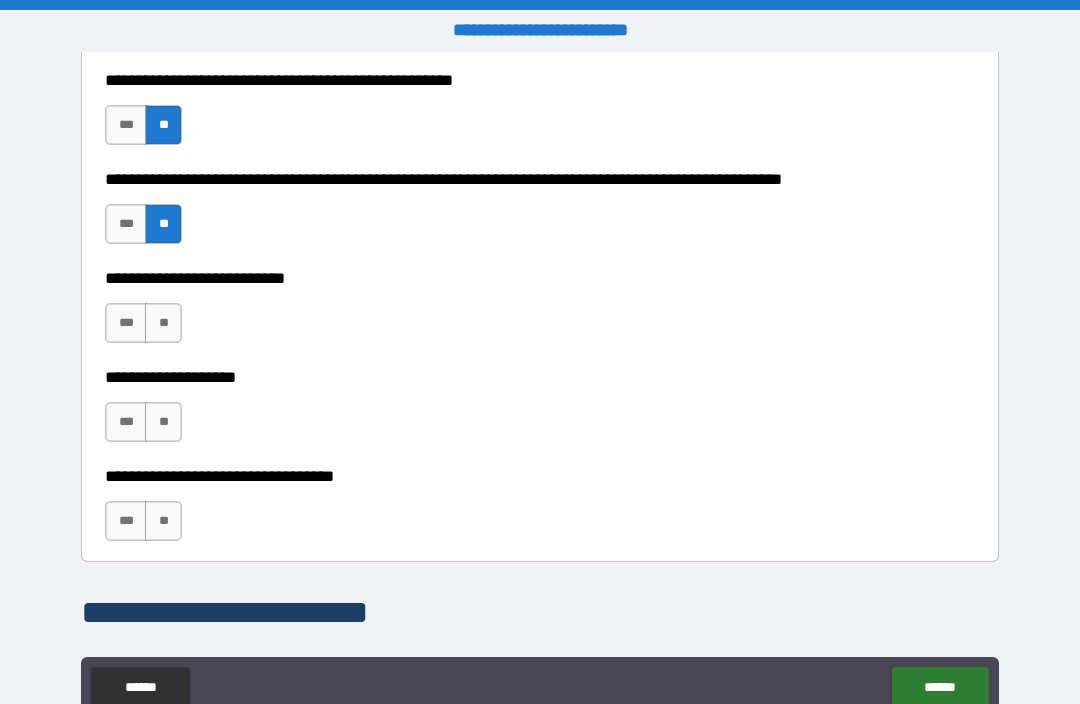 click on "**" at bounding box center [163, 323] 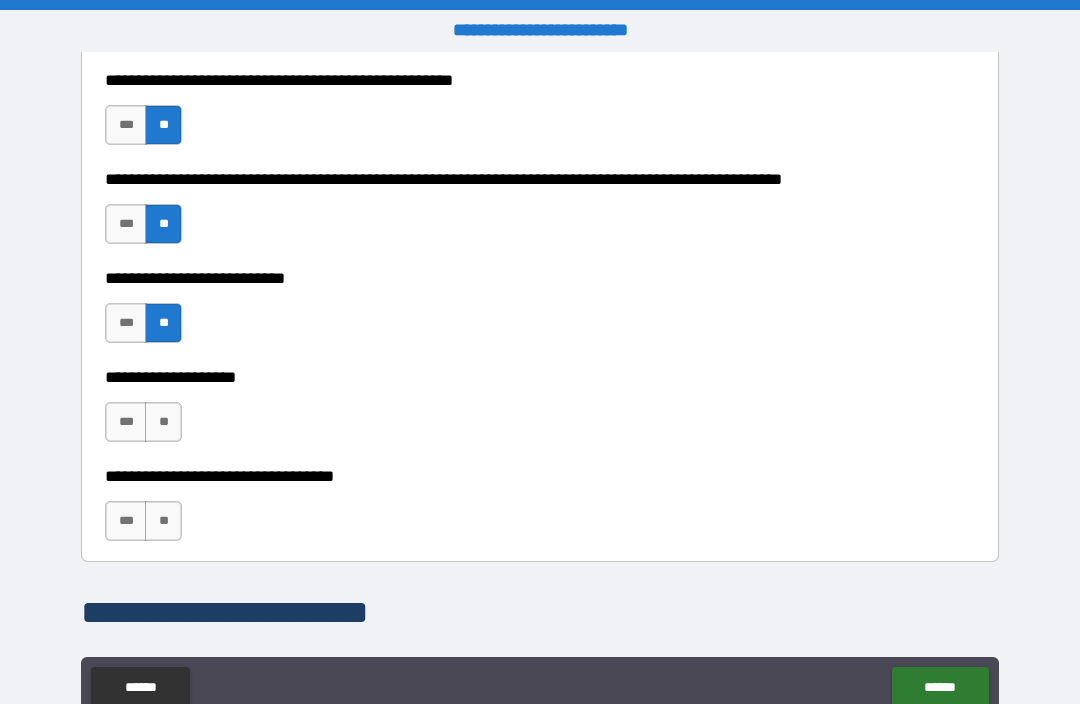 scroll, scrollTop: 852, scrollLeft: 0, axis: vertical 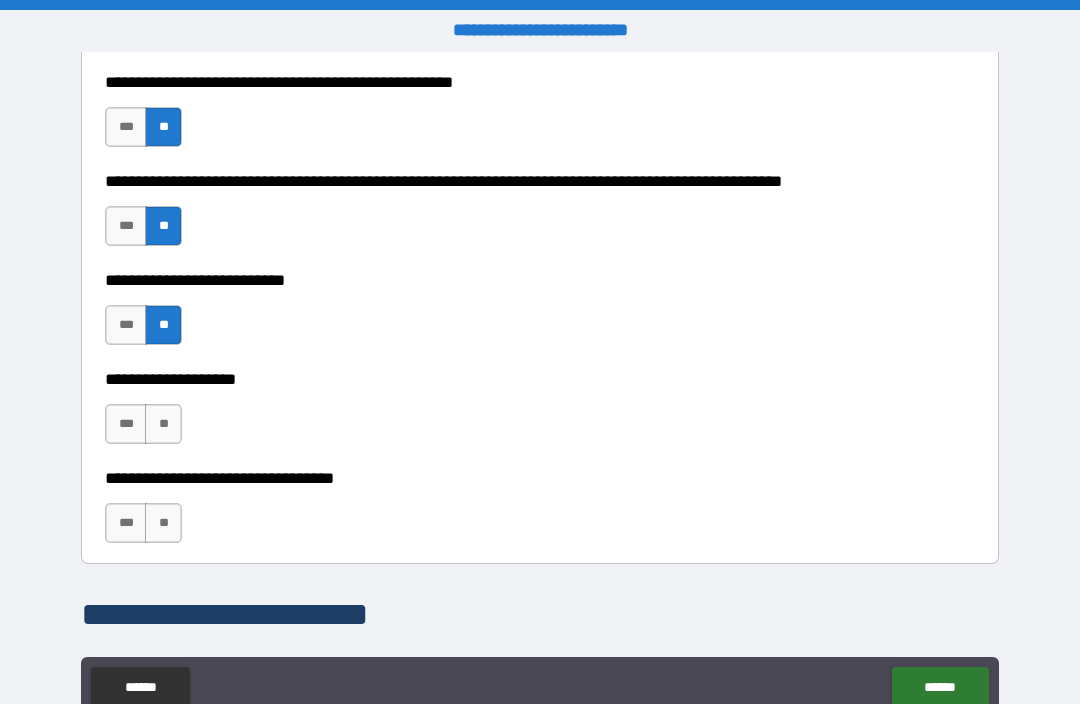 click on "**********" at bounding box center (540, 478) 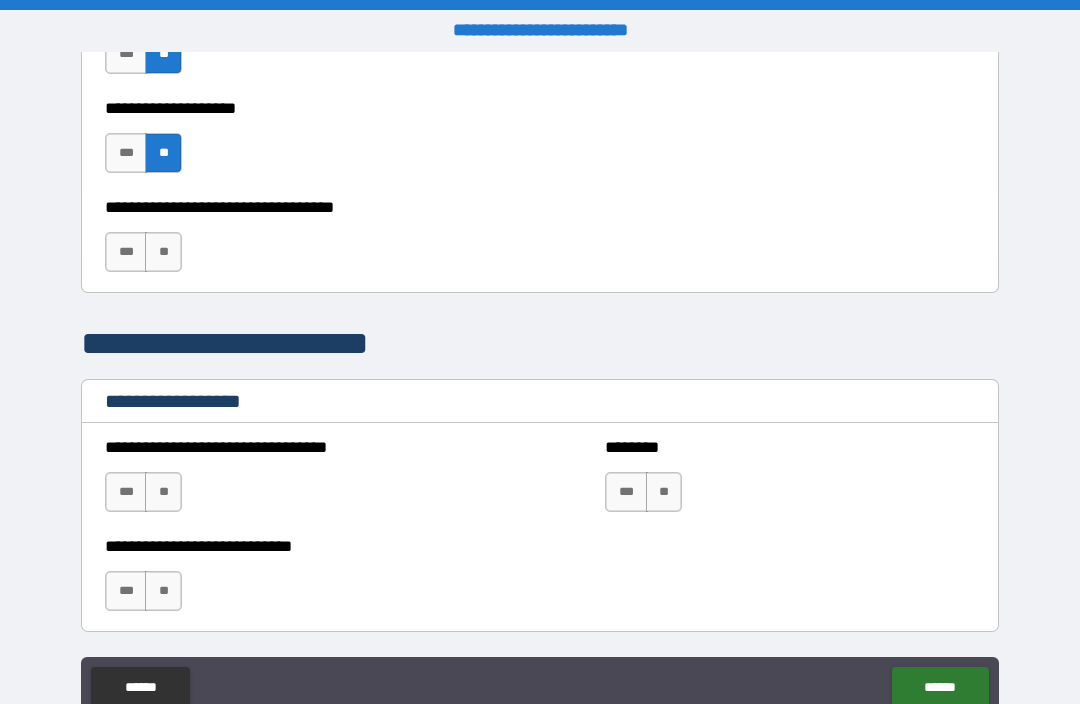 scroll, scrollTop: 1120, scrollLeft: 0, axis: vertical 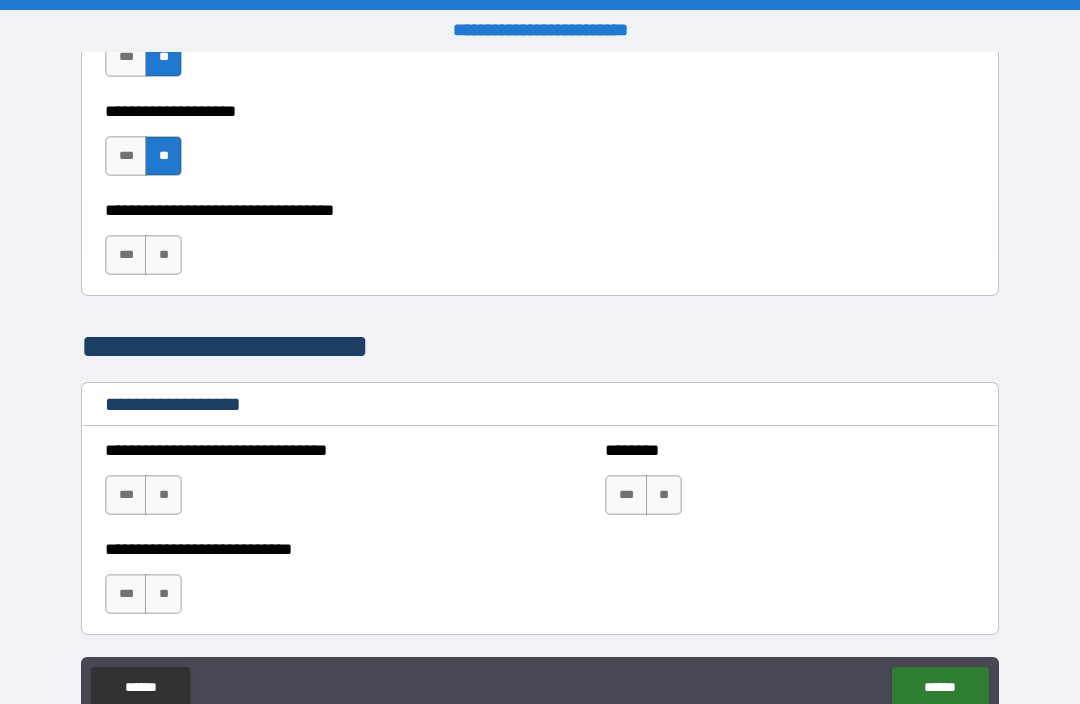 click on "**" at bounding box center [163, 255] 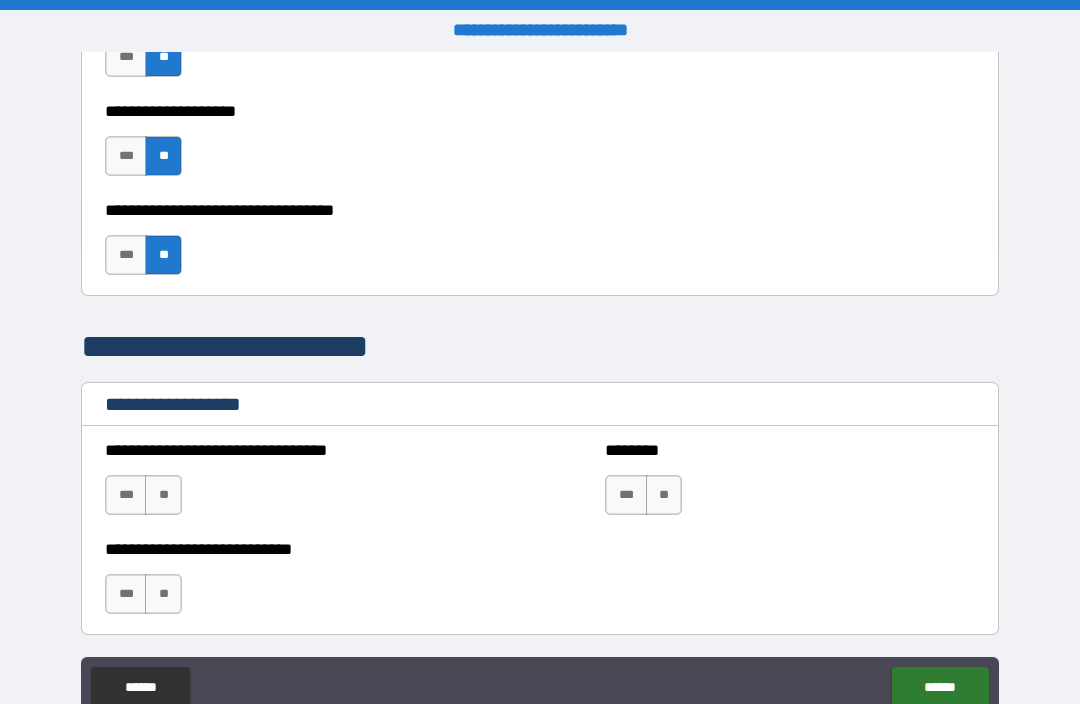 click on "**" at bounding box center [163, 255] 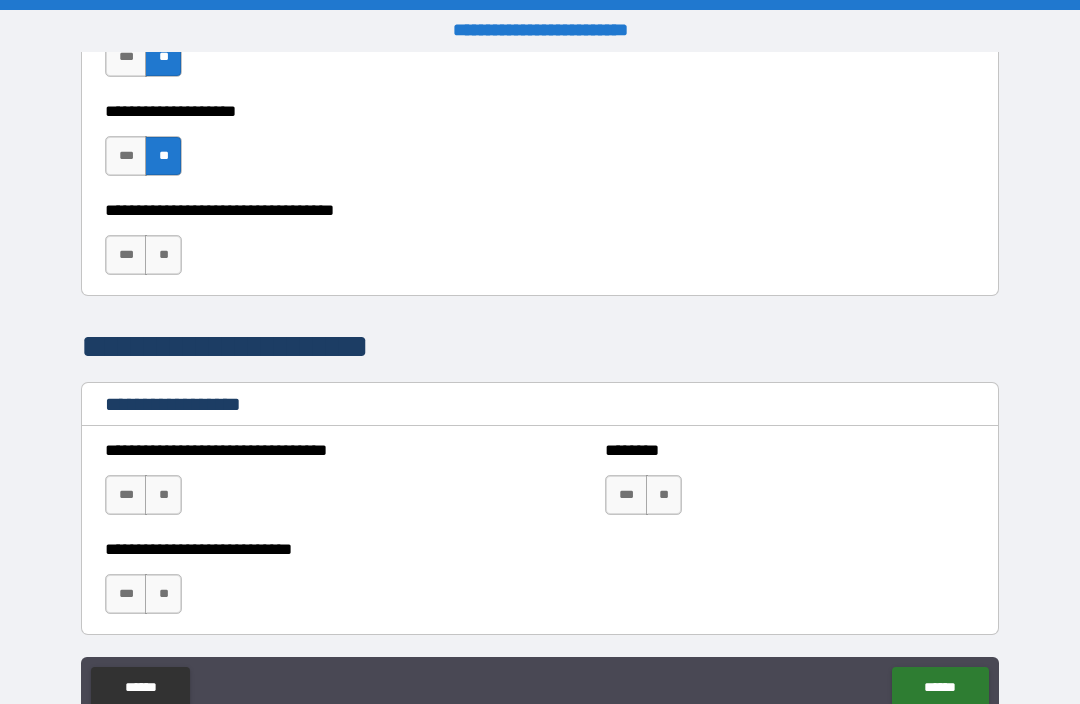 click on "**" at bounding box center [163, 255] 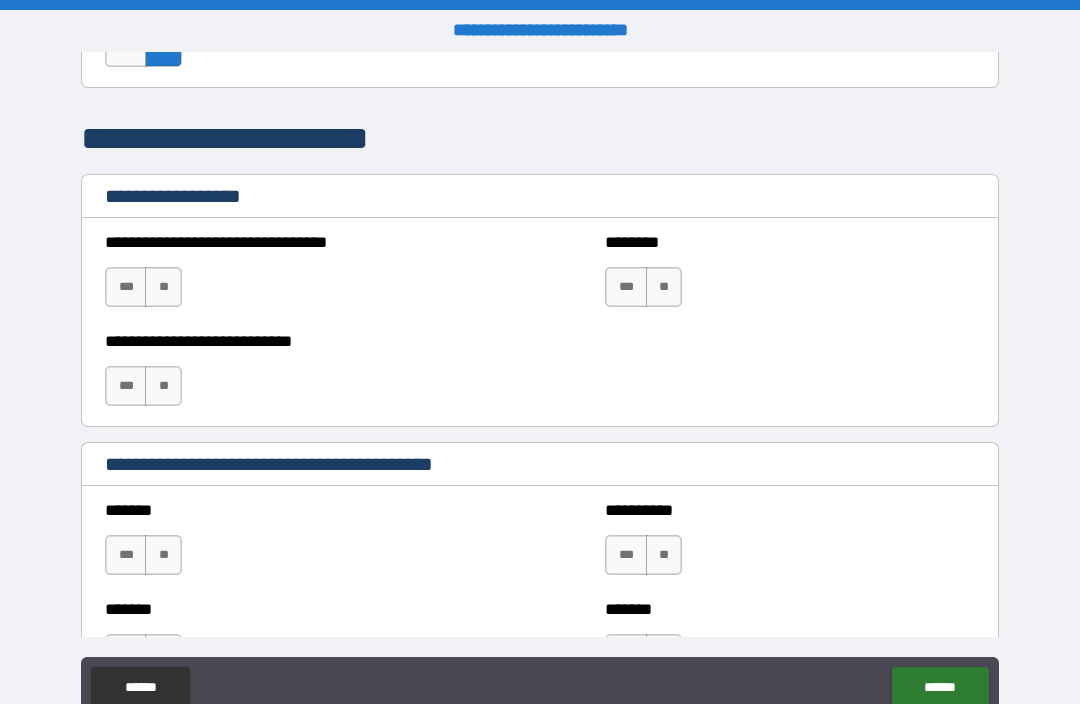 scroll, scrollTop: 1335, scrollLeft: 0, axis: vertical 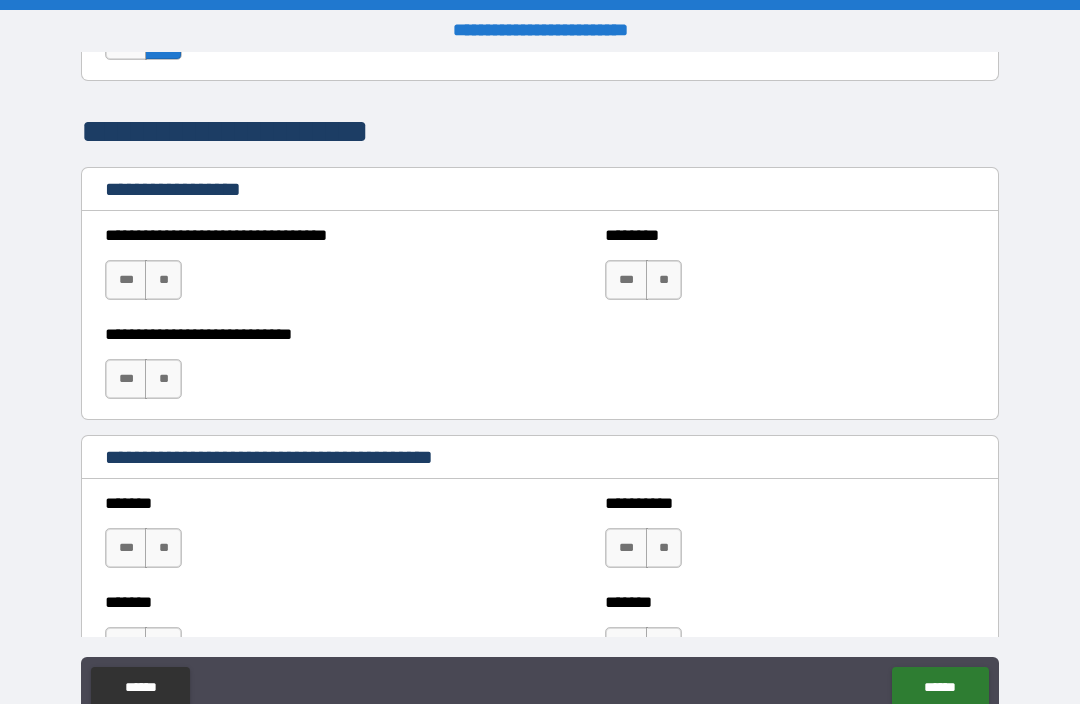 click on "**" at bounding box center [163, 280] 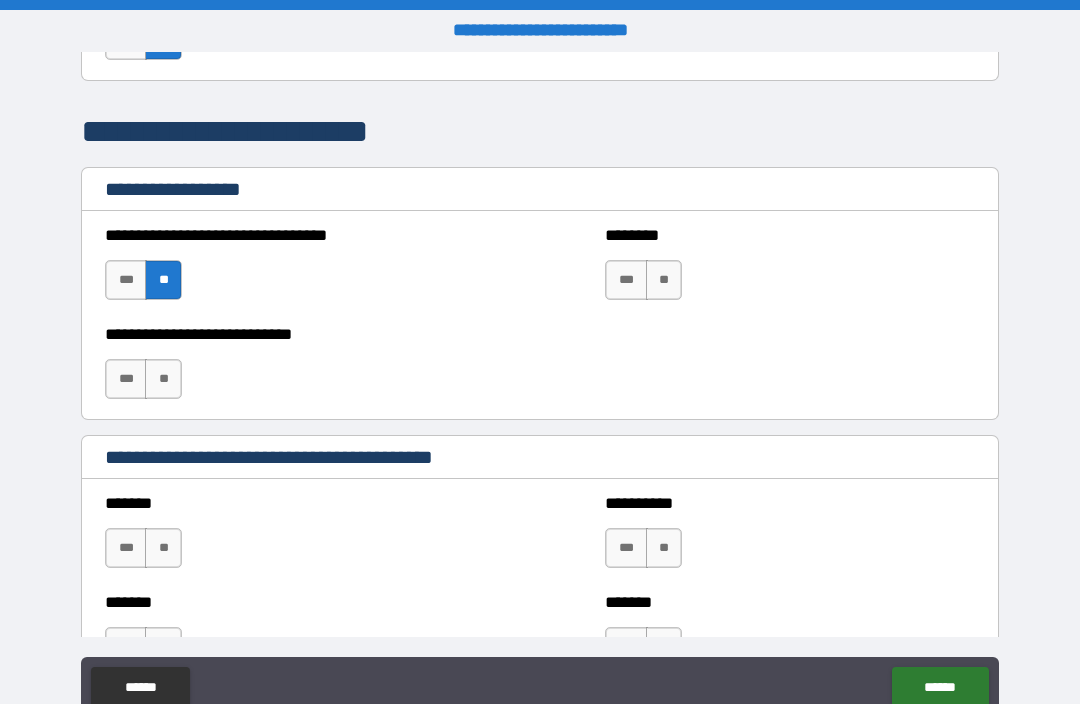 click on "**" at bounding box center (163, 379) 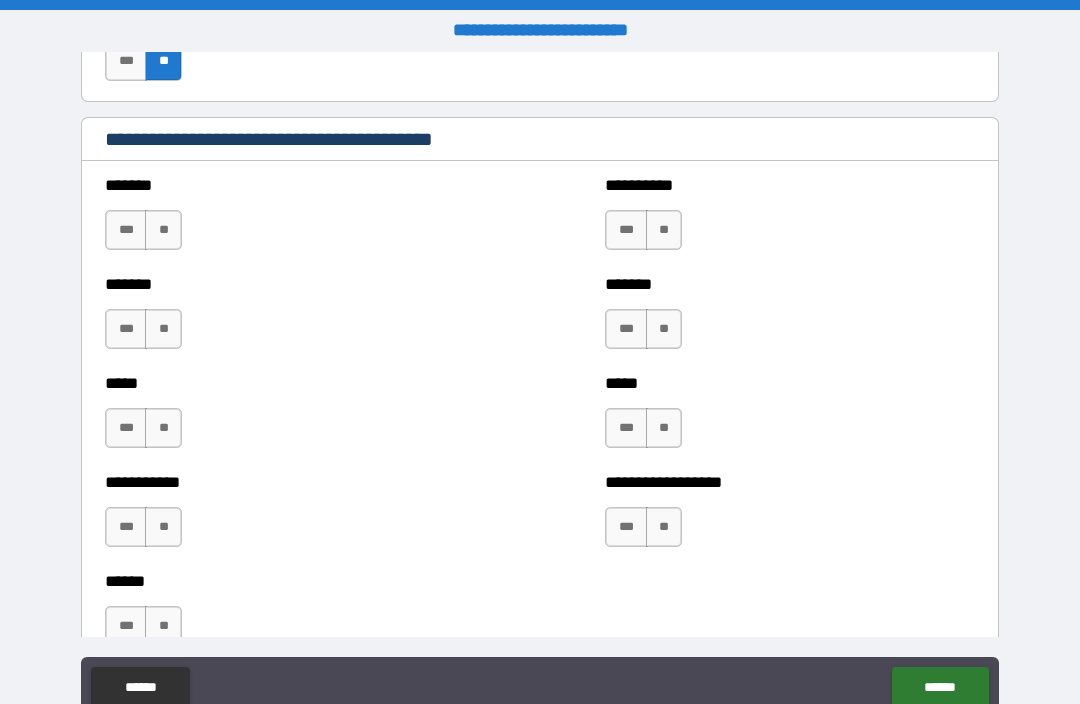 scroll, scrollTop: 1657, scrollLeft: 0, axis: vertical 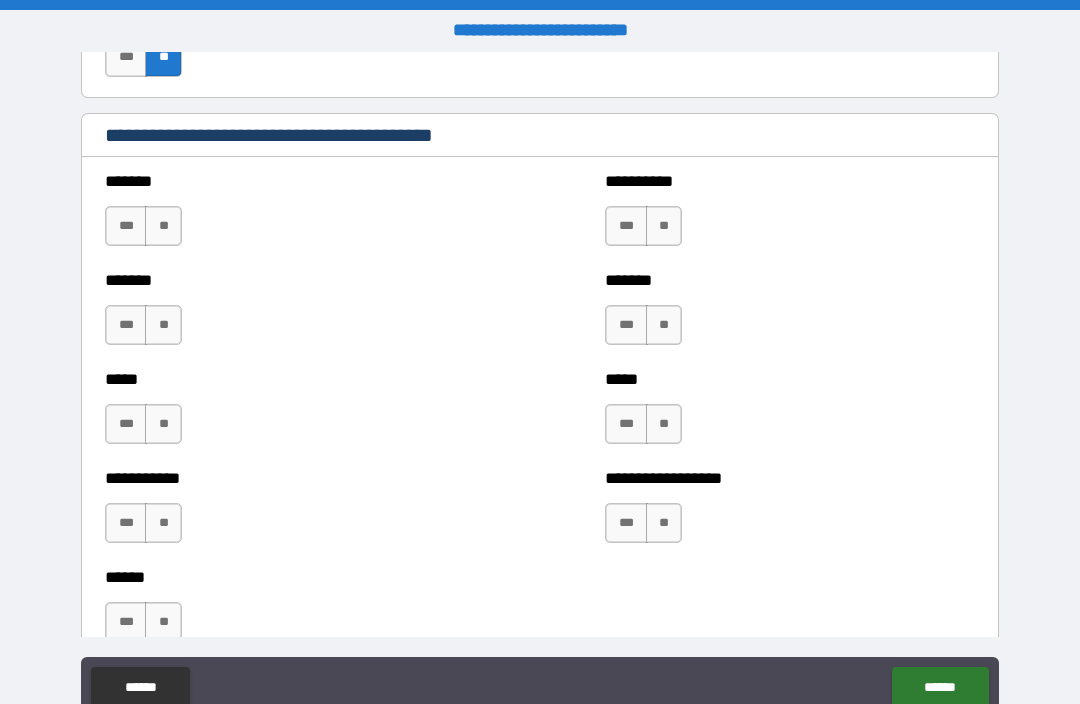 click on "**" at bounding box center [163, 226] 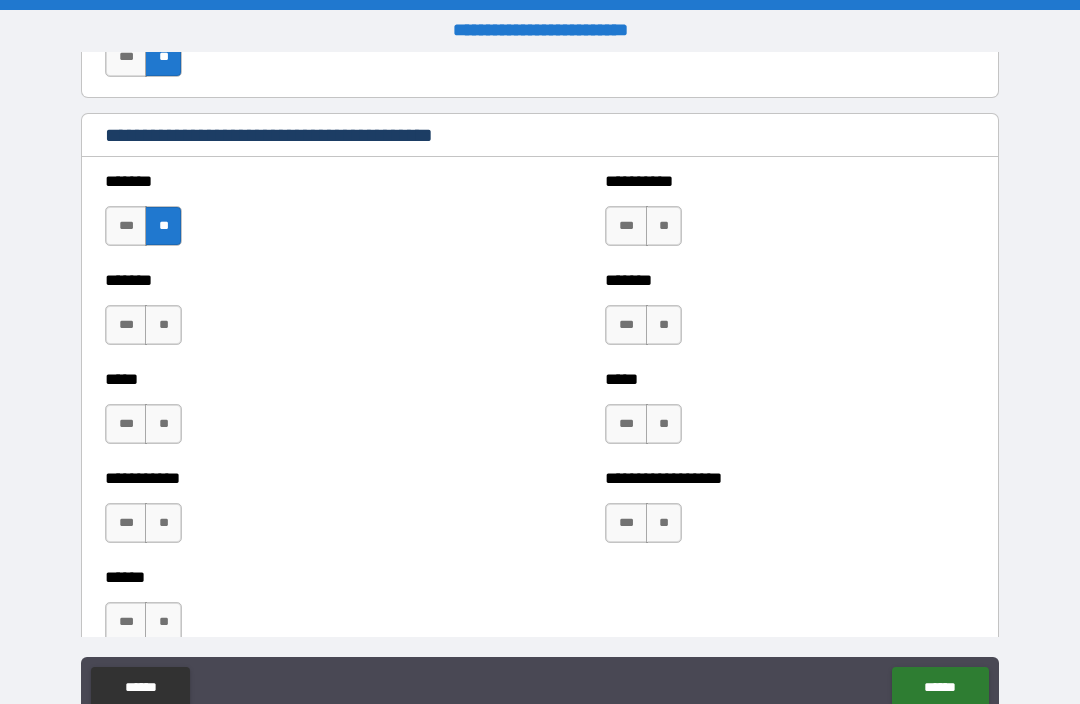 click on "**" at bounding box center [163, 325] 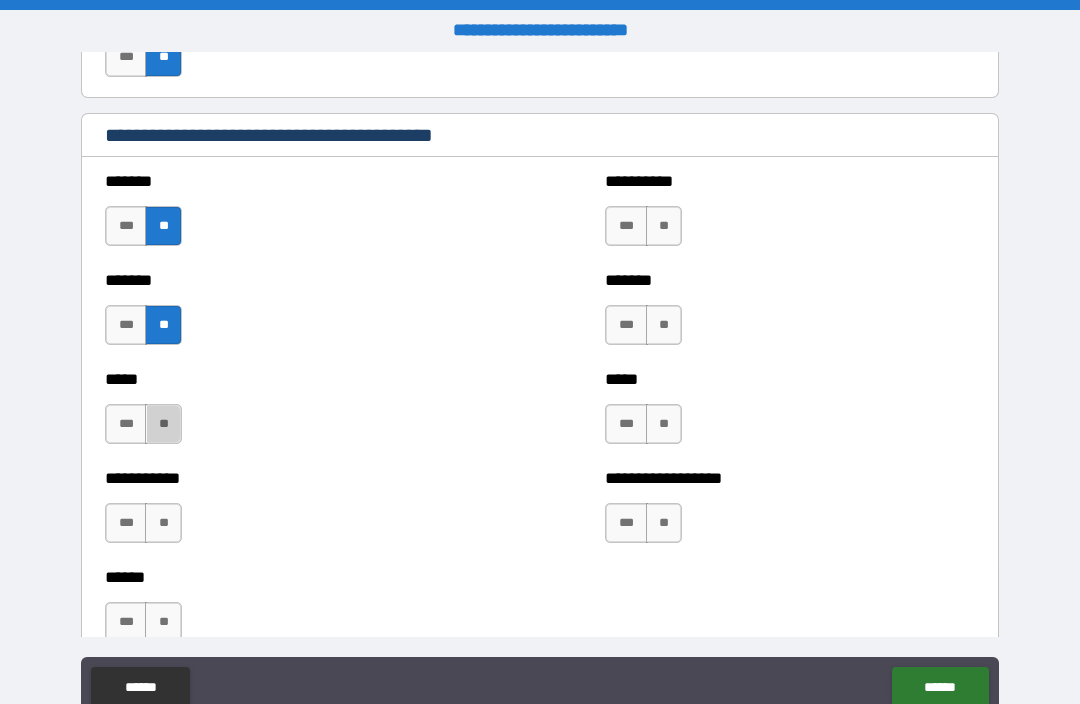 click on "**" at bounding box center [163, 424] 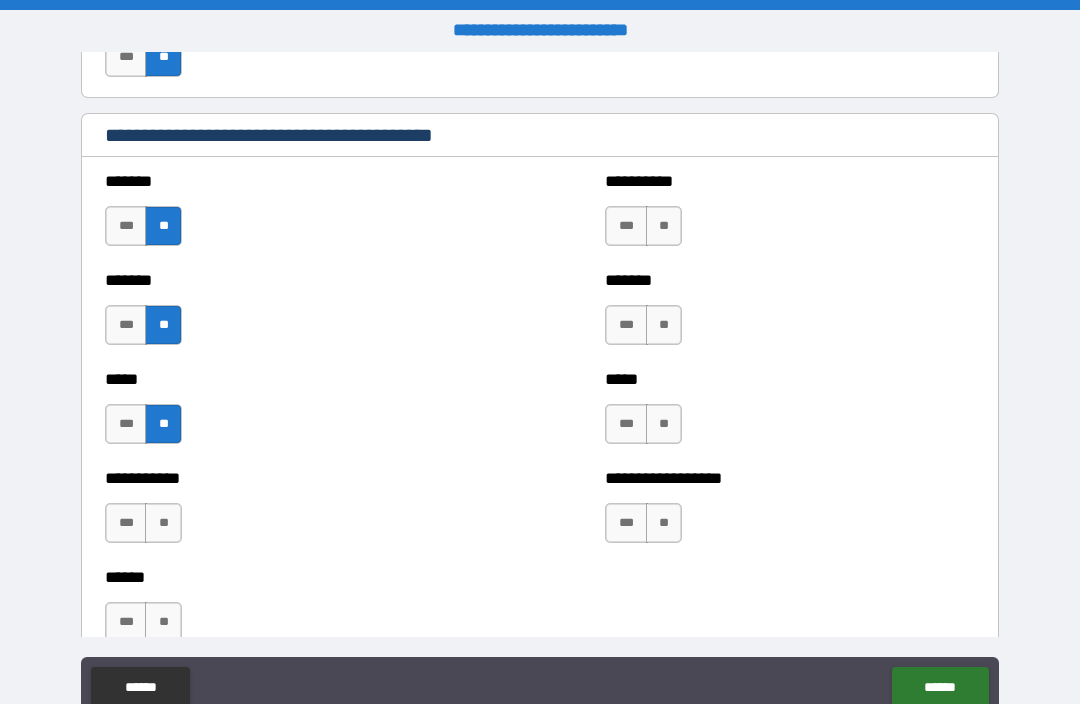 click on "**" at bounding box center [163, 523] 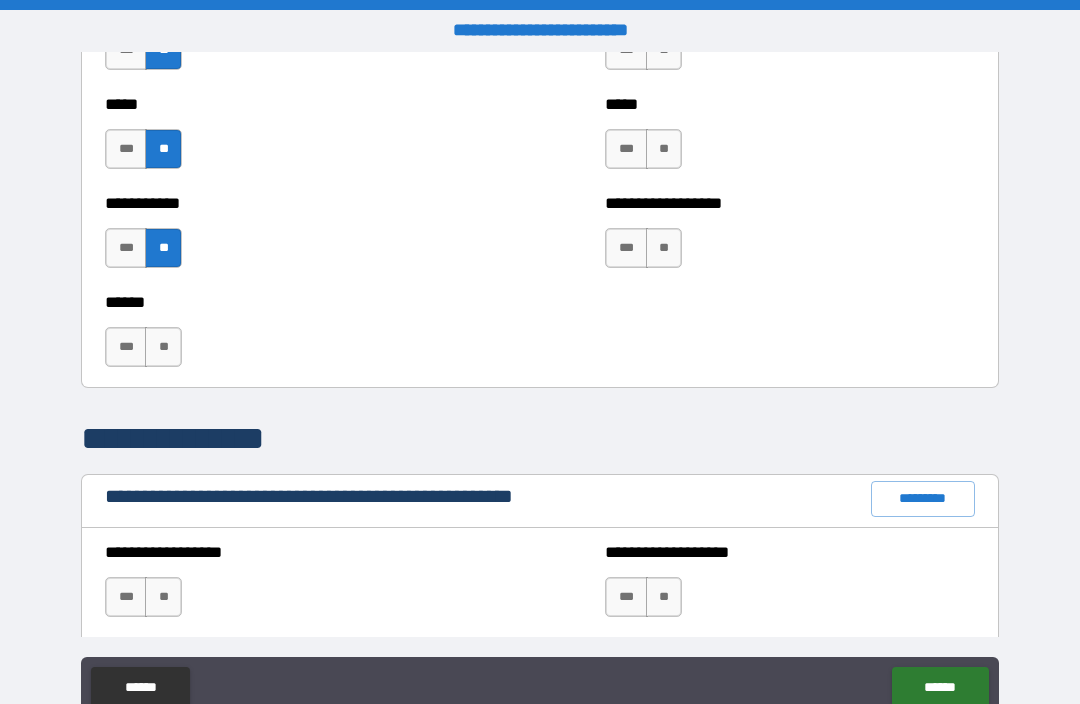 scroll, scrollTop: 1929, scrollLeft: 0, axis: vertical 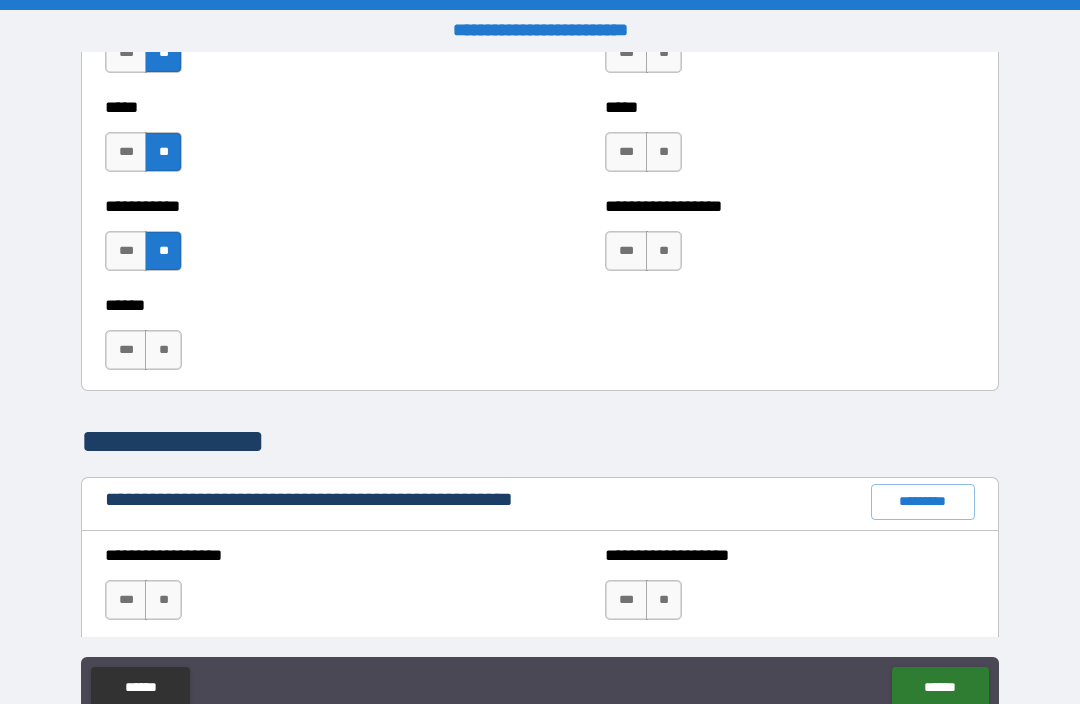 click on "**" at bounding box center (163, 350) 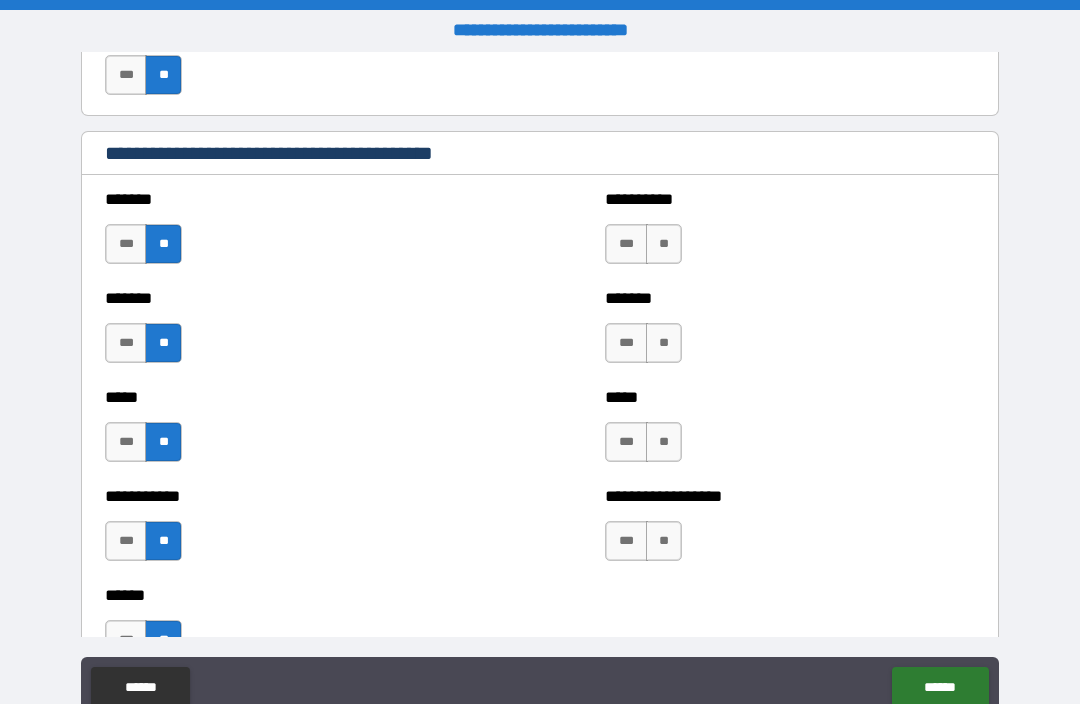 scroll, scrollTop: 1642, scrollLeft: 0, axis: vertical 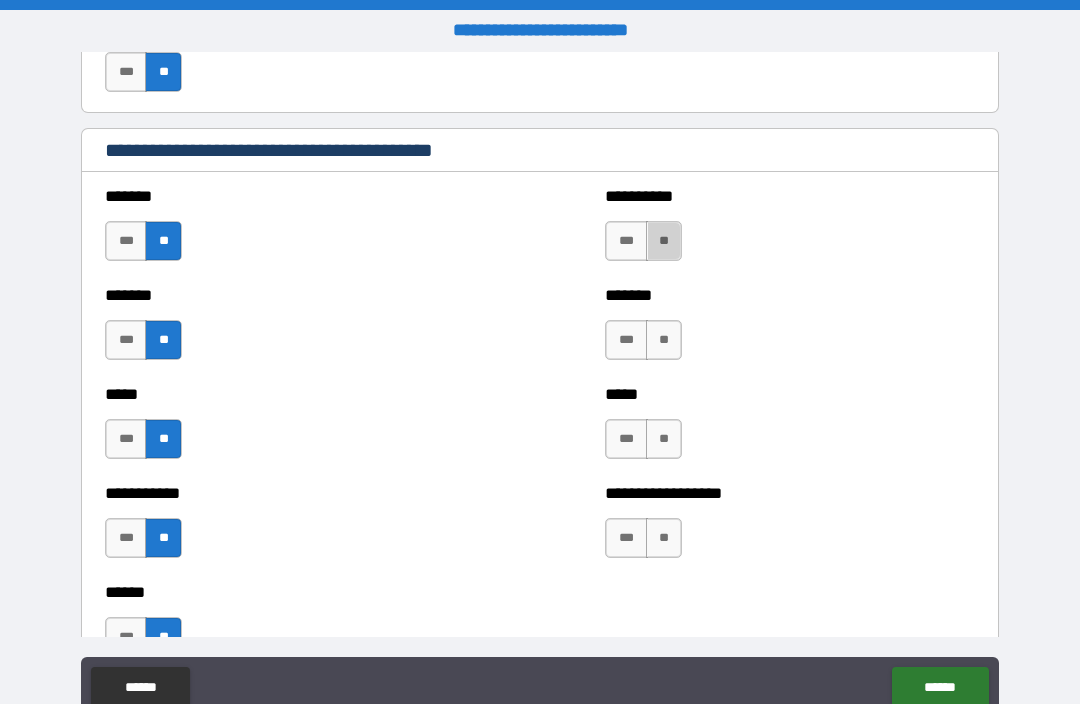click on "**" at bounding box center [664, 241] 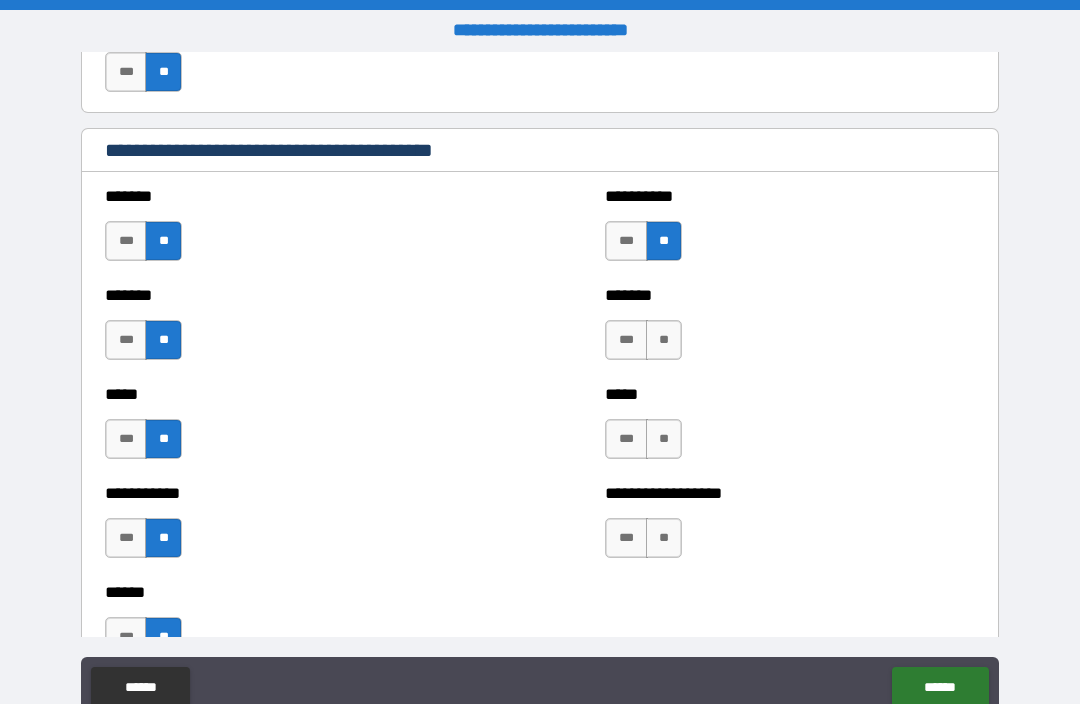 click on "**" at bounding box center [664, 340] 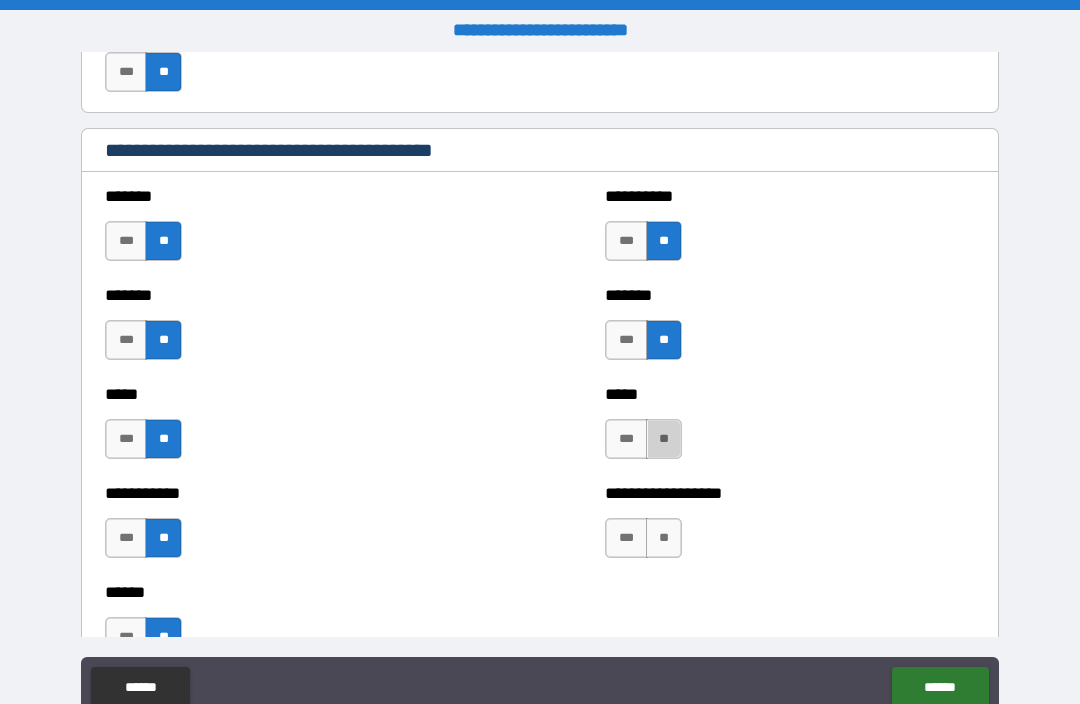 click on "**" at bounding box center (664, 439) 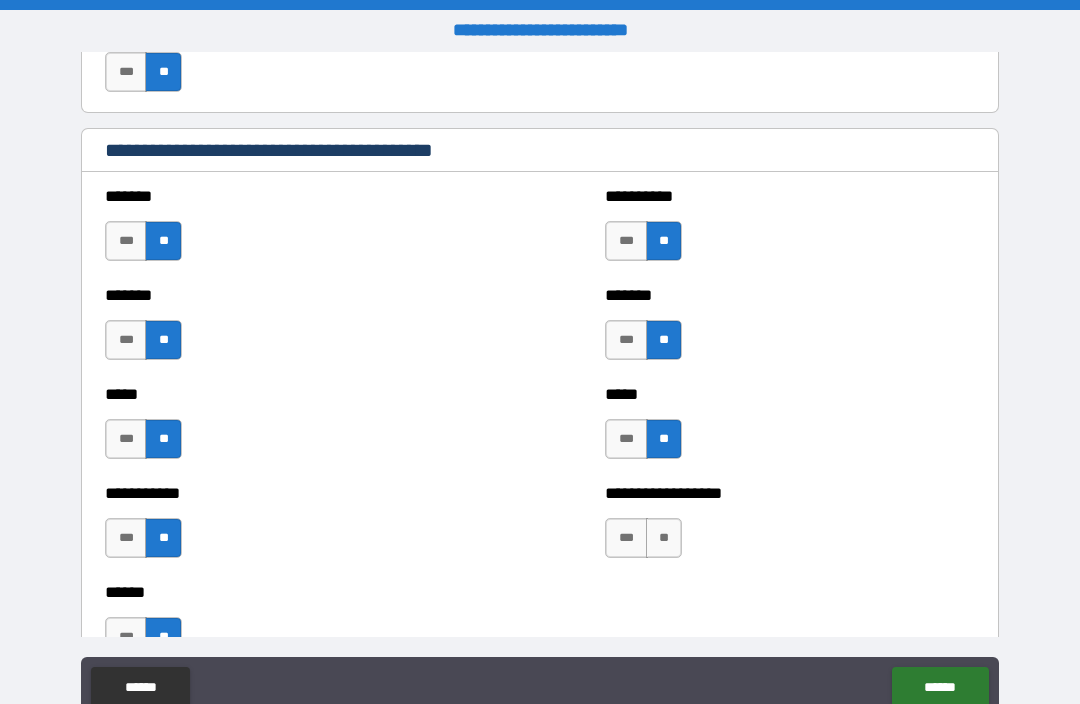 click on "**" at bounding box center (664, 538) 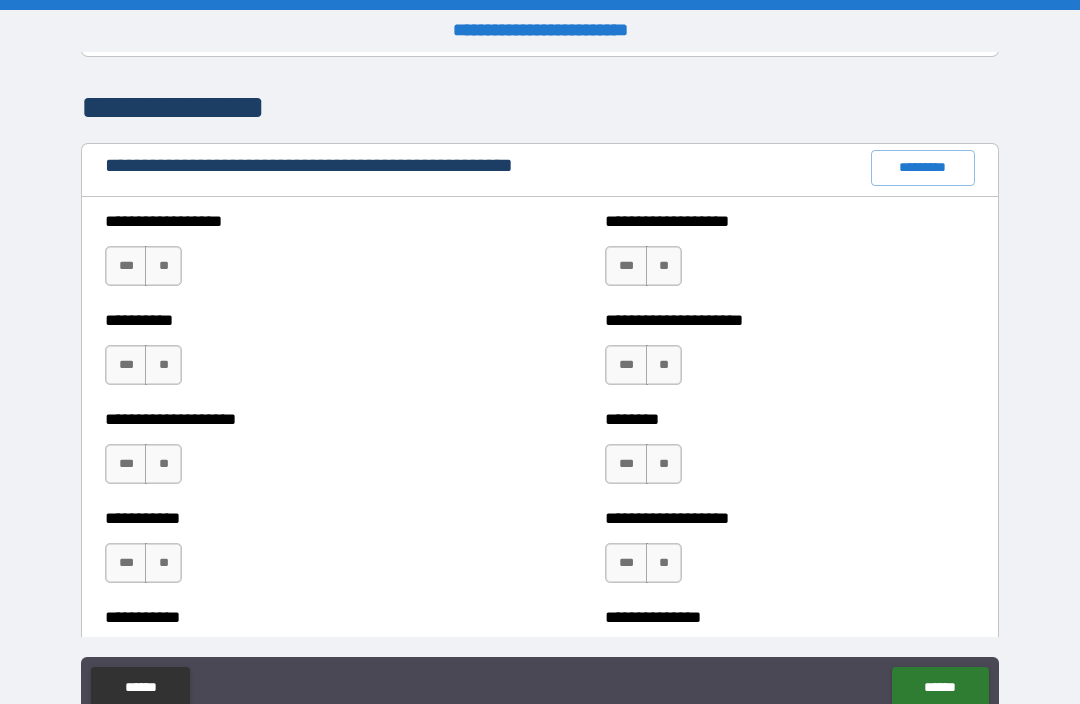 scroll, scrollTop: 2264, scrollLeft: 0, axis: vertical 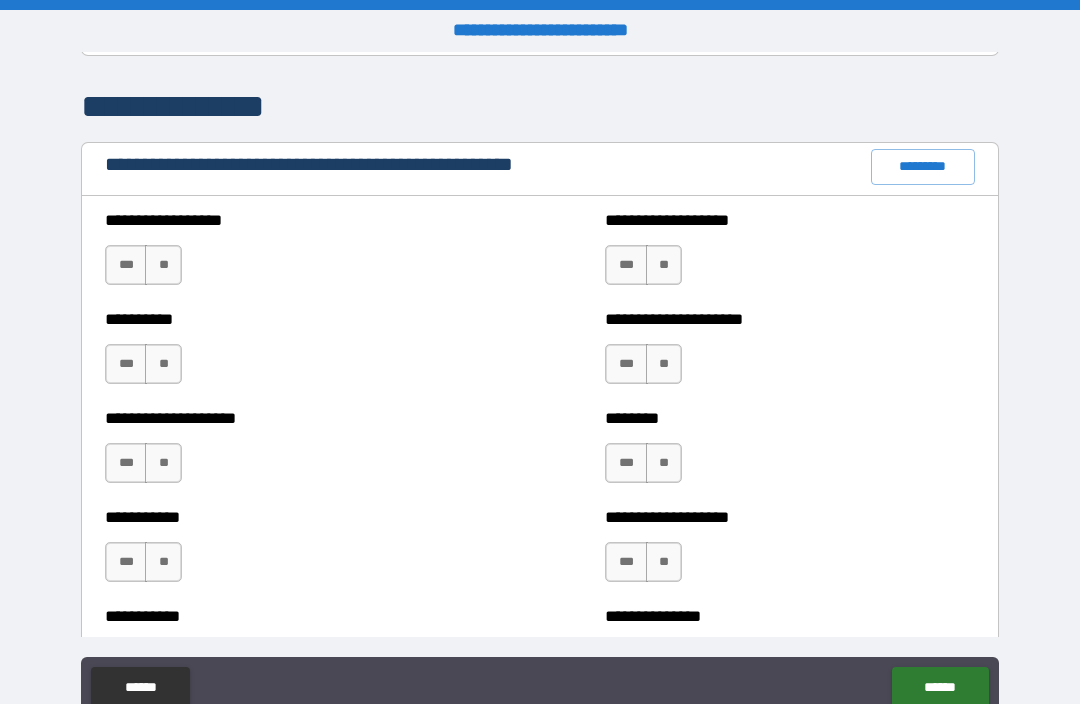 click on "**" at bounding box center (163, 265) 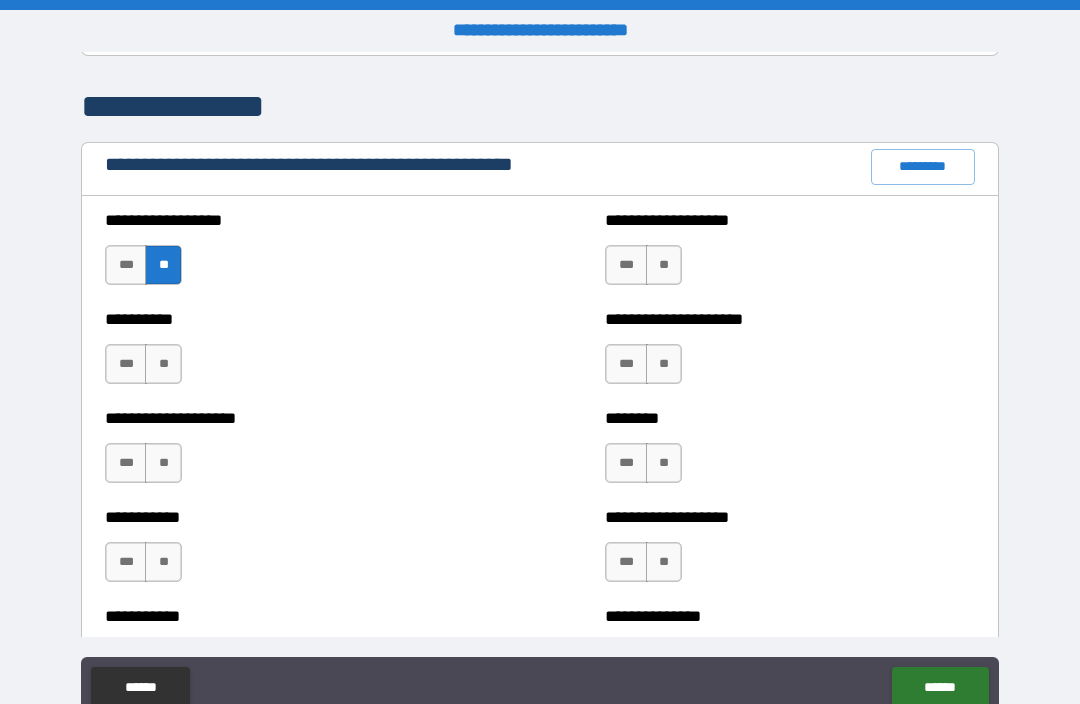 click on "**" at bounding box center [163, 364] 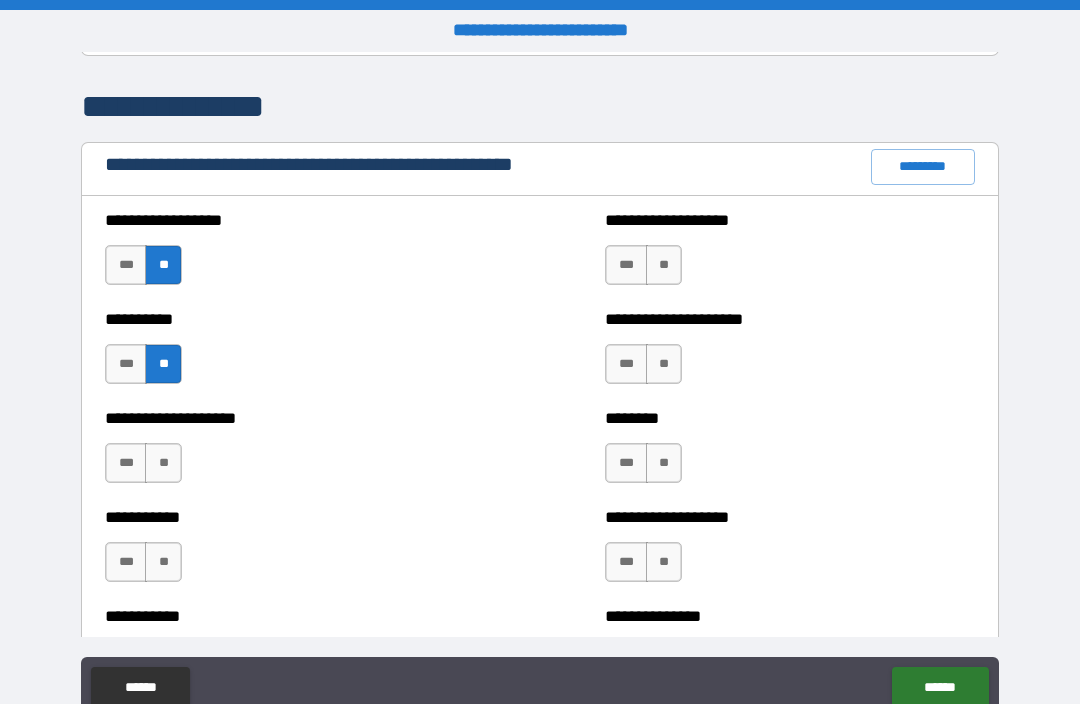 click on "**" at bounding box center [163, 463] 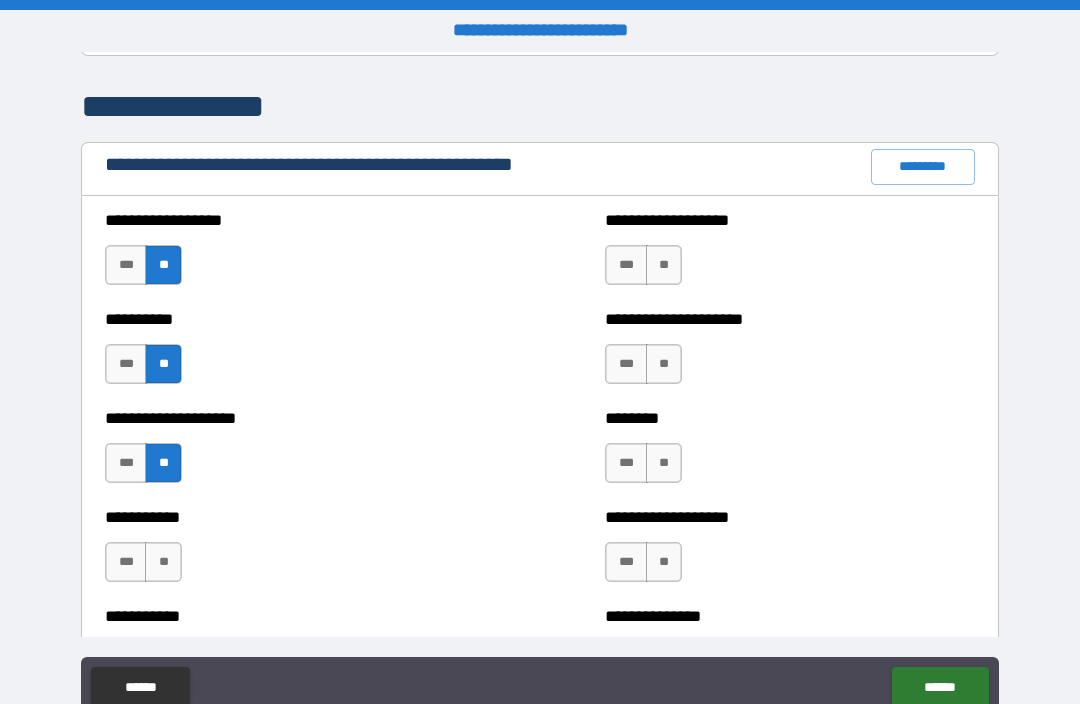 click on "**" at bounding box center [163, 562] 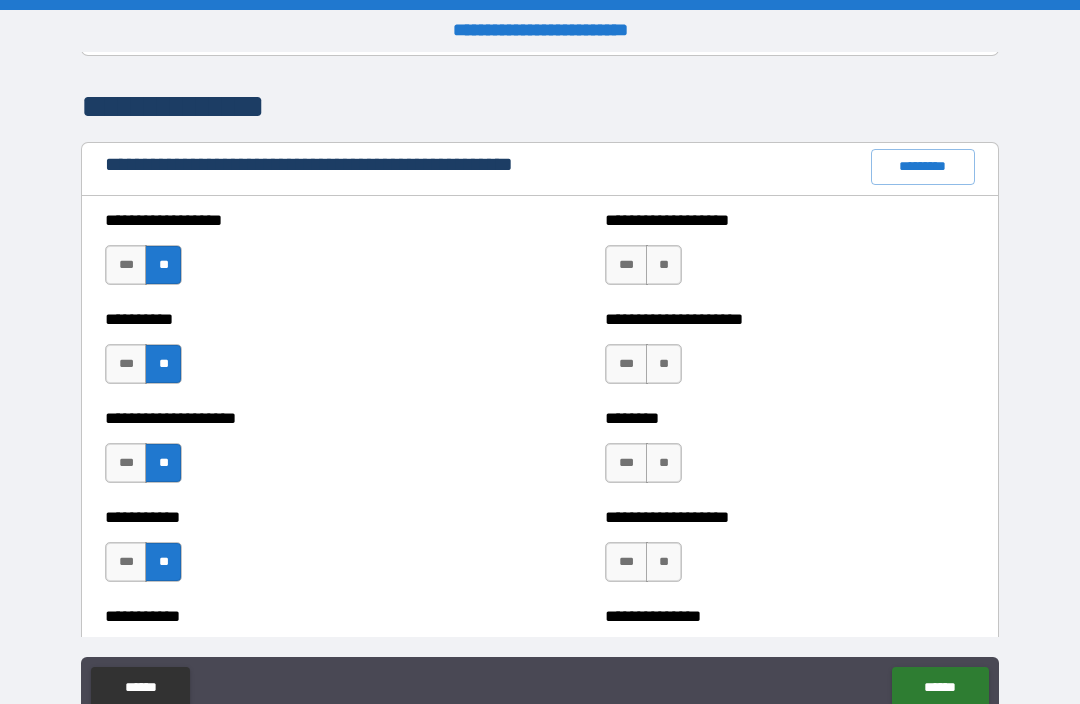 click on "**" at bounding box center (664, 265) 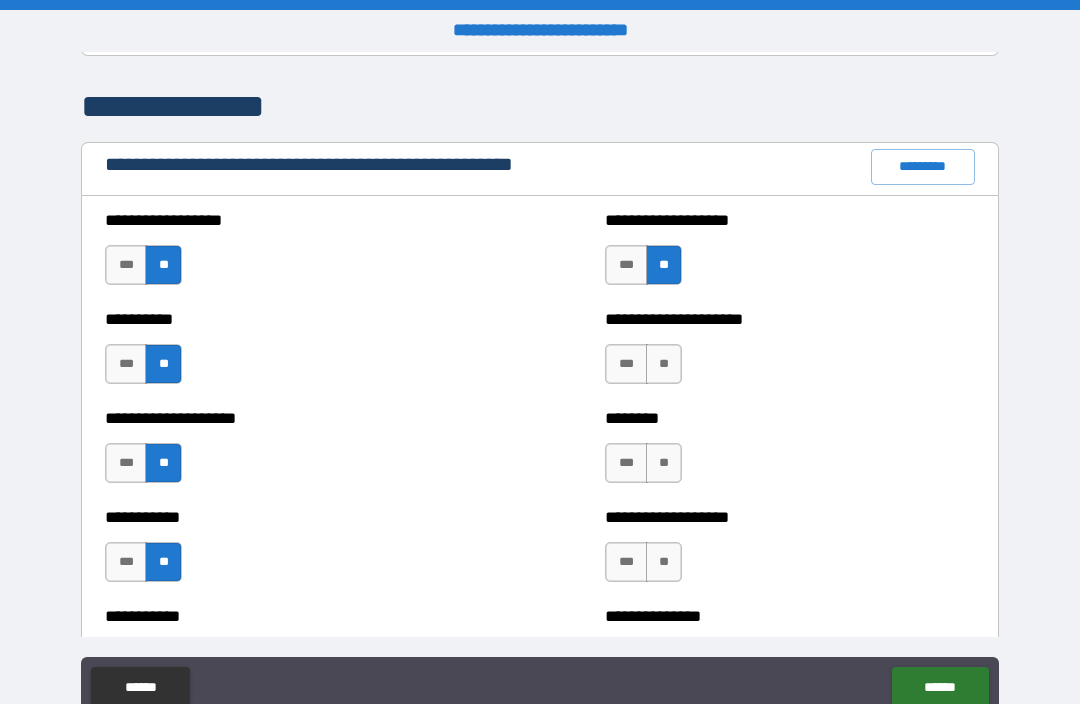 click on "**" at bounding box center [664, 364] 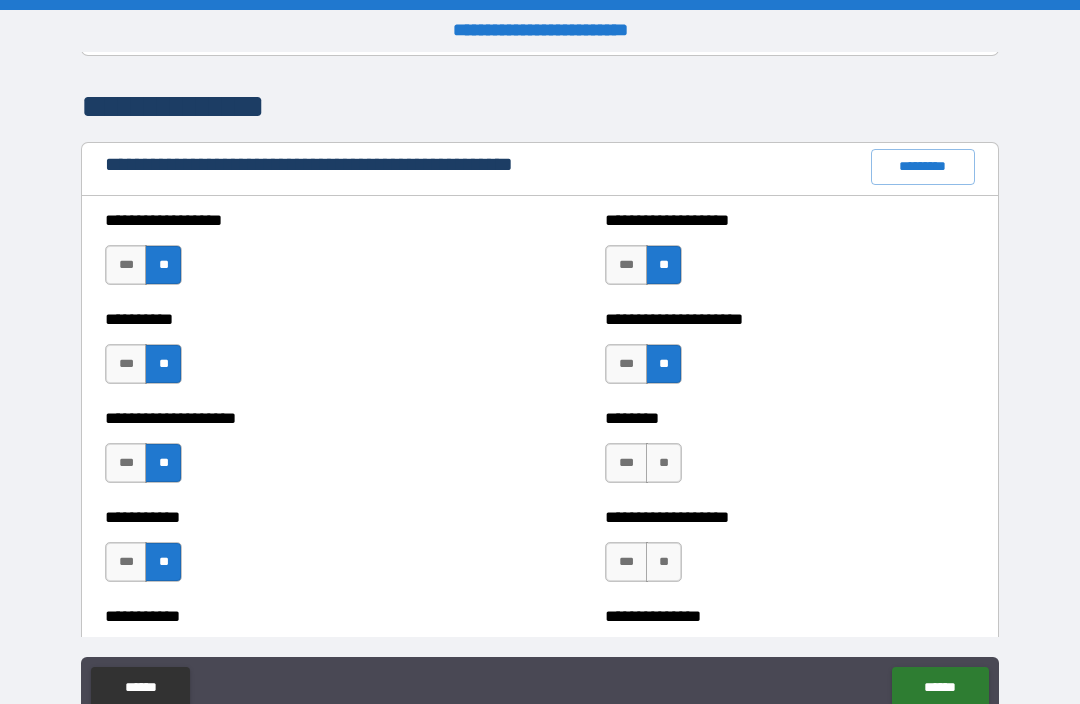 click on "**" at bounding box center [664, 463] 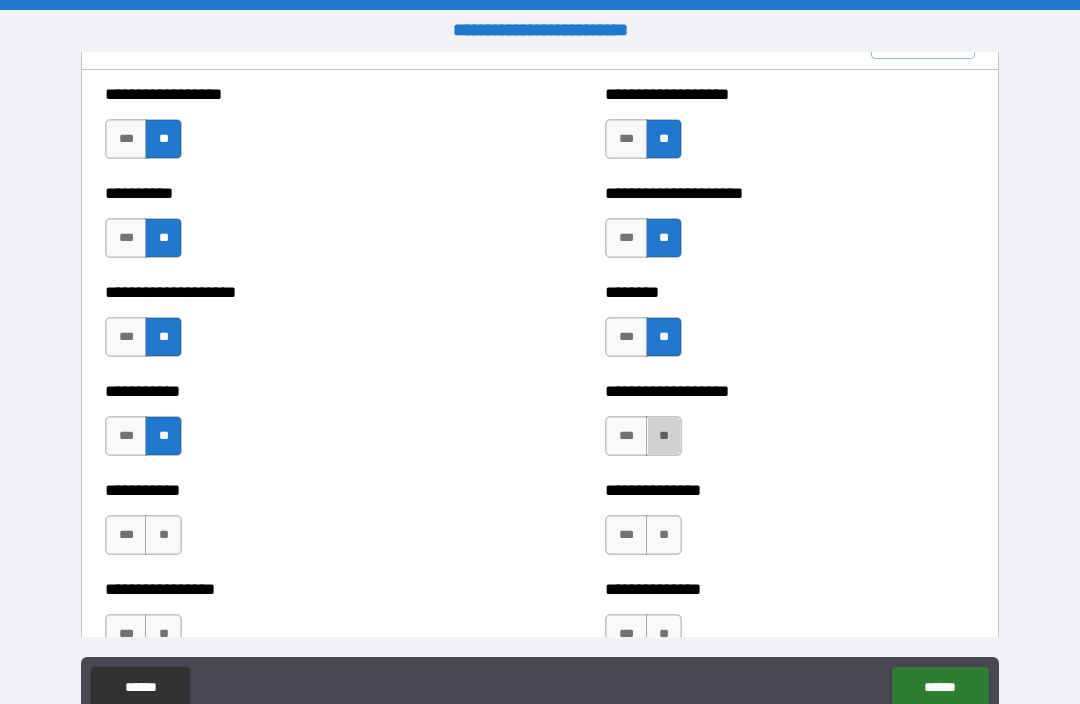 scroll, scrollTop: 2384, scrollLeft: 0, axis: vertical 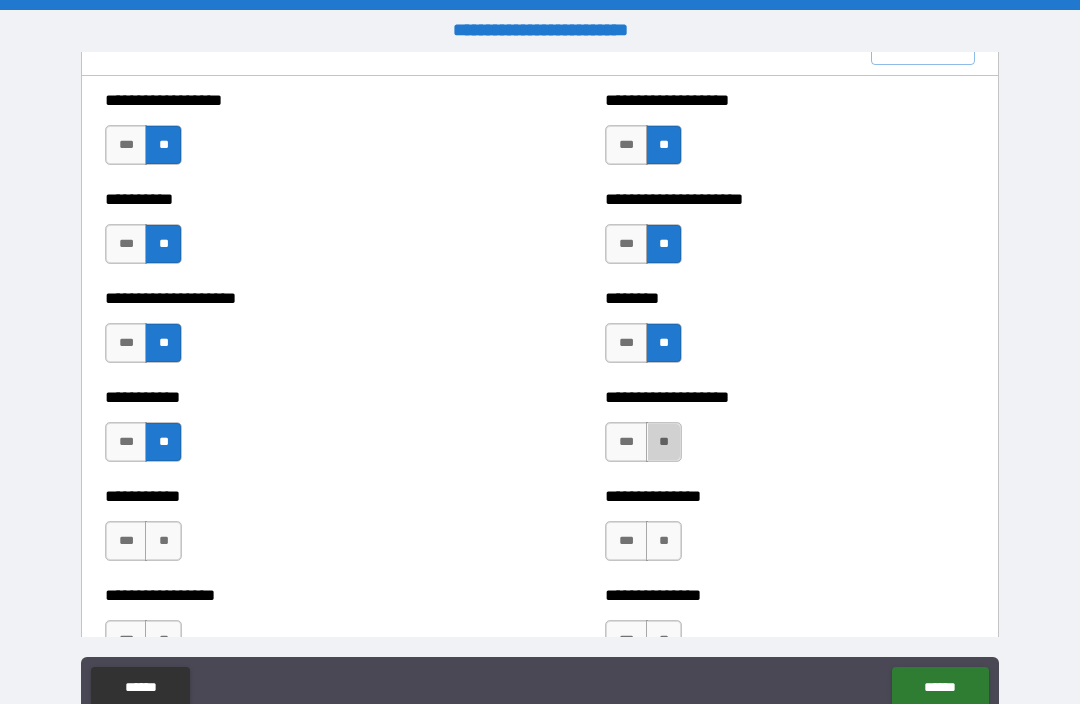 click on "**" at bounding box center (664, 442) 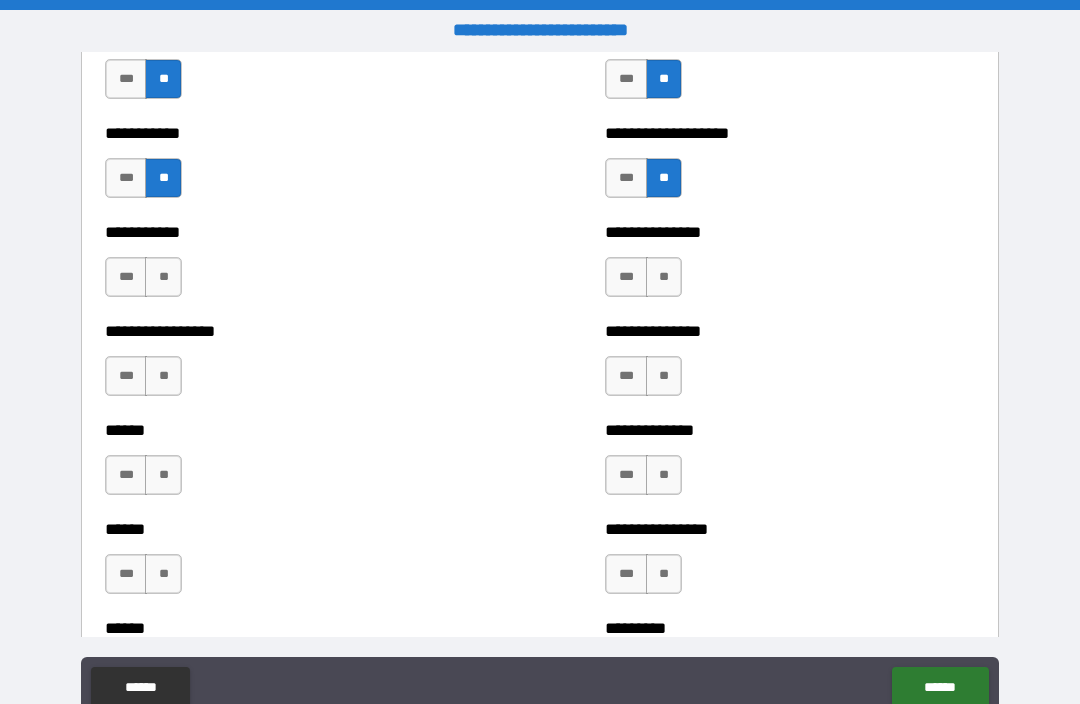 scroll, scrollTop: 2651, scrollLeft: 0, axis: vertical 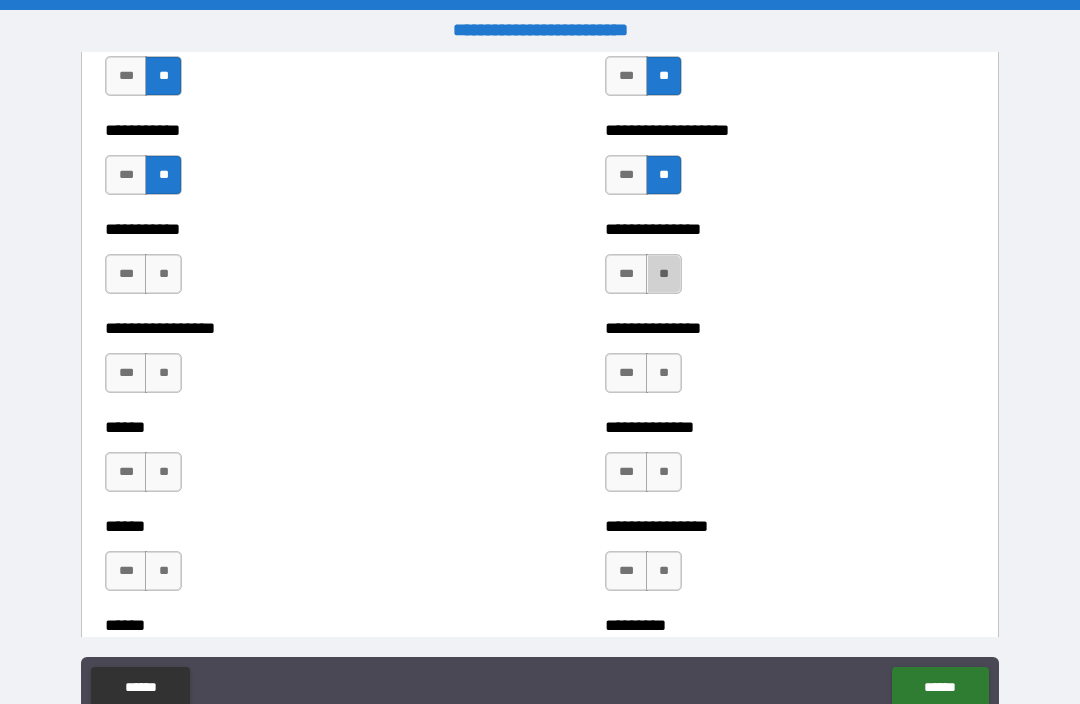 click on "**" at bounding box center (664, 274) 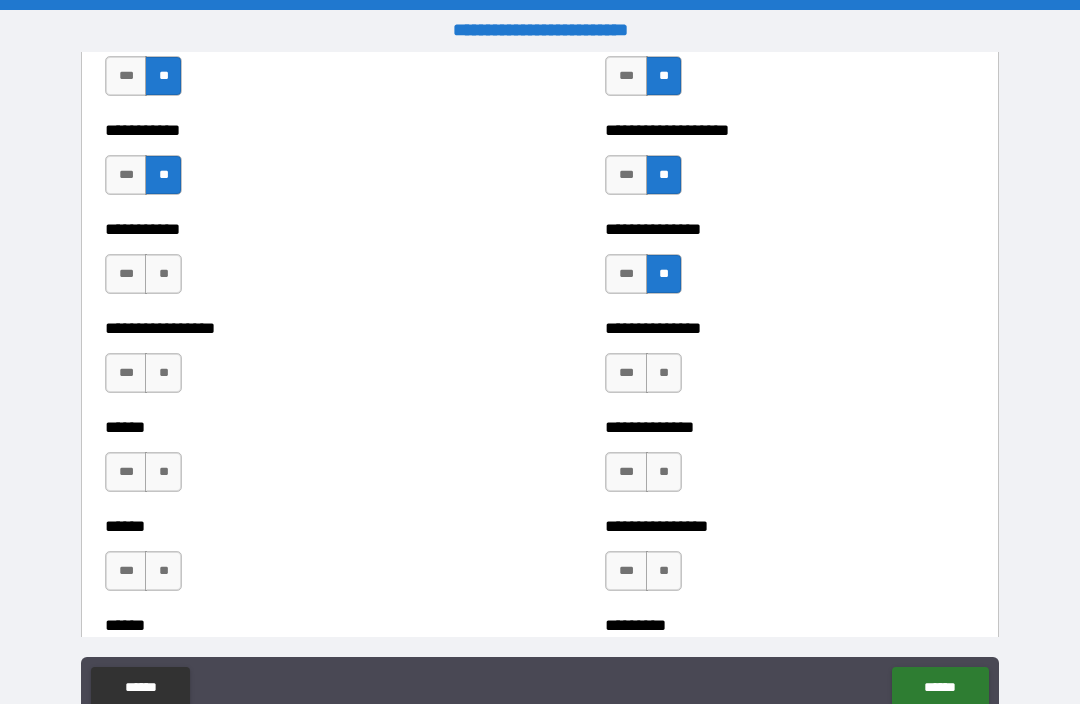 click on "**" at bounding box center (664, 373) 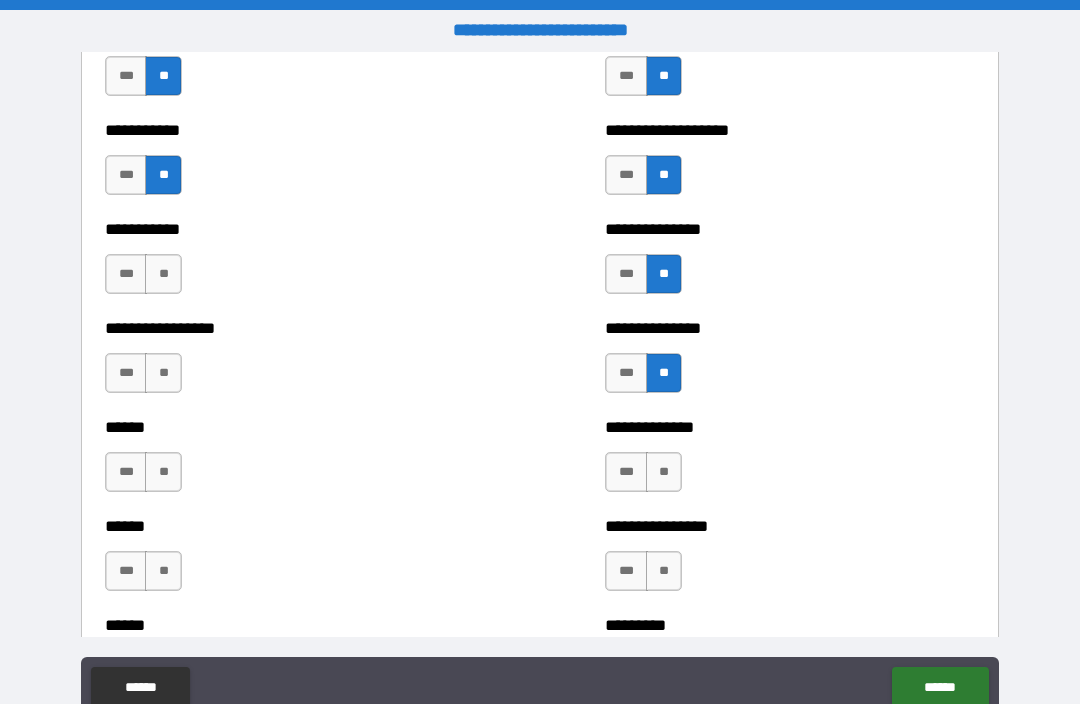 click on "**" at bounding box center [664, 472] 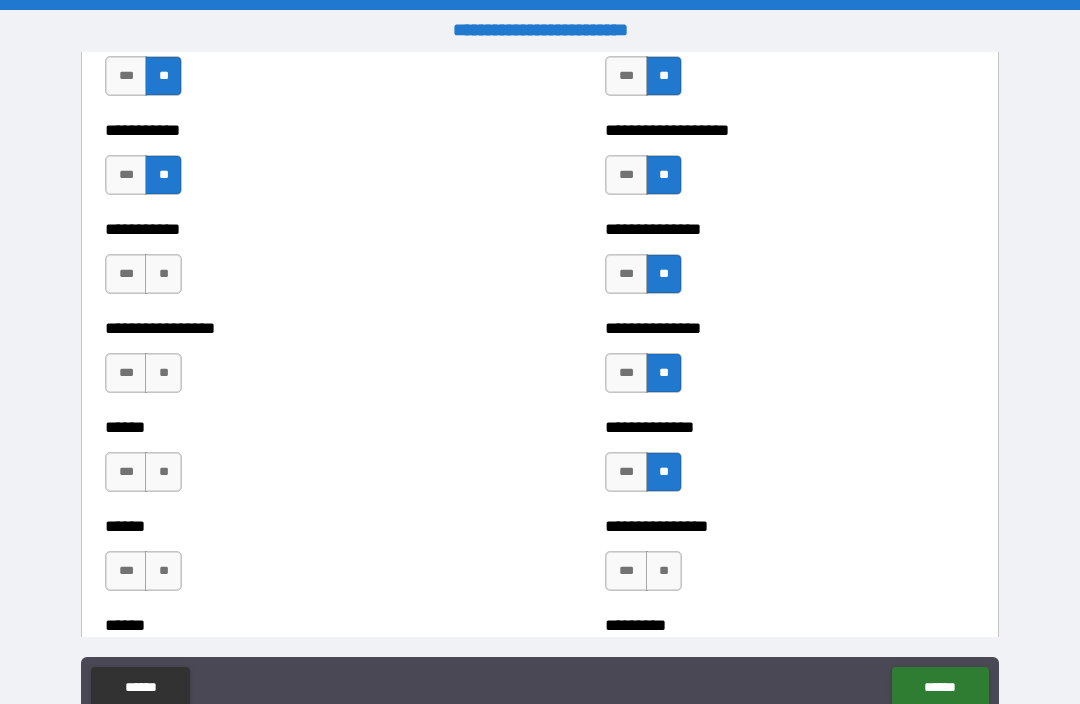 click on "**" at bounding box center [664, 571] 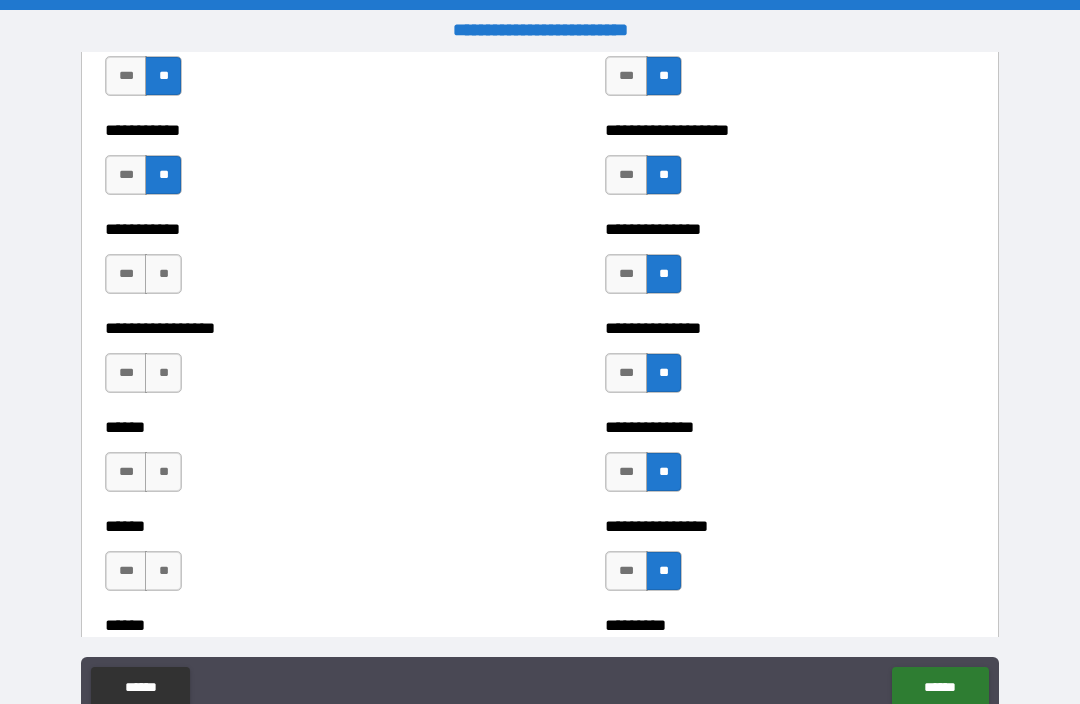 click on "**" at bounding box center [163, 274] 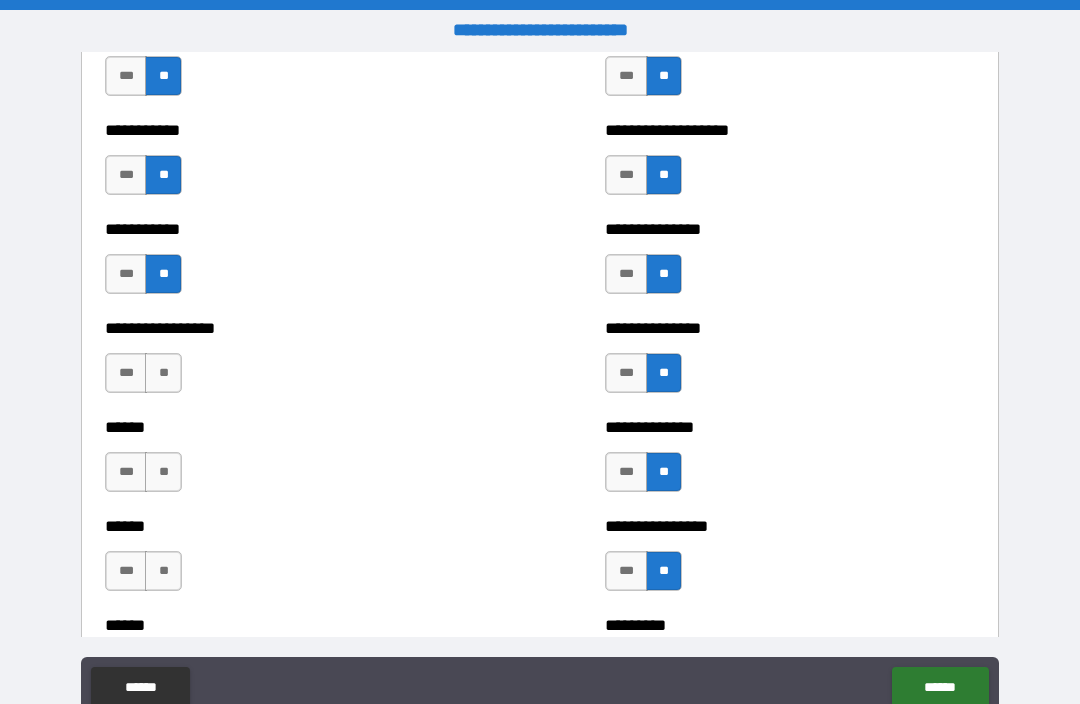 click on "**" at bounding box center [163, 373] 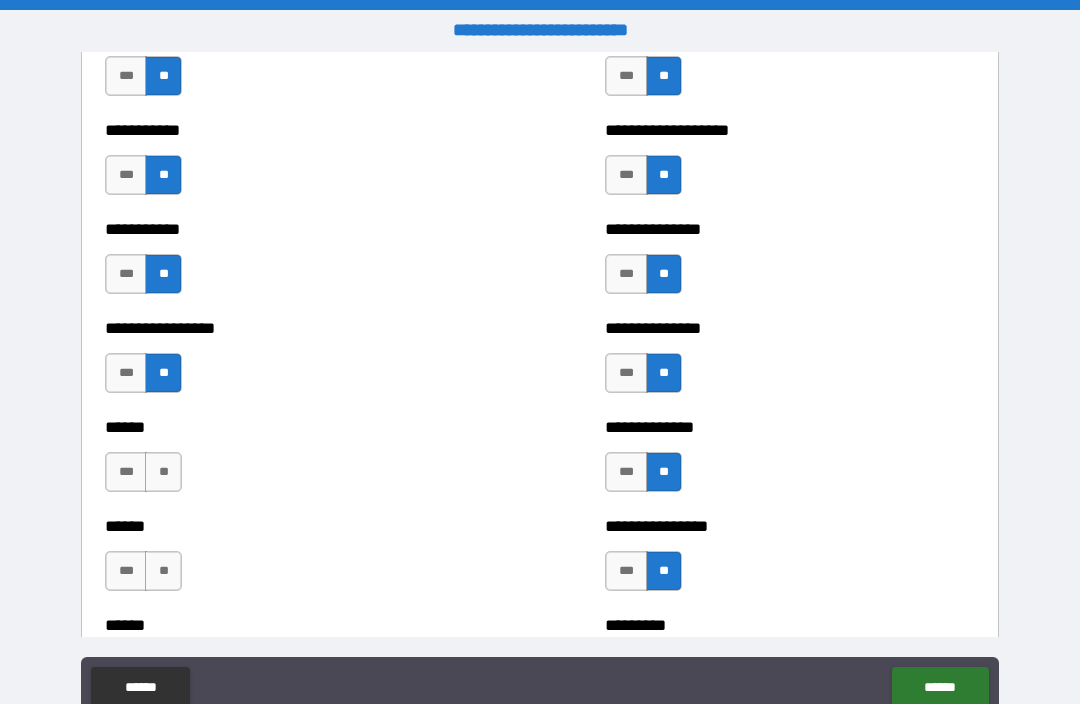 click on "**" at bounding box center (163, 472) 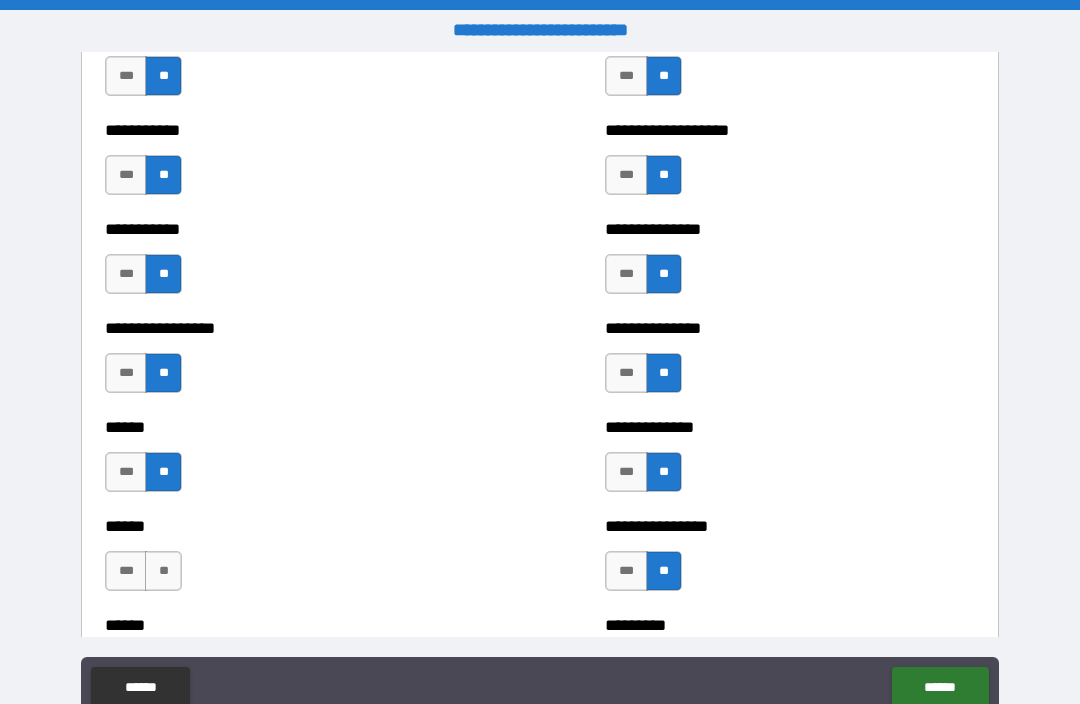 click on "**" at bounding box center (163, 571) 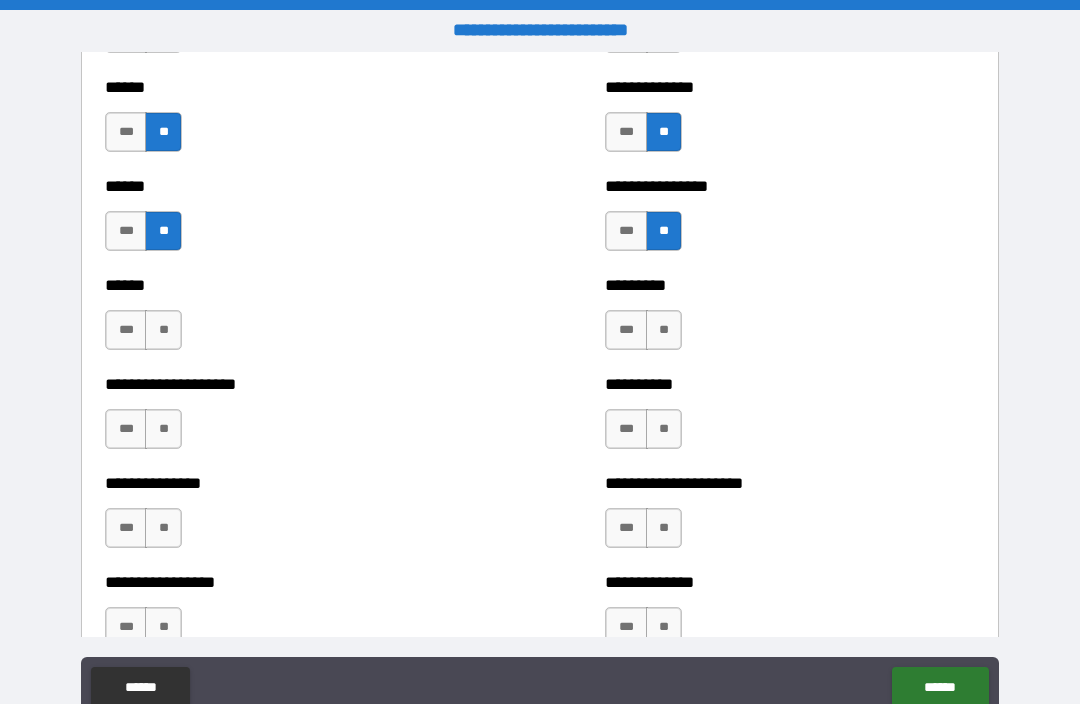 scroll, scrollTop: 2993, scrollLeft: 0, axis: vertical 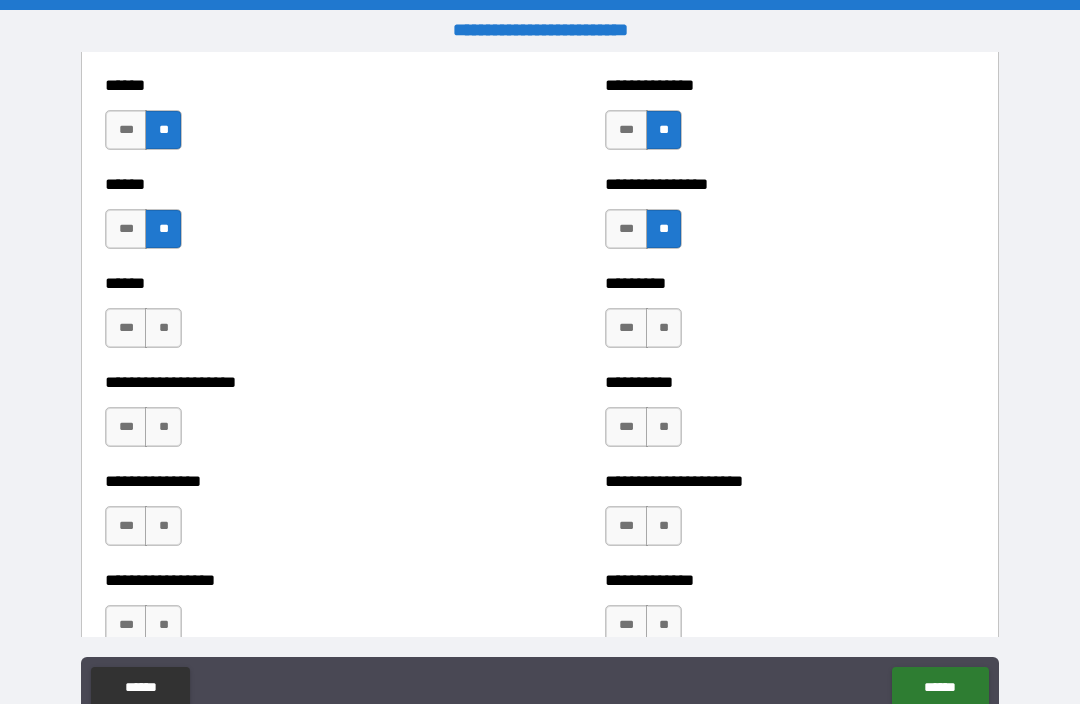 click on "****** *** **" at bounding box center [290, 318] 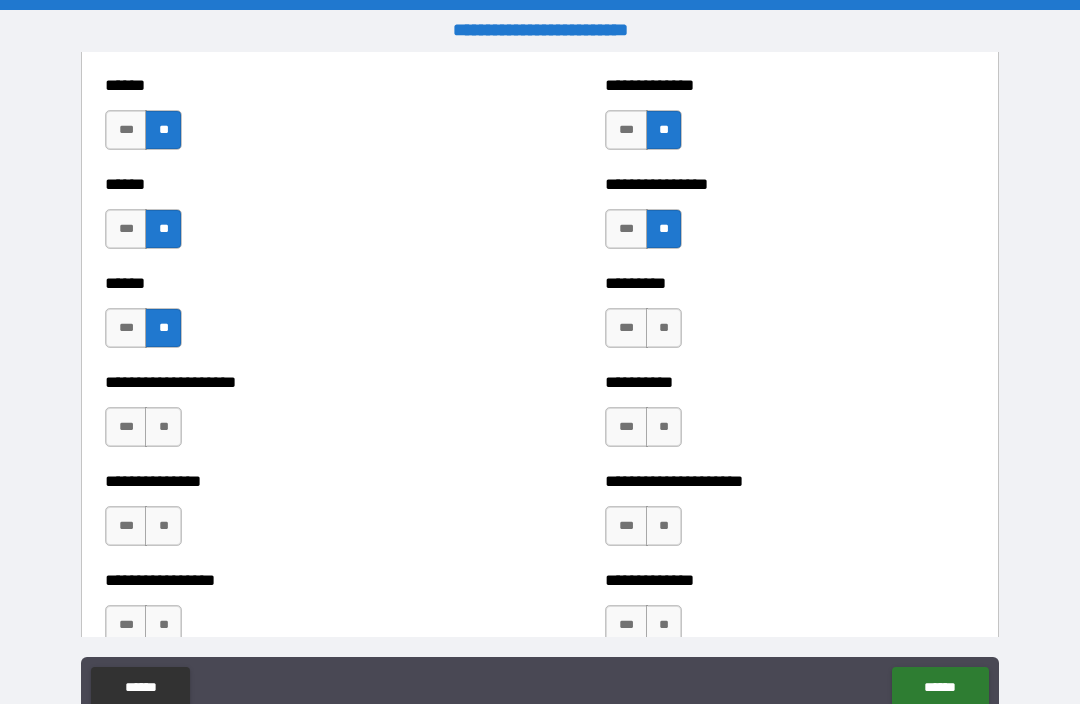 click on "***" at bounding box center (126, 427) 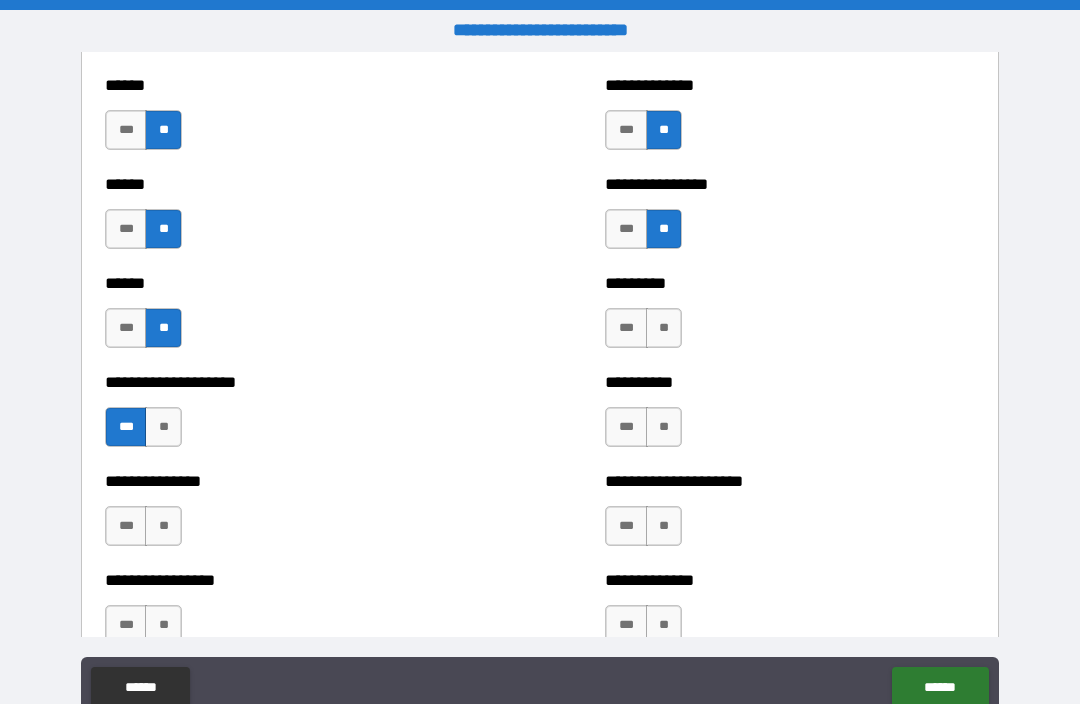 click on "**" at bounding box center [664, 328] 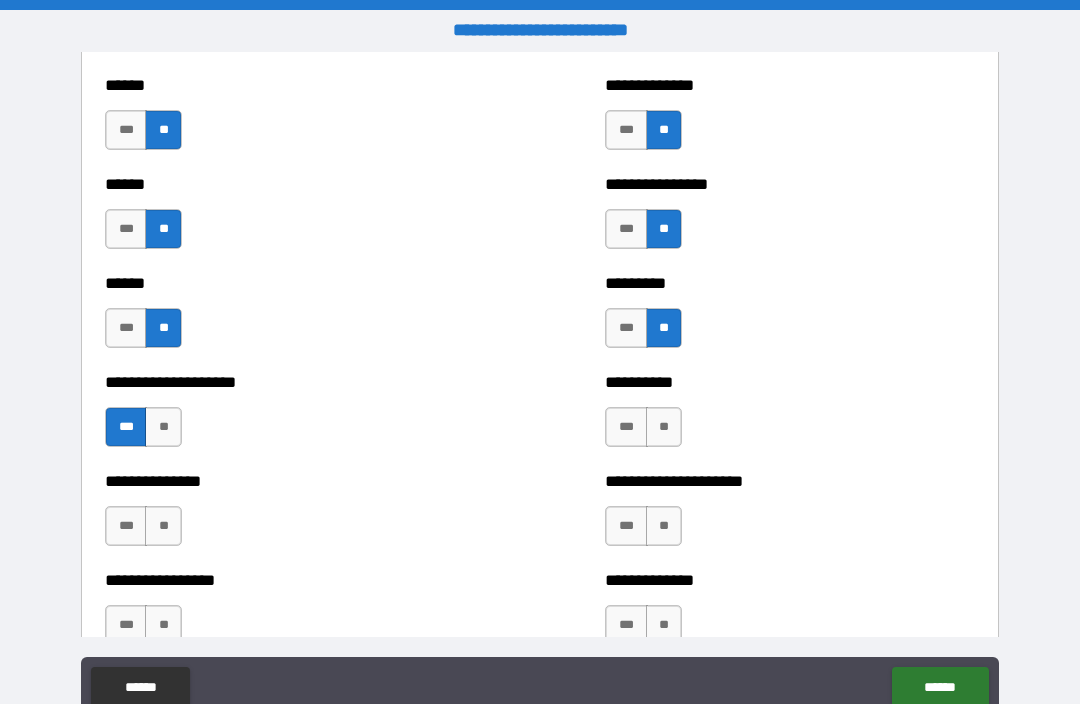 click on "**" at bounding box center [664, 427] 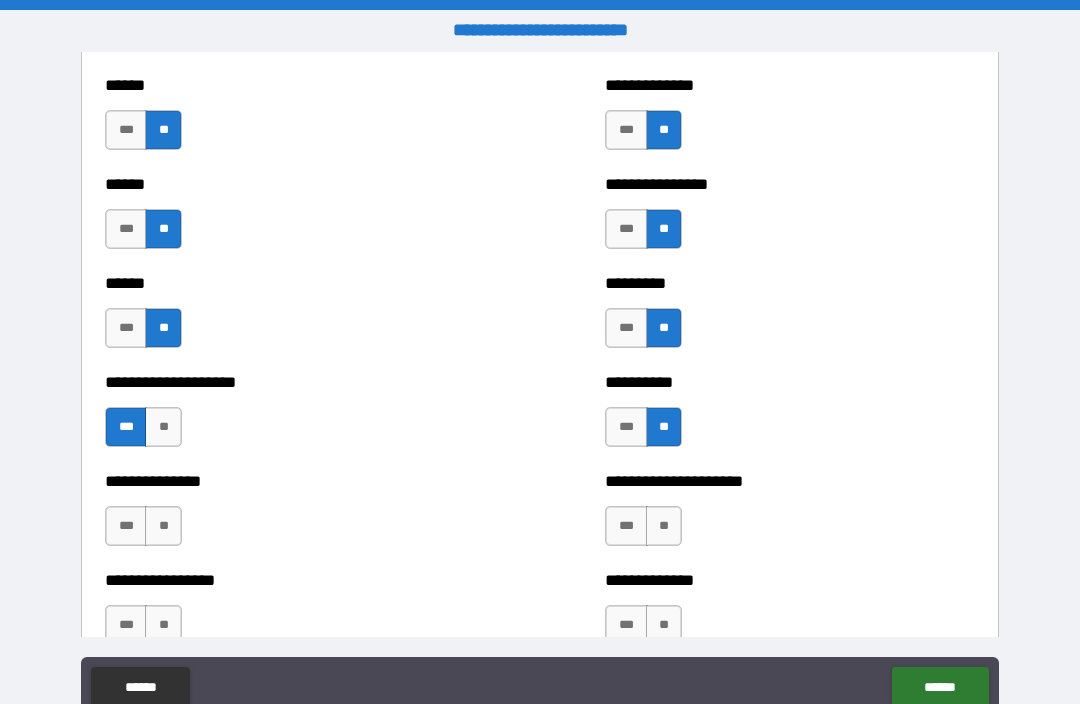 click on "**" at bounding box center [163, 526] 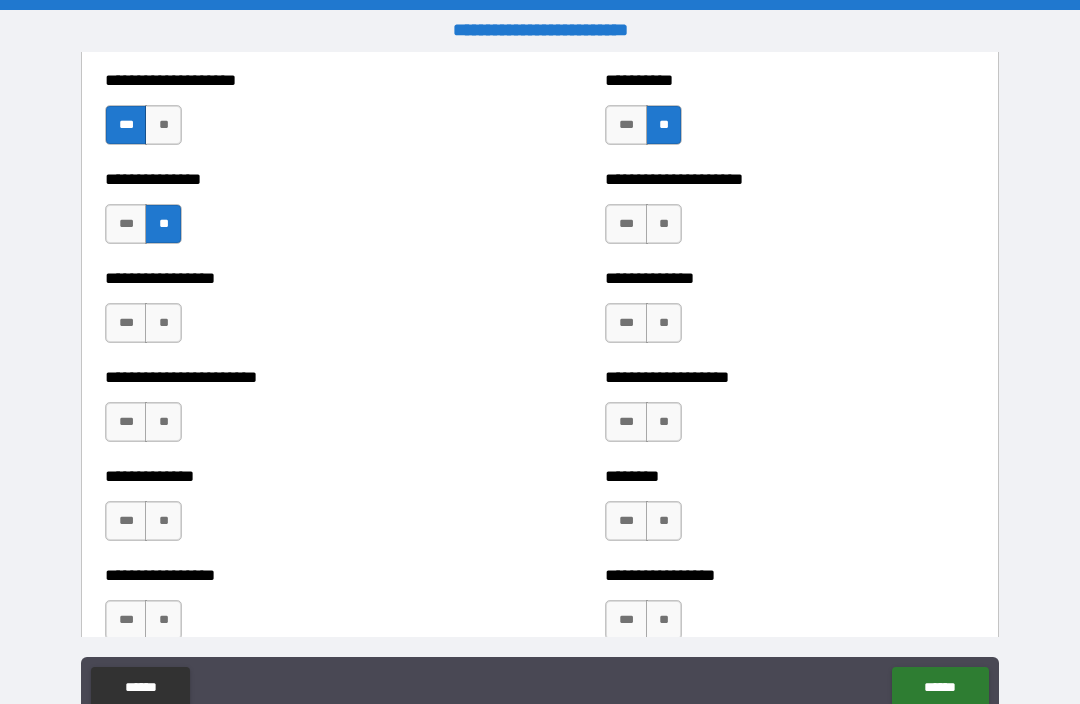 scroll, scrollTop: 3293, scrollLeft: 0, axis: vertical 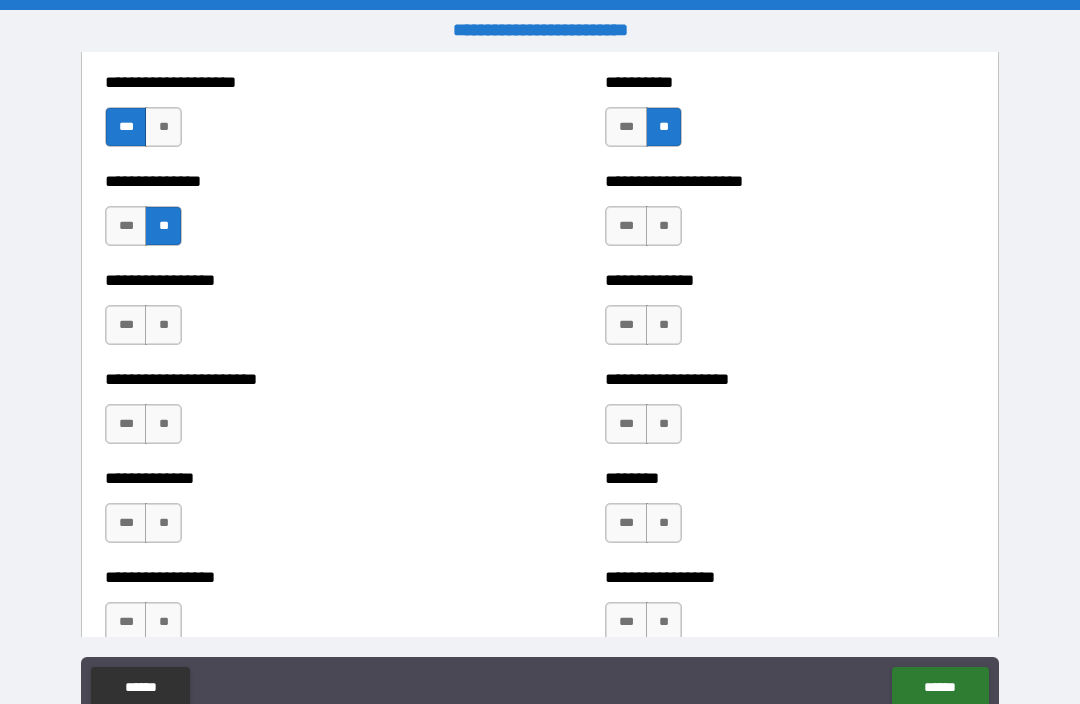 click on "**" at bounding box center (163, 325) 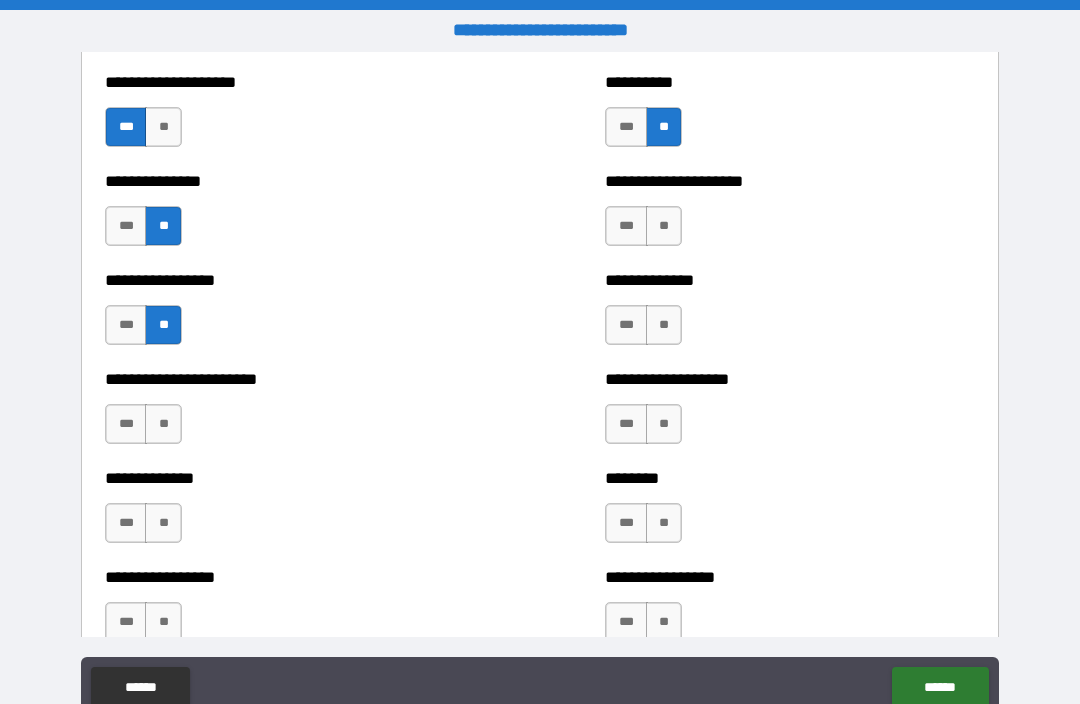 click on "**" at bounding box center [664, 325] 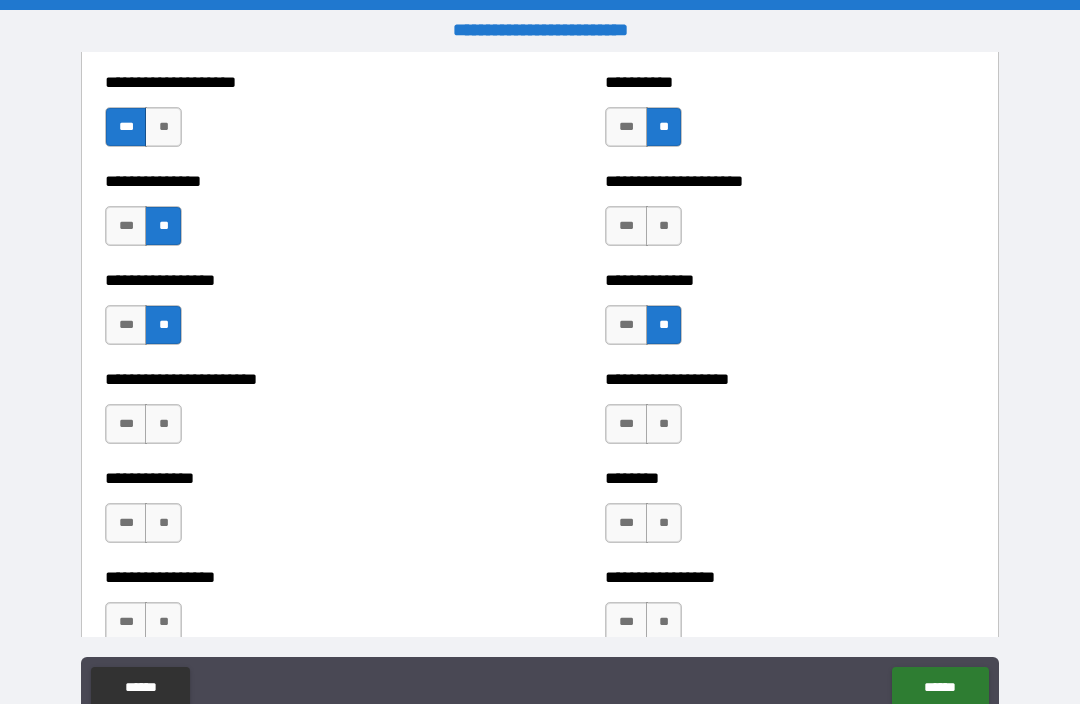 click on "**" at bounding box center (664, 424) 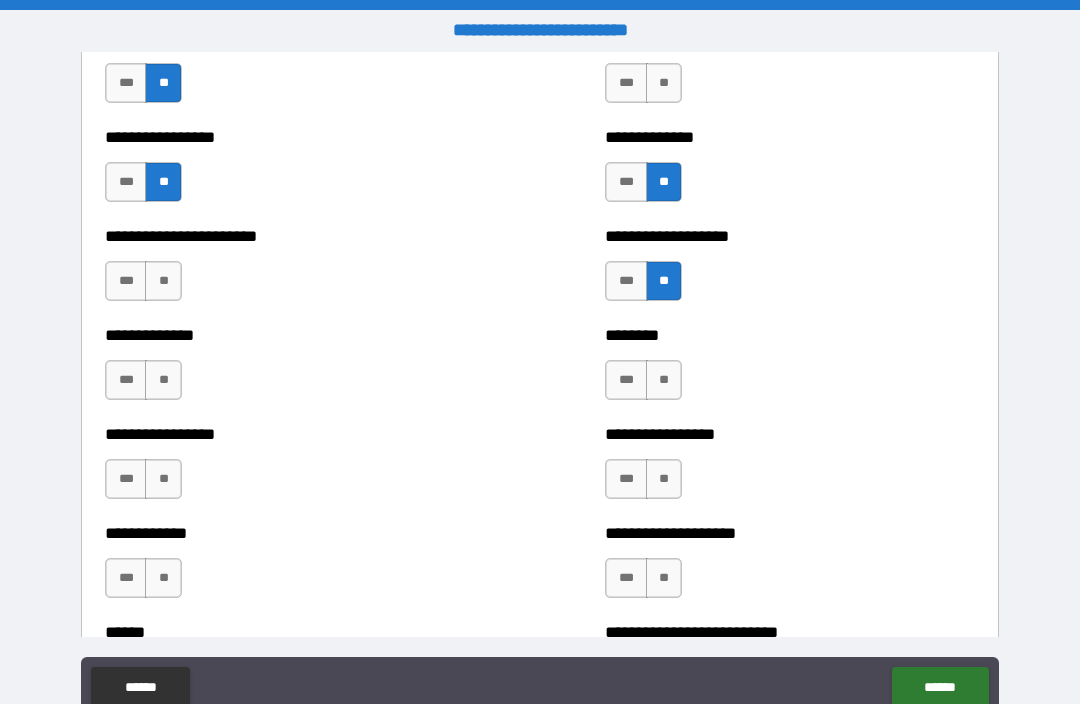 scroll, scrollTop: 3435, scrollLeft: 0, axis: vertical 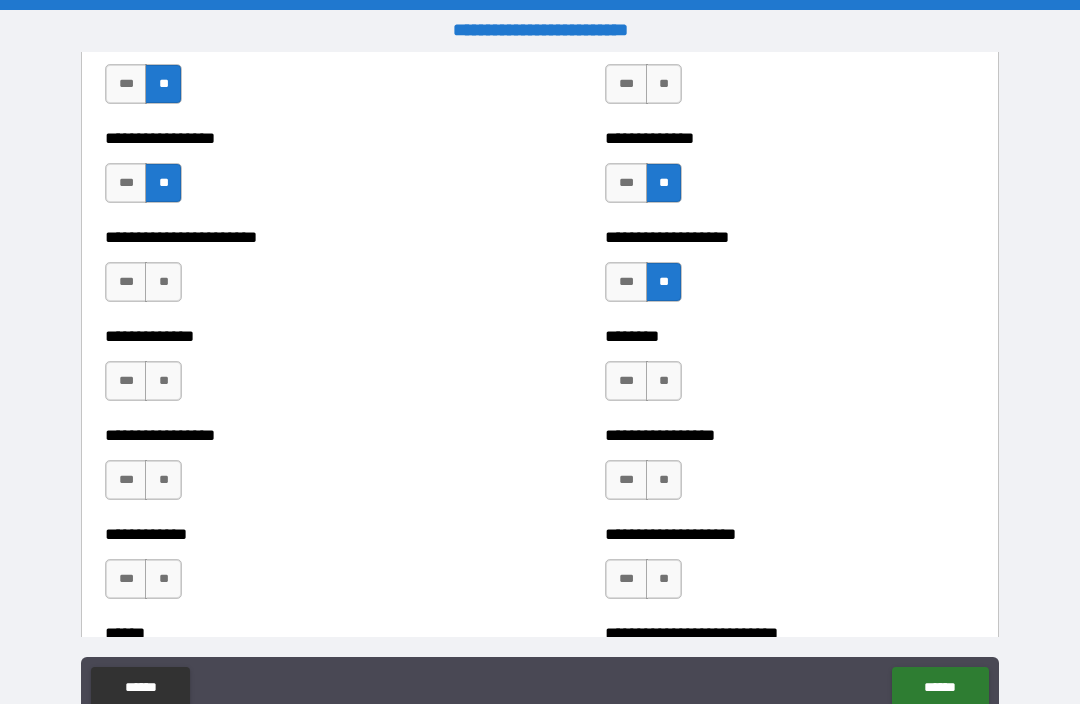 click on "**" at bounding box center [664, 381] 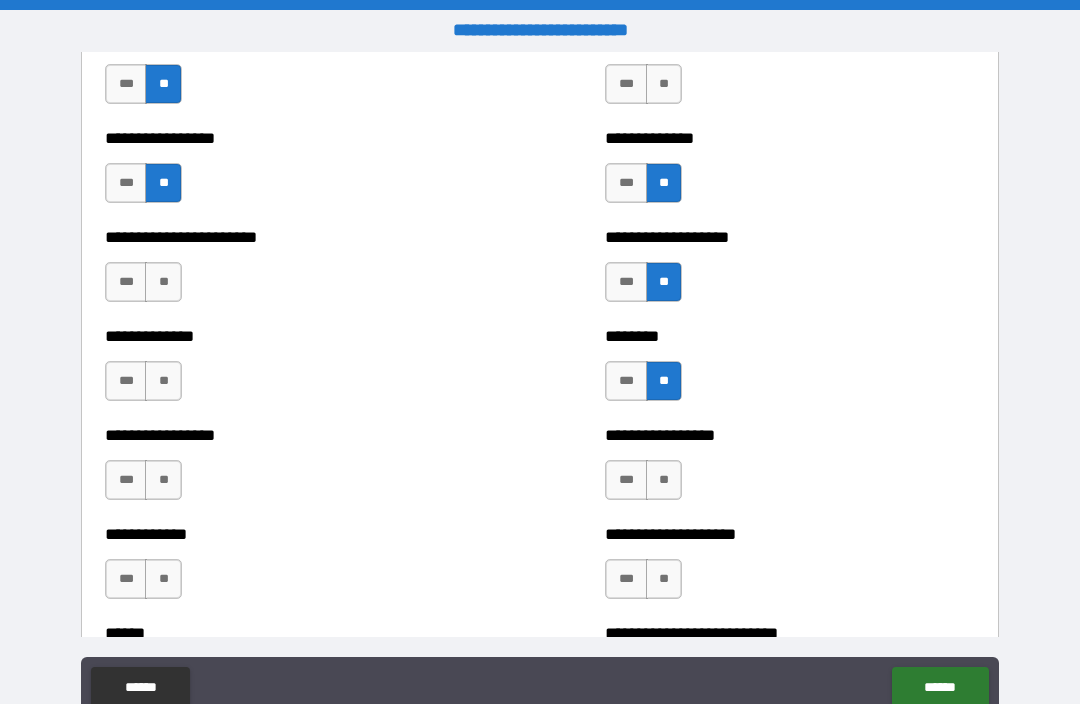 click on "**" at bounding box center [664, 480] 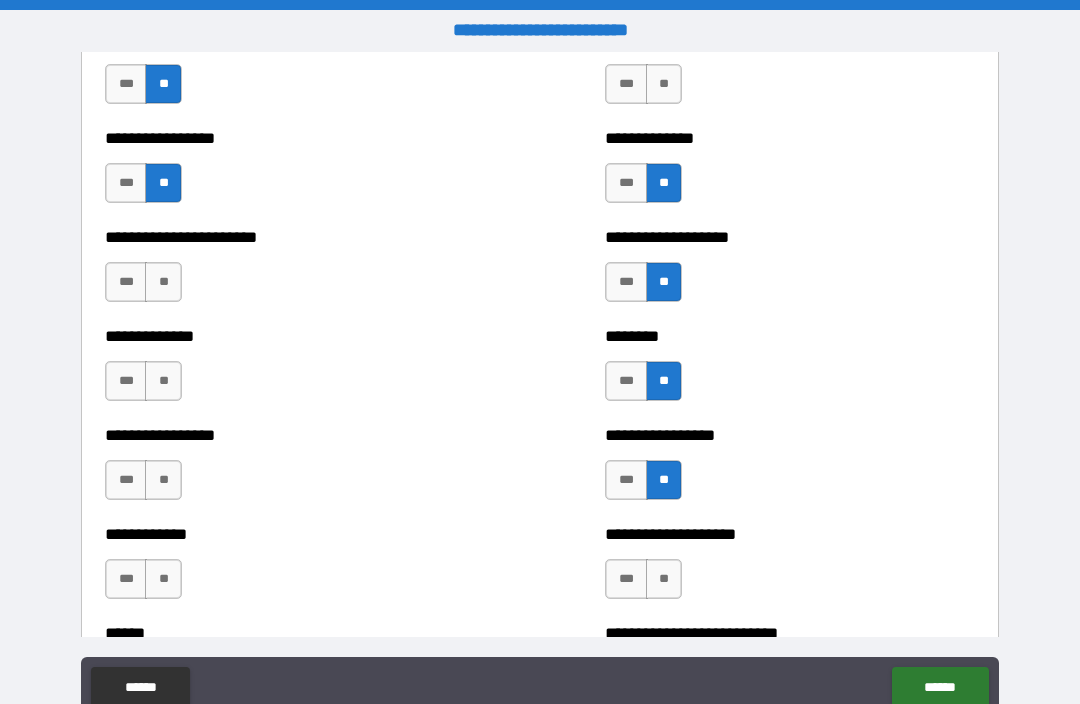 click on "**" at bounding box center (664, 579) 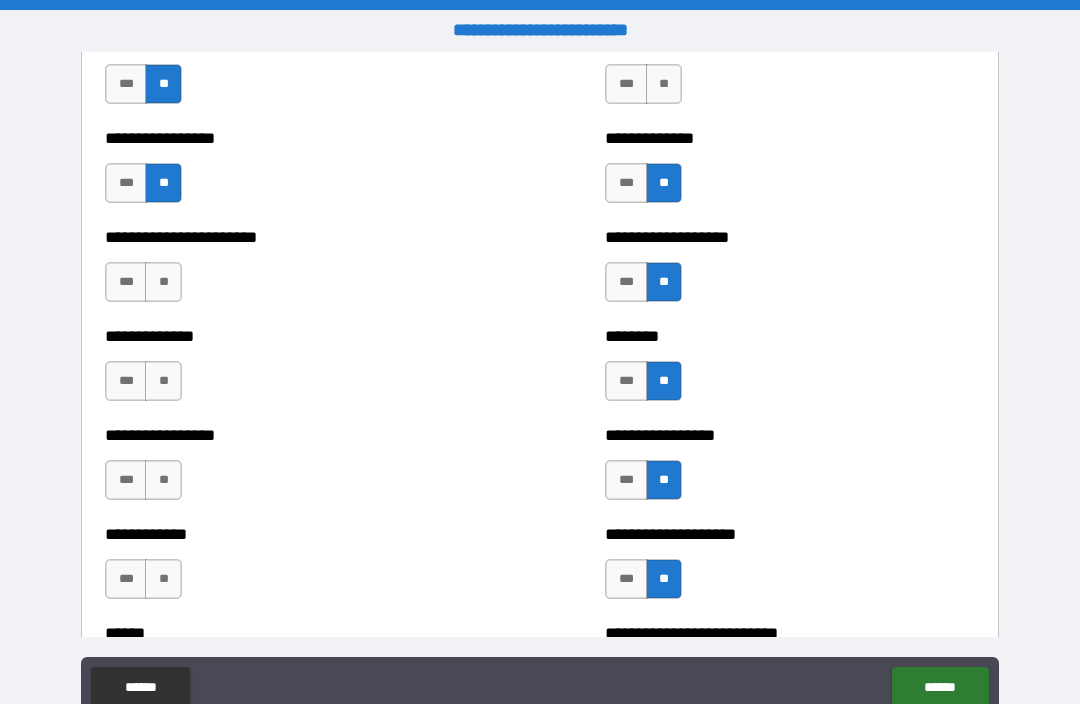 click on "**" at bounding box center (163, 282) 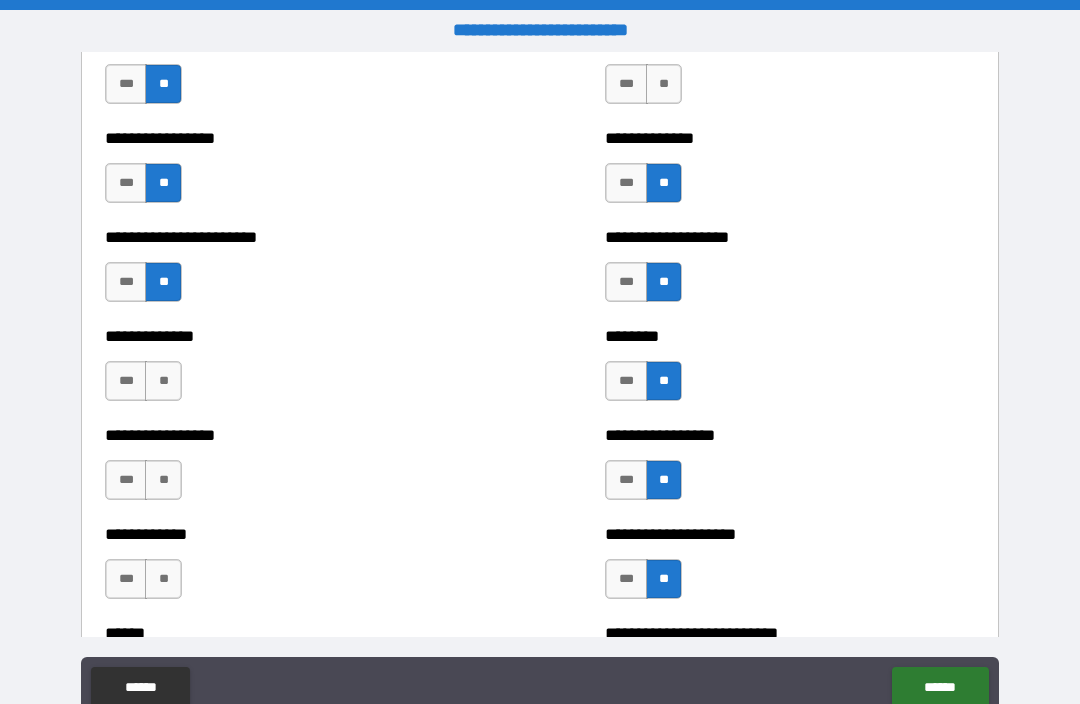 click on "**" at bounding box center [163, 381] 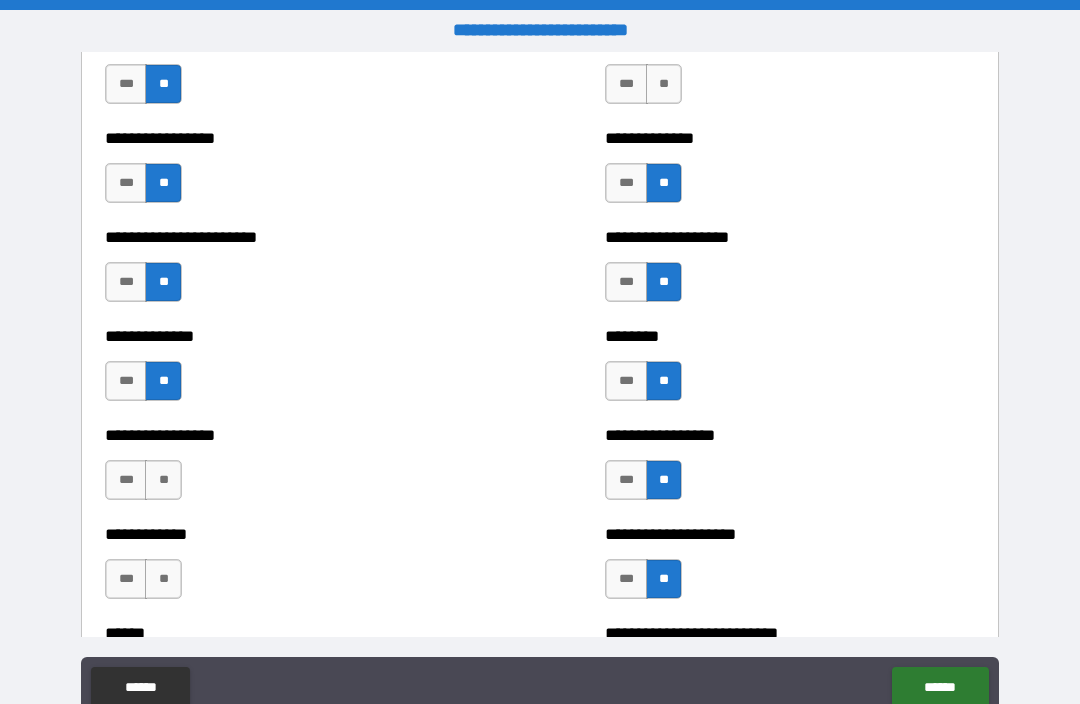 click on "**" at bounding box center [163, 480] 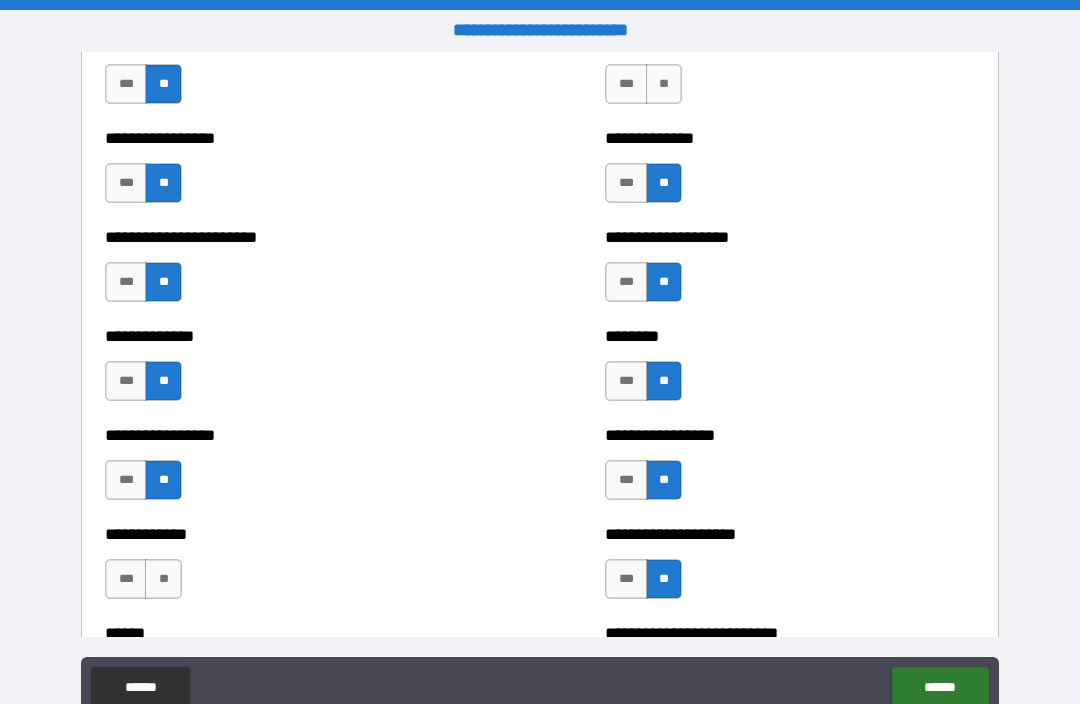 click on "**" at bounding box center [163, 579] 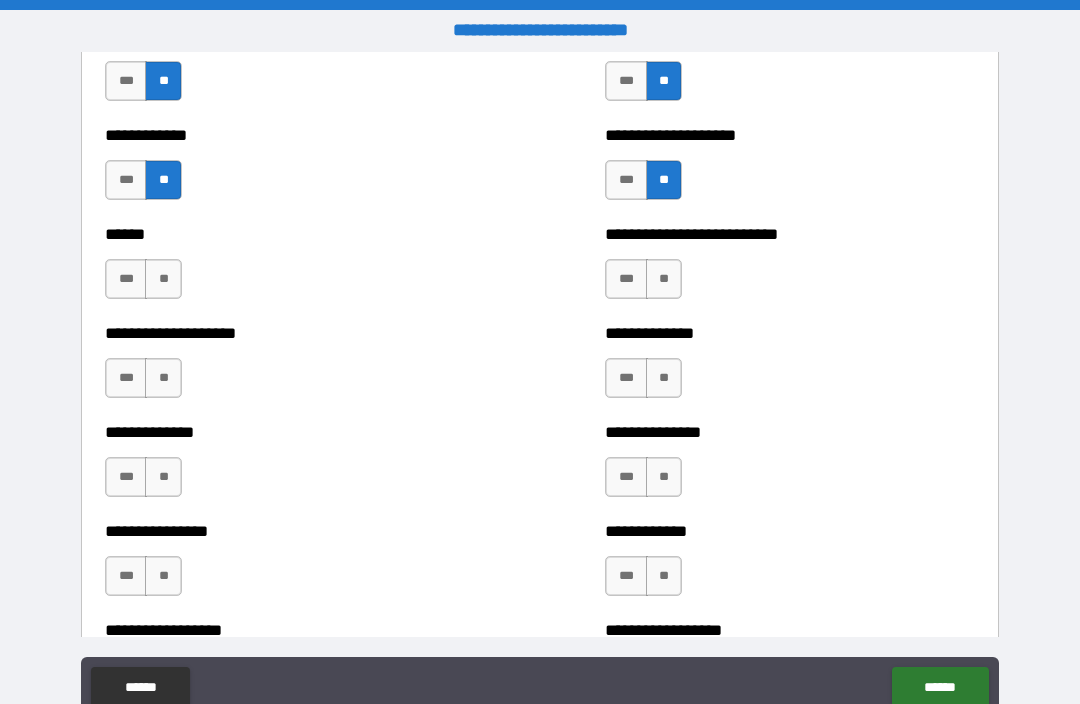 scroll, scrollTop: 3829, scrollLeft: 0, axis: vertical 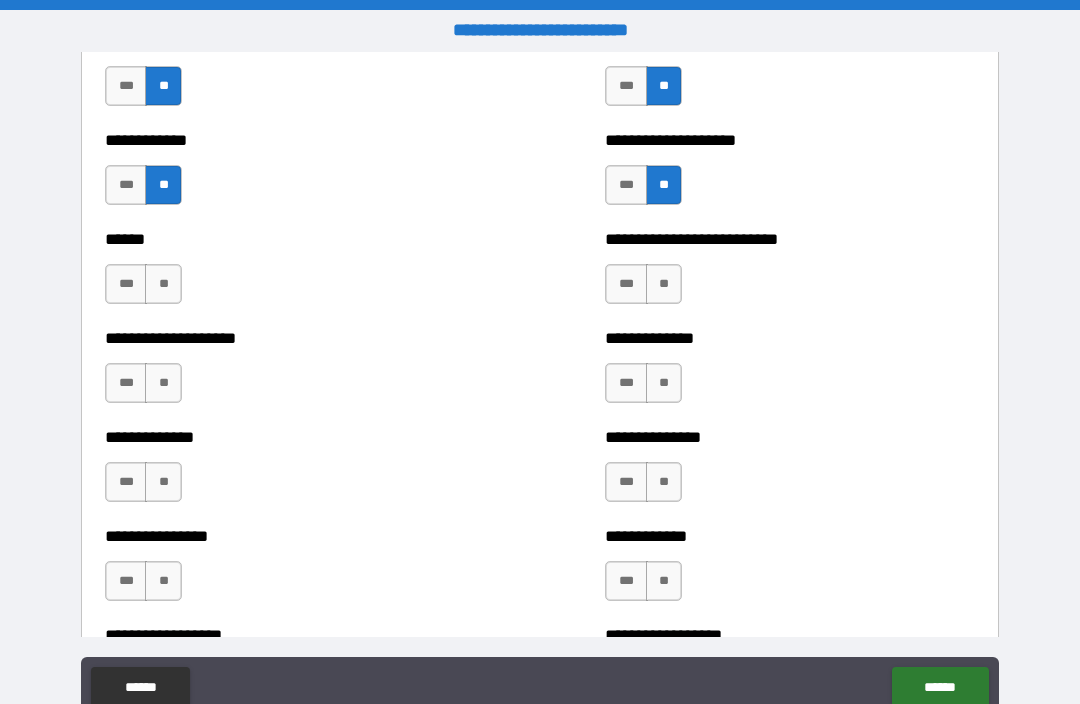 click on "**" at bounding box center (163, 284) 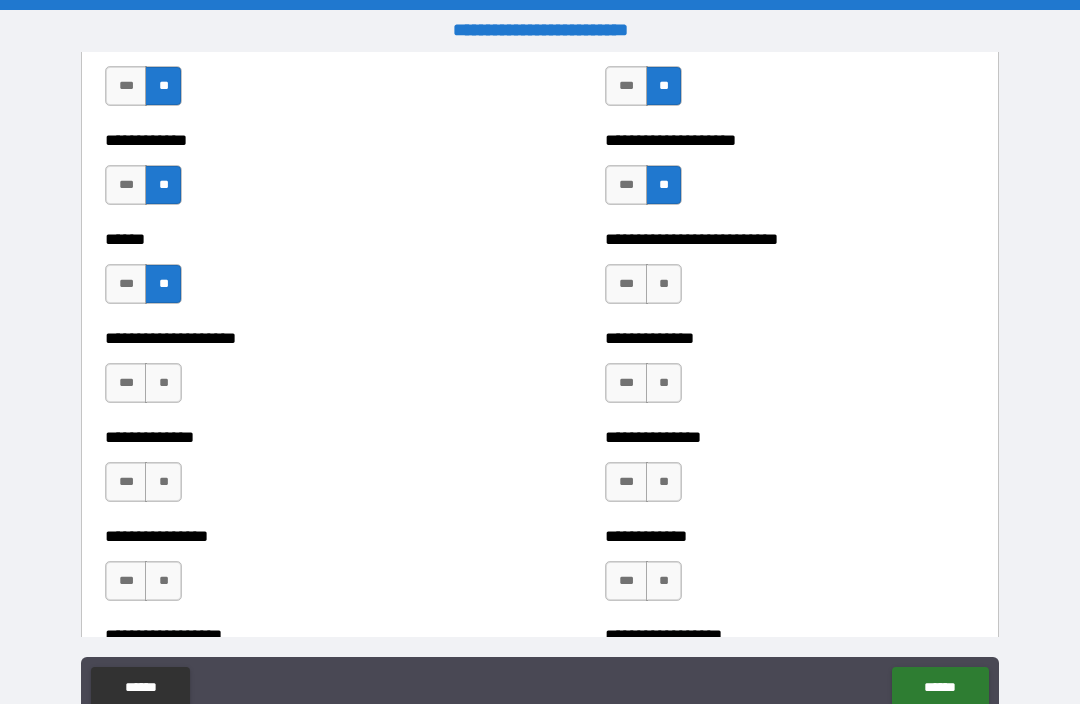 click on "**" at bounding box center [163, 383] 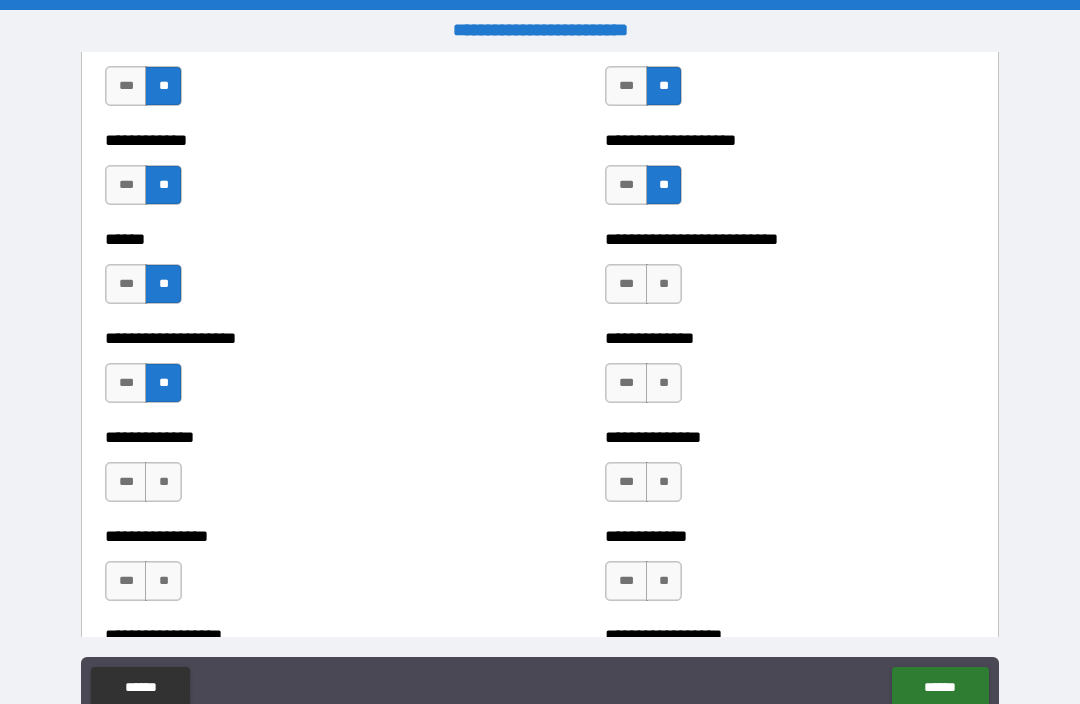 click on "**" at bounding box center (163, 482) 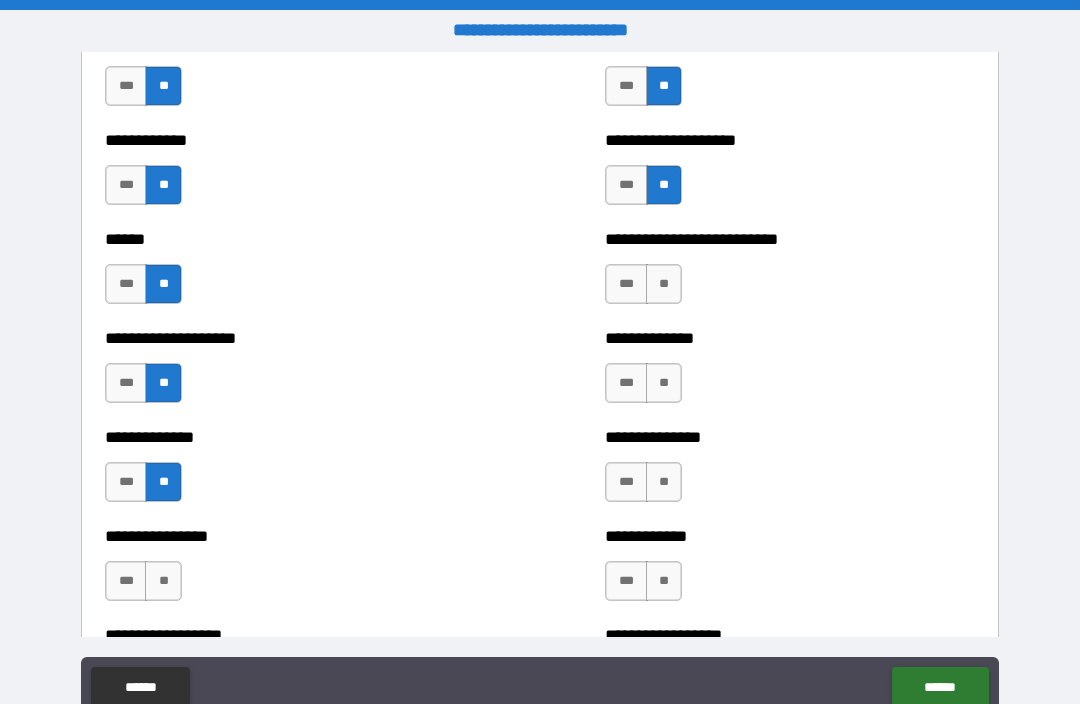 click on "**" at bounding box center (163, 581) 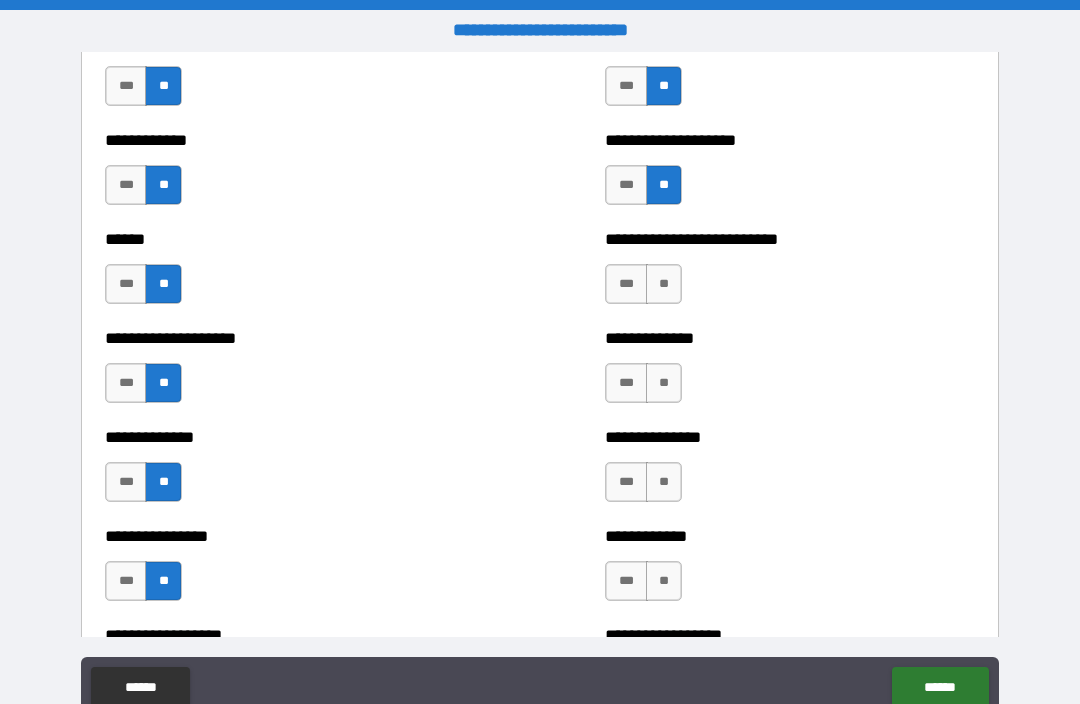 click on "**" at bounding box center [664, 284] 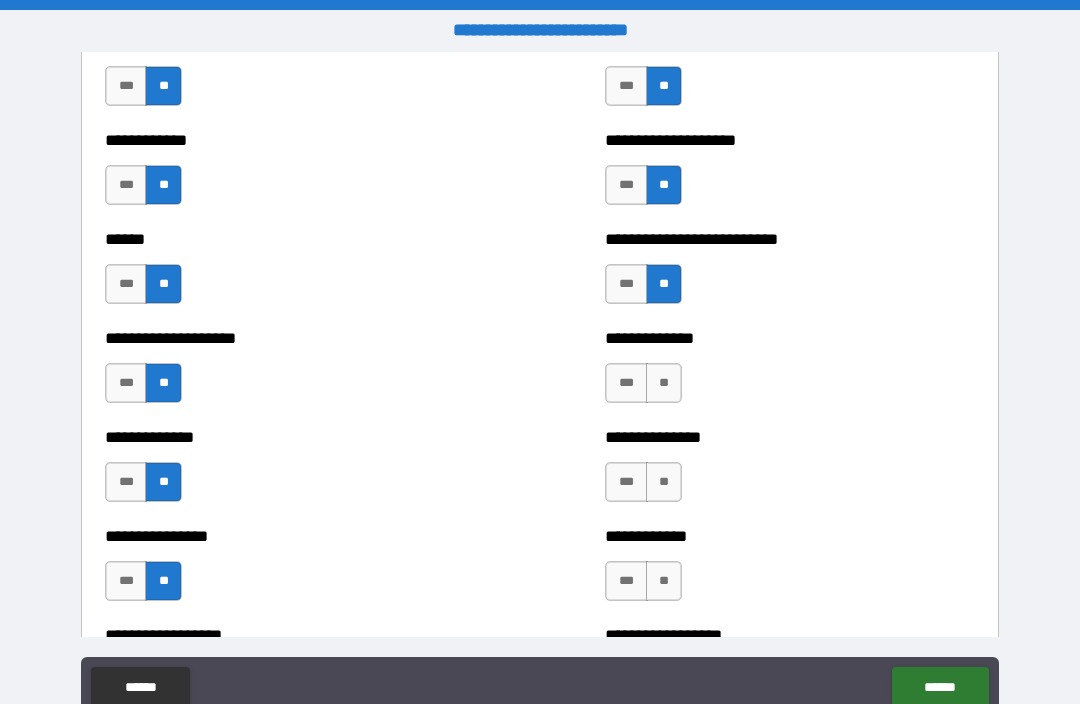 click on "**" at bounding box center (664, 383) 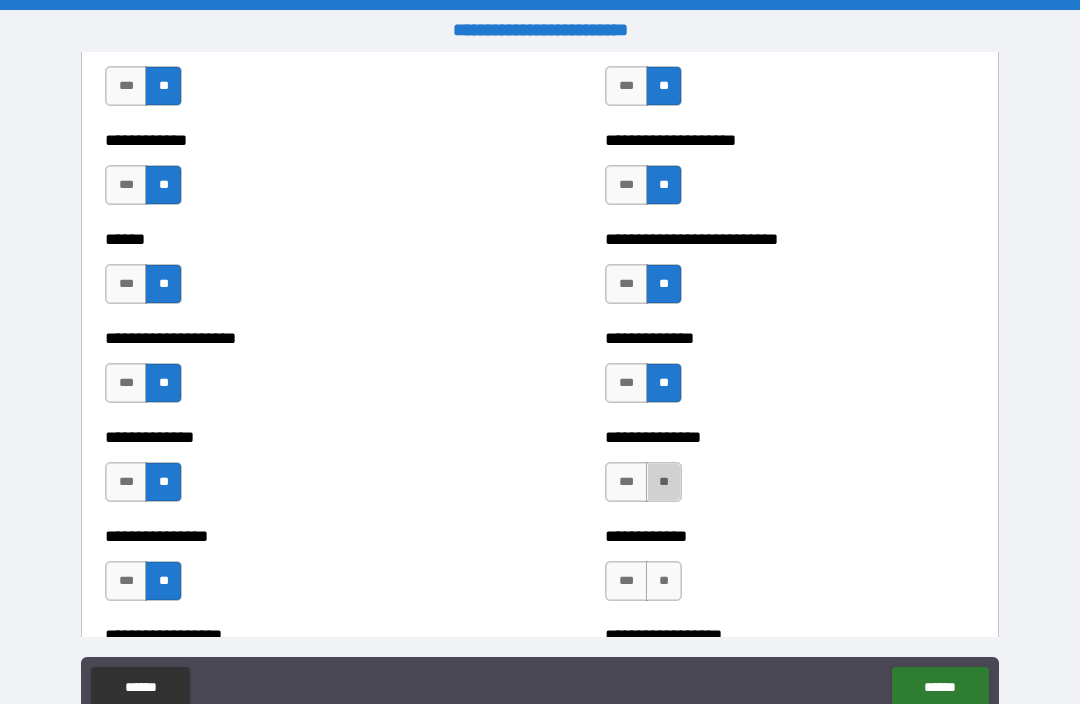 click on "**" at bounding box center [664, 482] 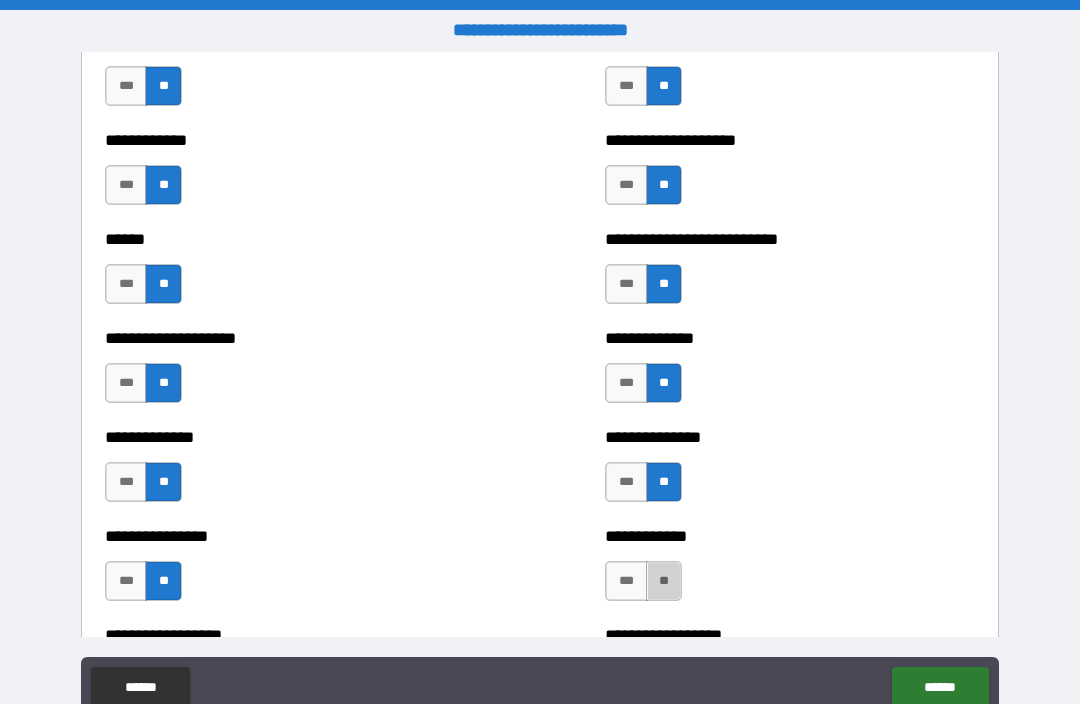 click on "**" at bounding box center (664, 581) 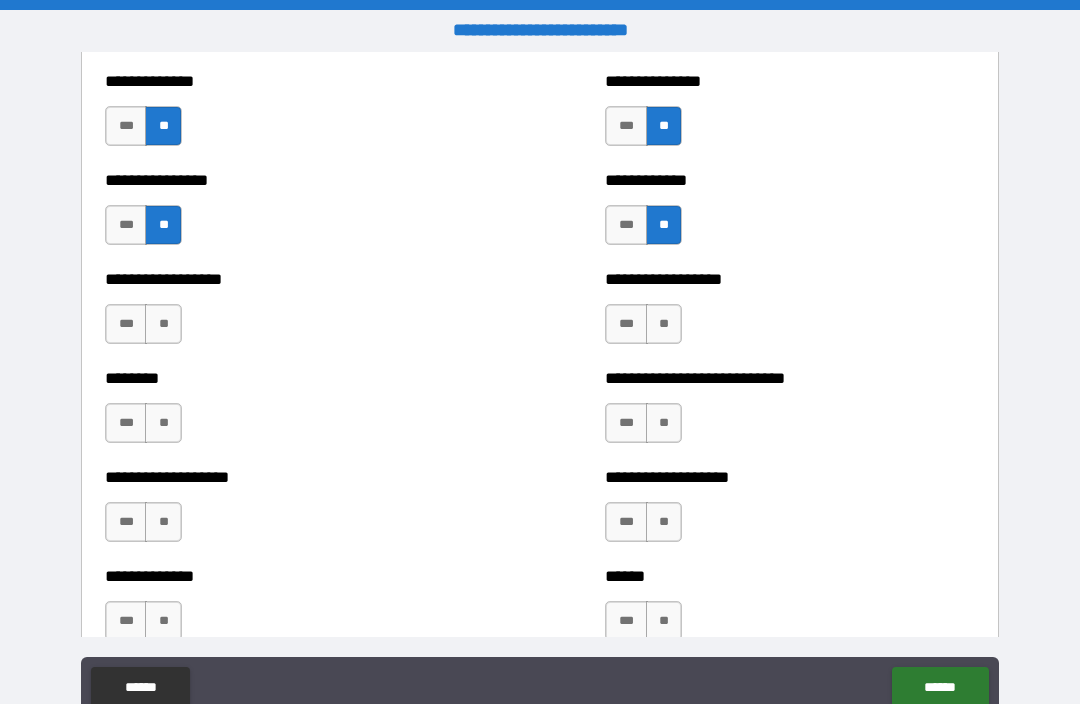 scroll, scrollTop: 4204, scrollLeft: 0, axis: vertical 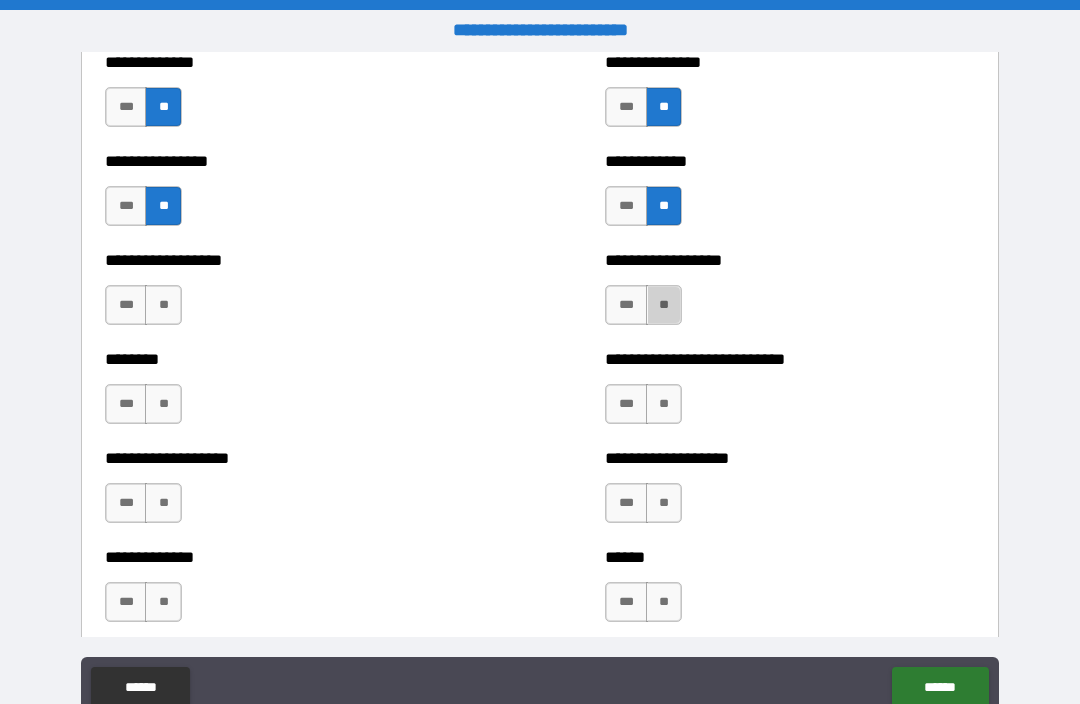 click on "**" at bounding box center (664, 305) 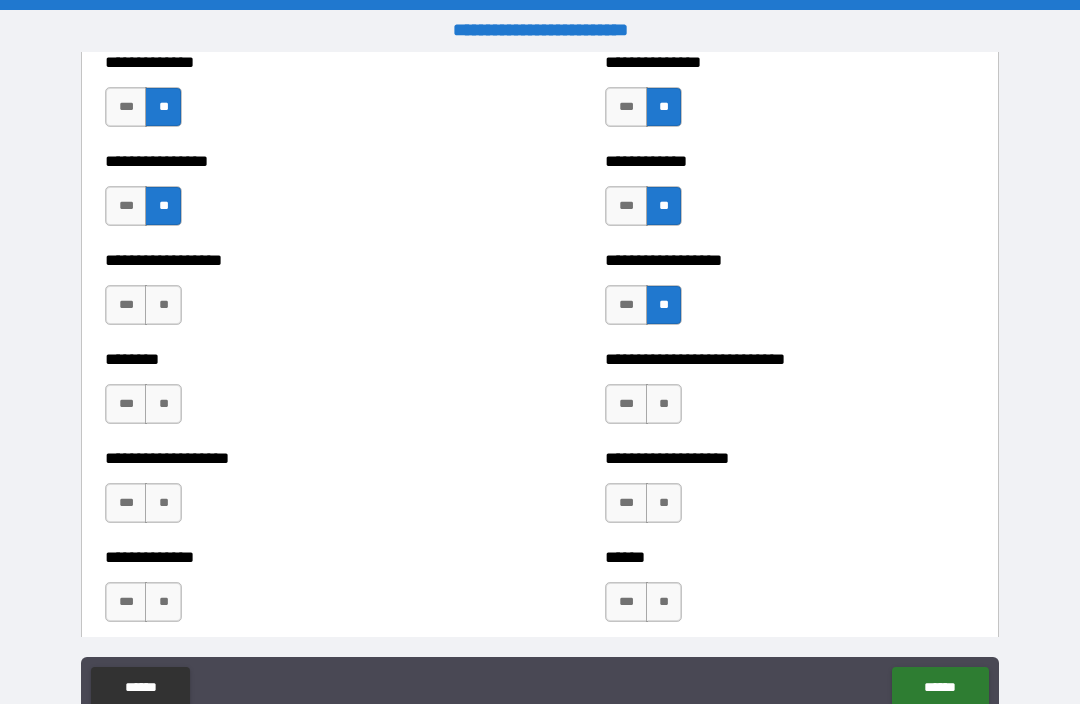 click on "**" at bounding box center [664, 404] 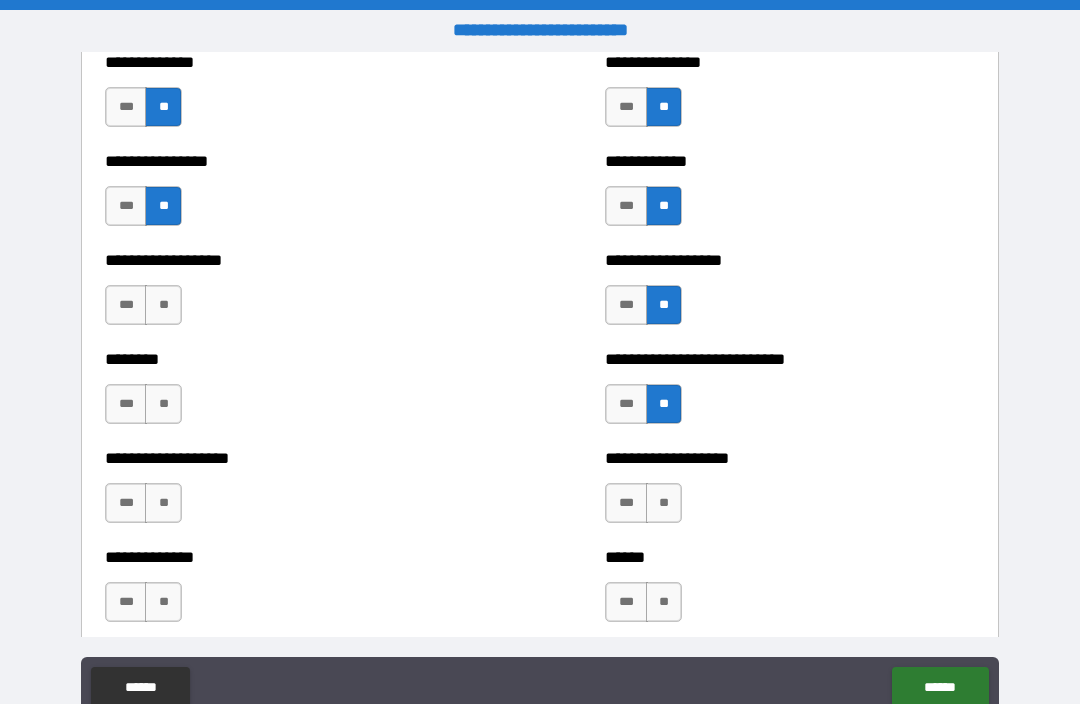 click on "**" at bounding box center [664, 503] 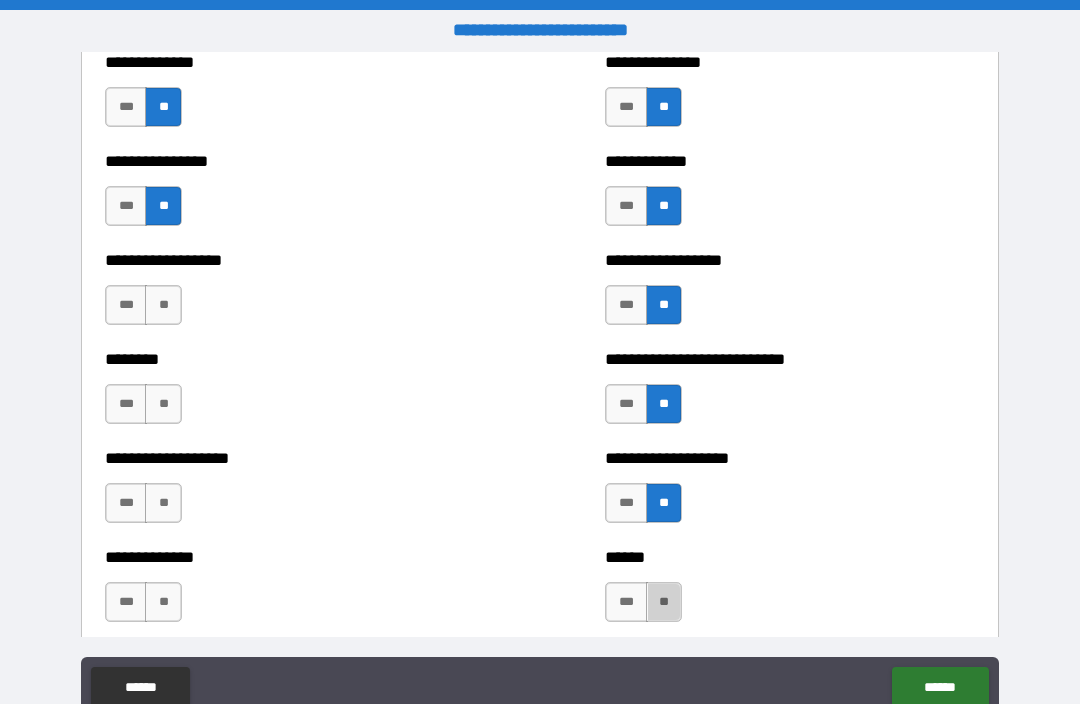 click on "**" at bounding box center (664, 602) 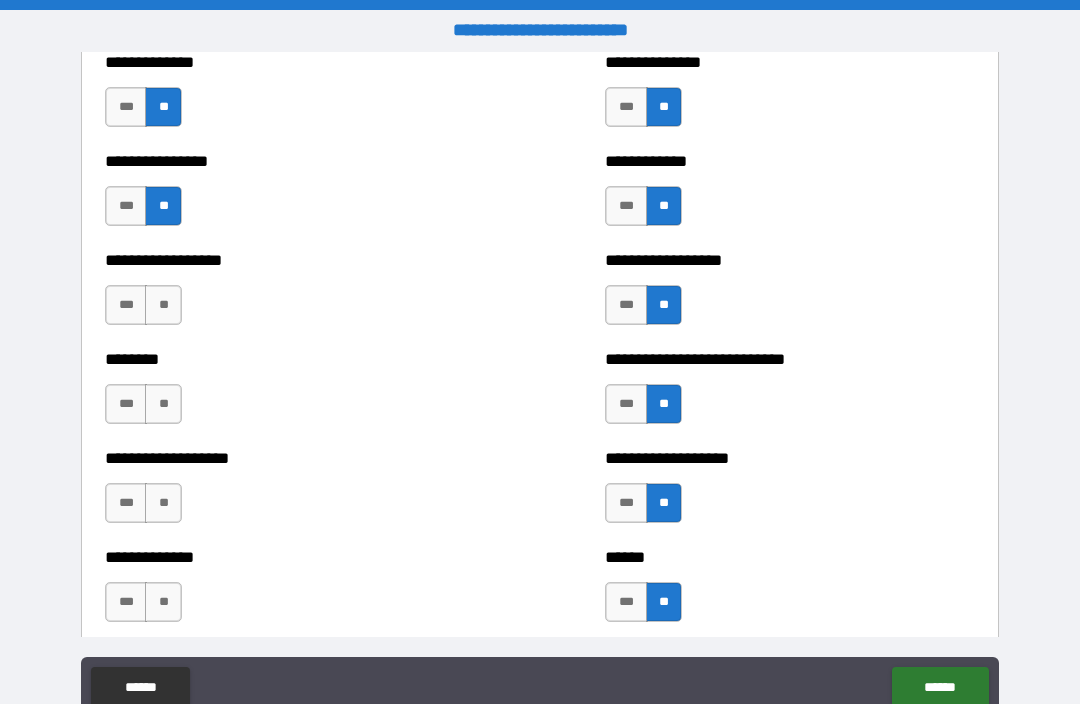 click on "***" at bounding box center (626, 602) 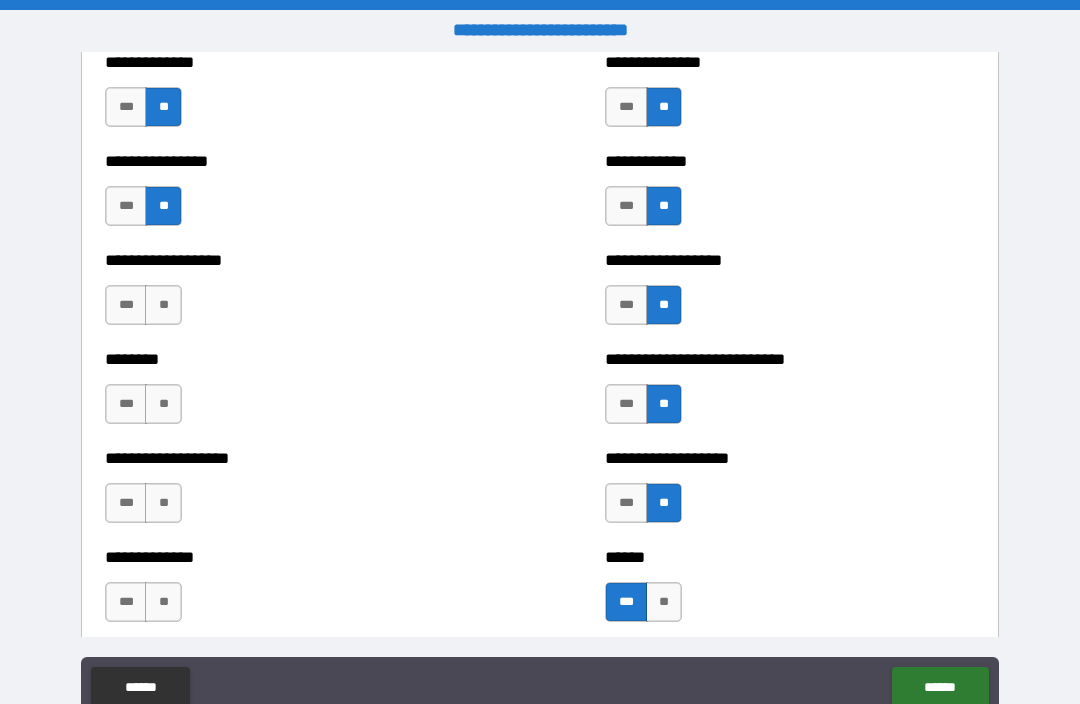 click on "**" at bounding box center [163, 305] 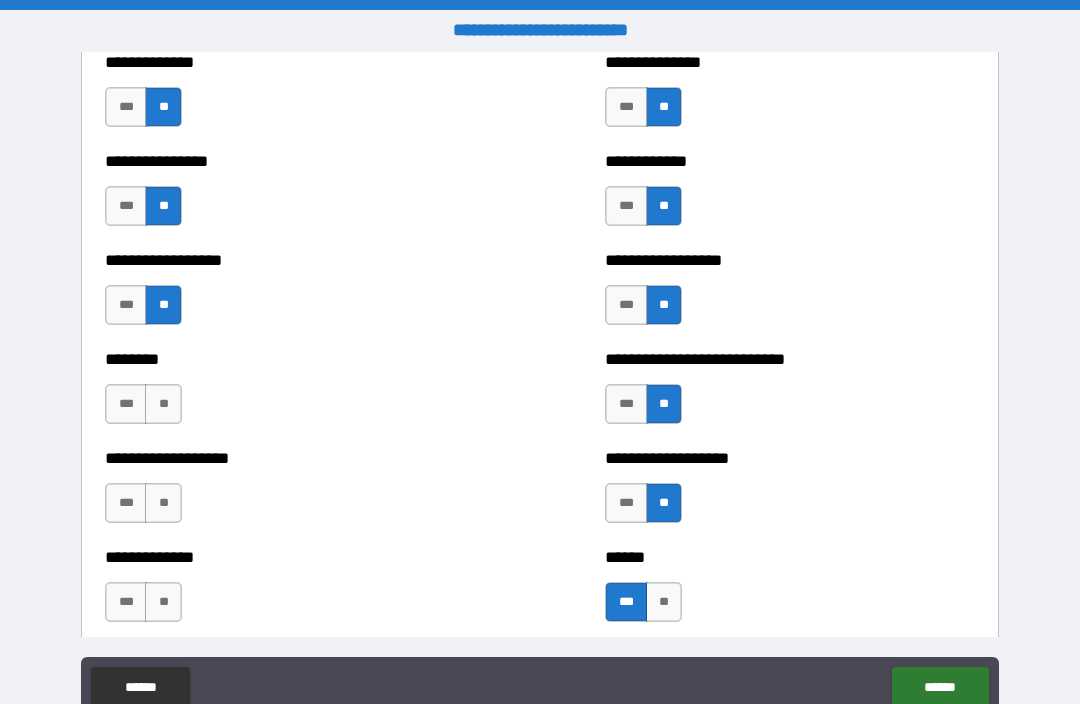 click on "**" at bounding box center (163, 305) 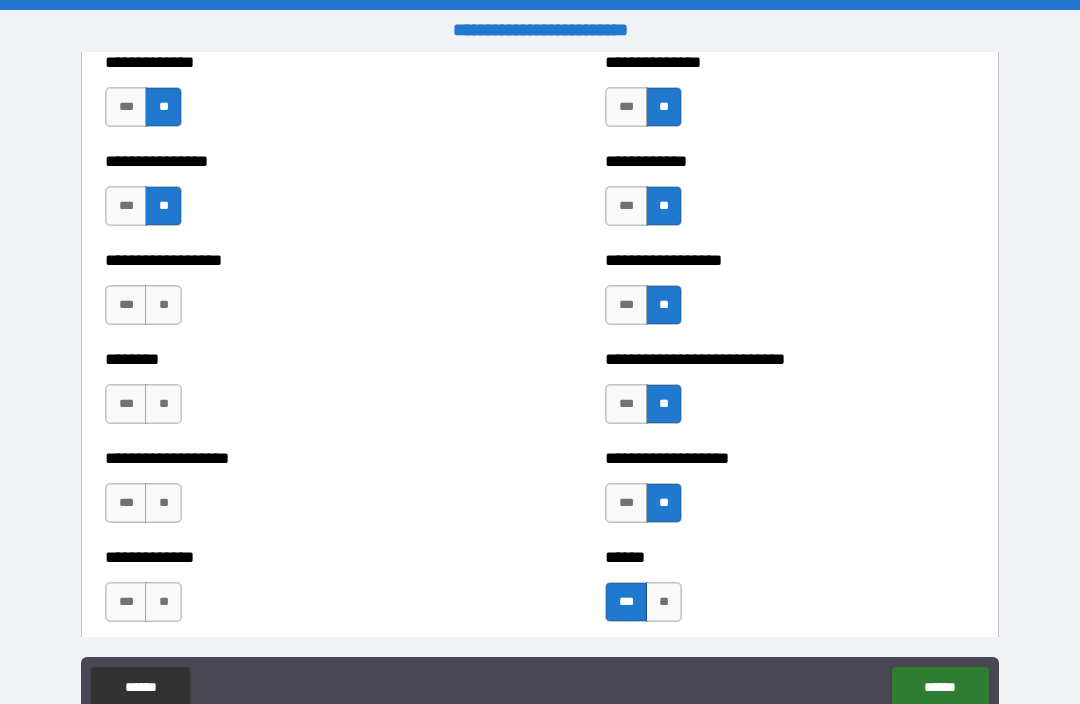 click on "**" at bounding box center (163, 404) 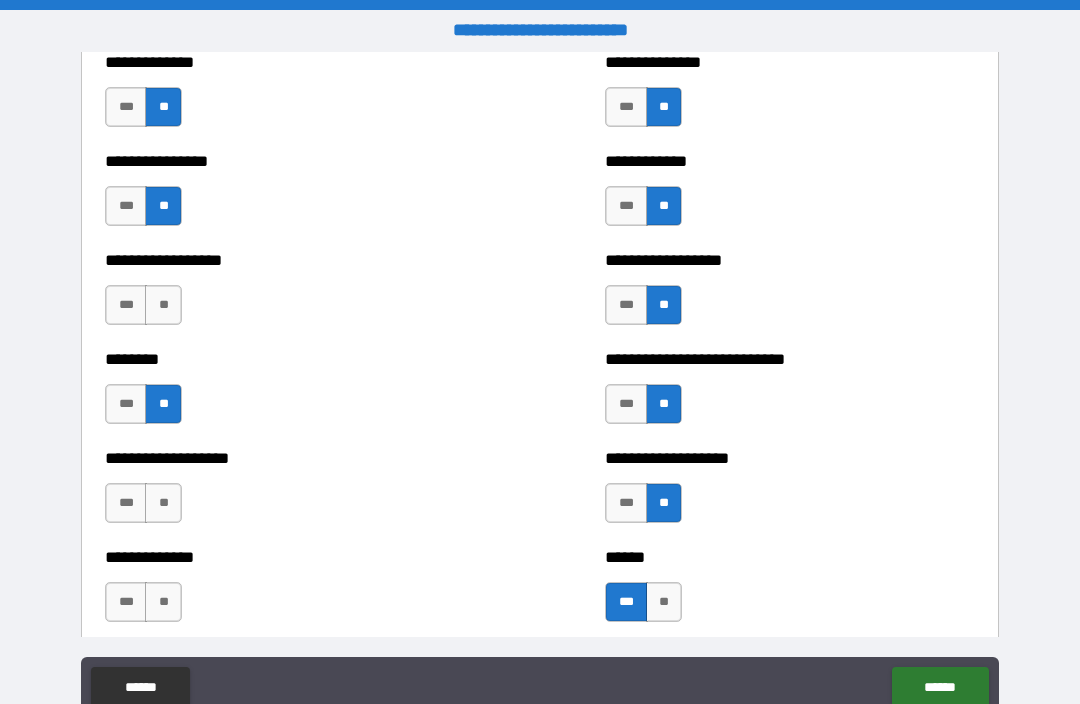 click on "**" at bounding box center (163, 503) 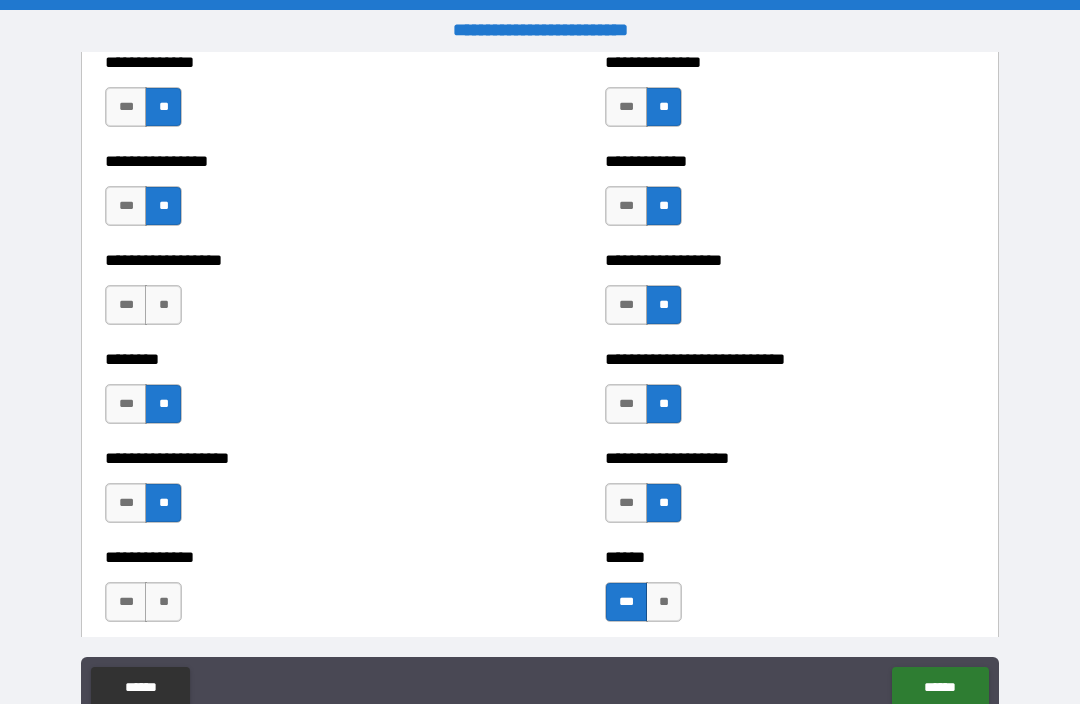 click on "**" at bounding box center (163, 602) 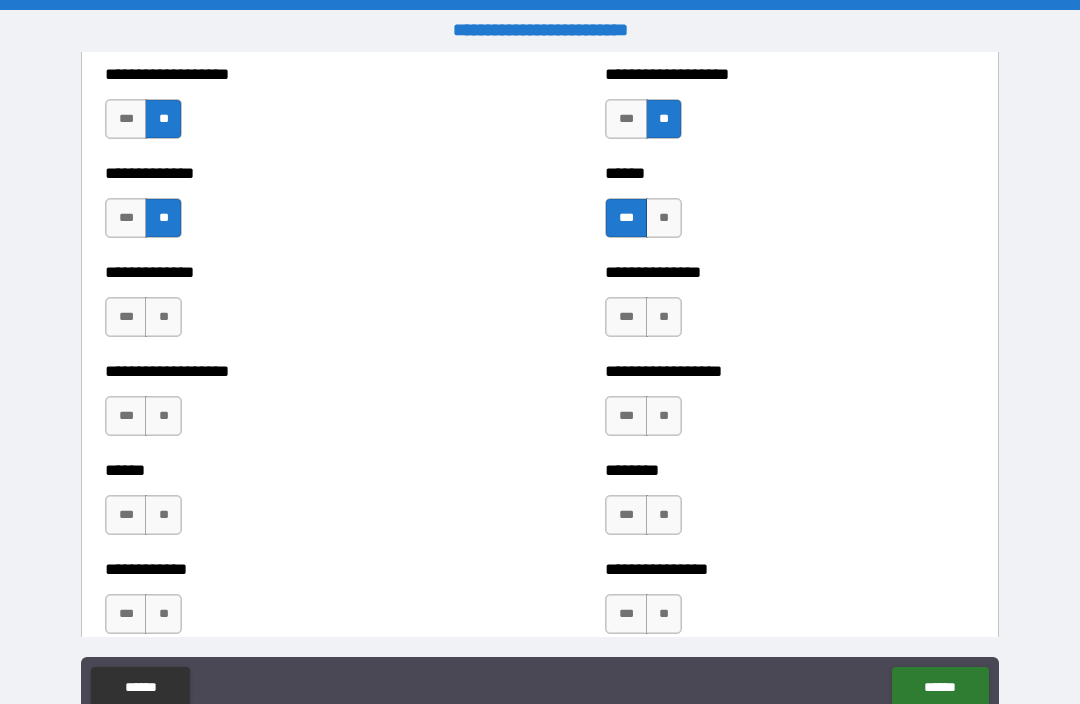 scroll, scrollTop: 4611, scrollLeft: 0, axis: vertical 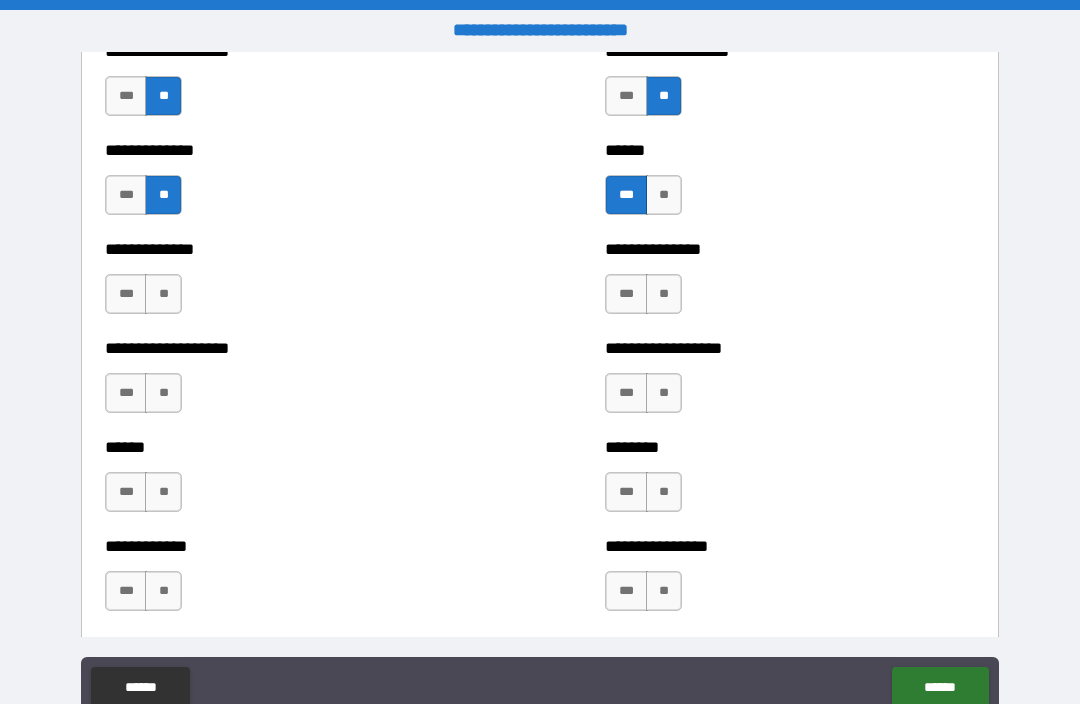 click on "**" at bounding box center (163, 294) 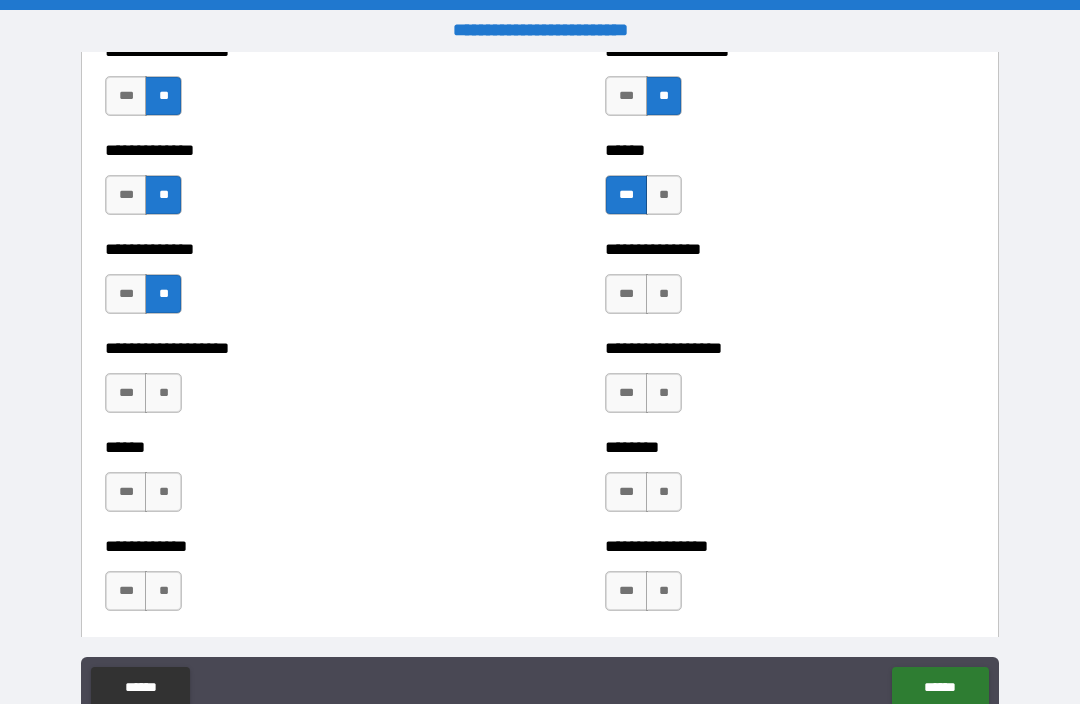 click on "**" at bounding box center (163, 393) 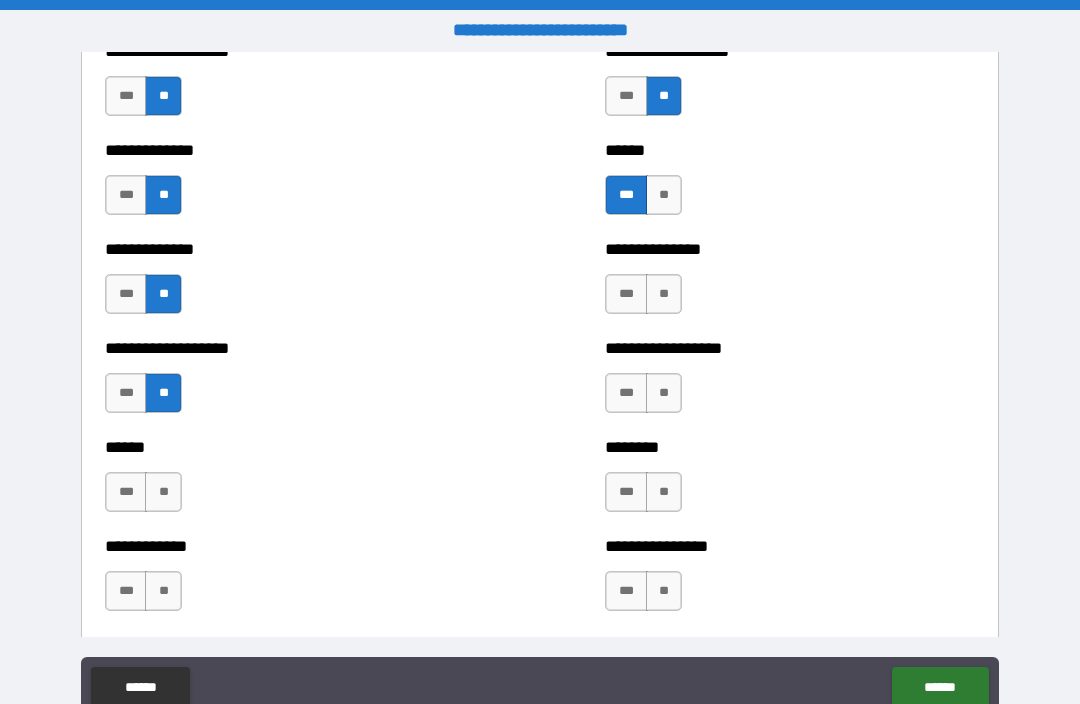 click on "**" at bounding box center (163, 492) 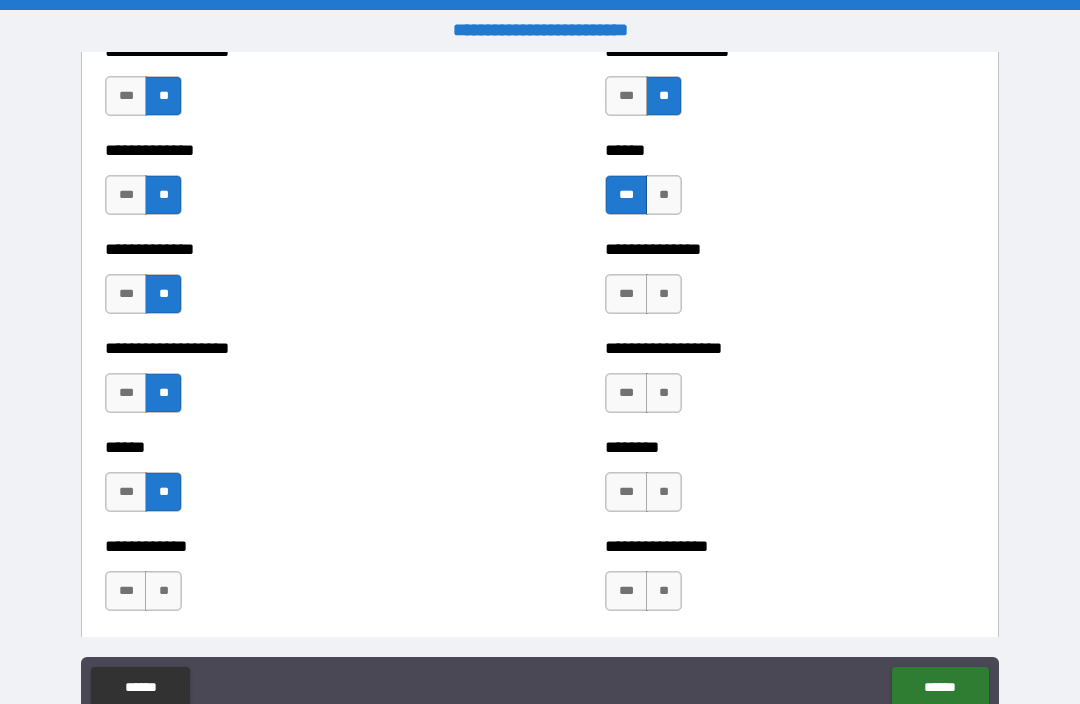 click on "**" at bounding box center [163, 591] 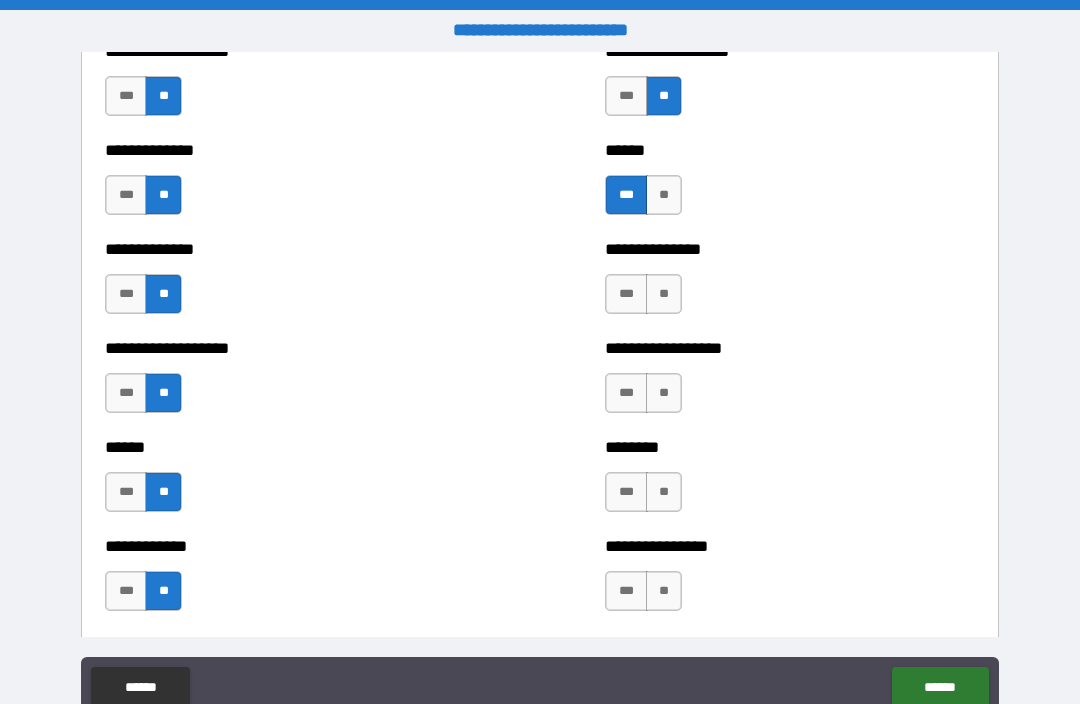 click on "**" at bounding box center [664, 393] 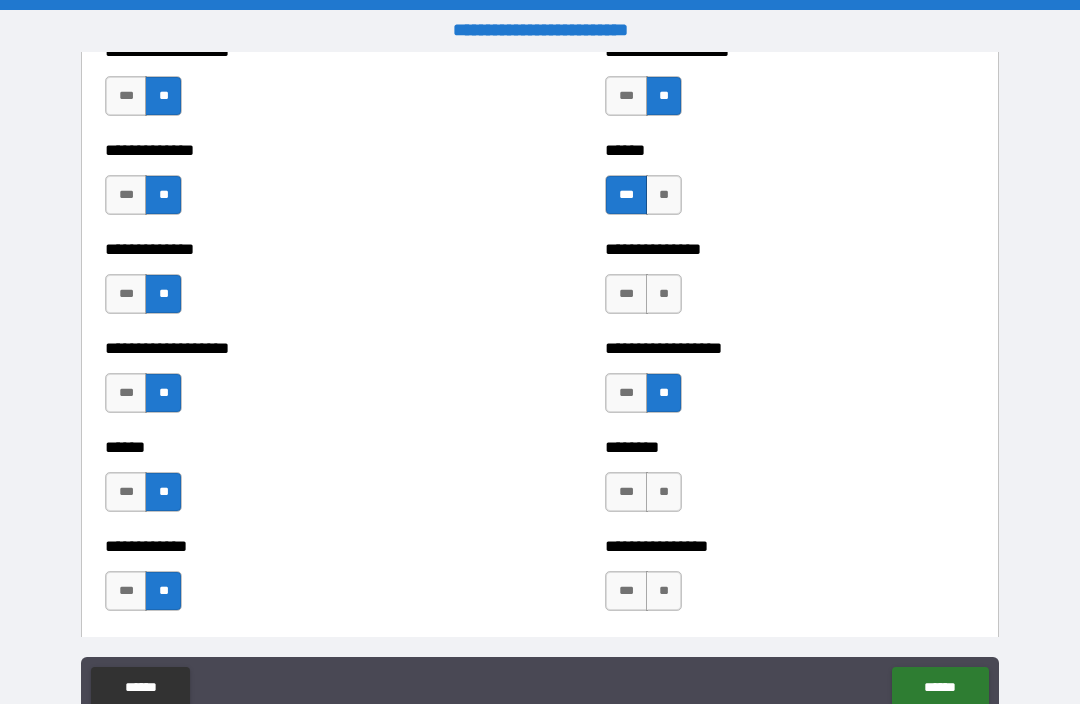 click on "**" at bounding box center (664, 492) 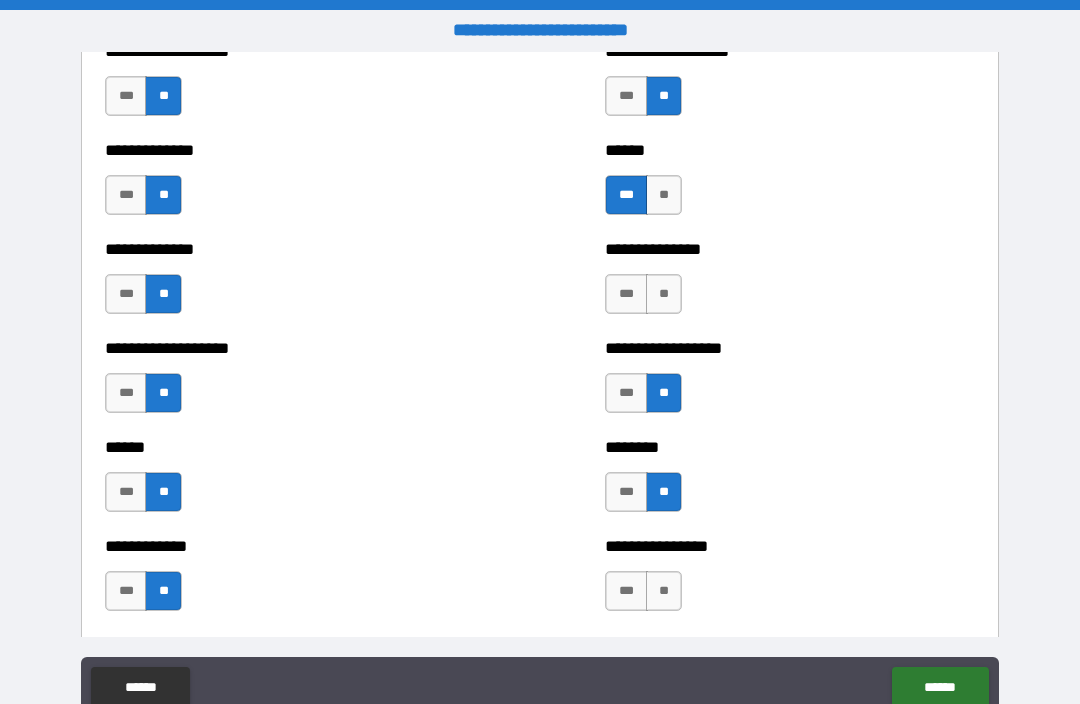 click on "**" at bounding box center (664, 591) 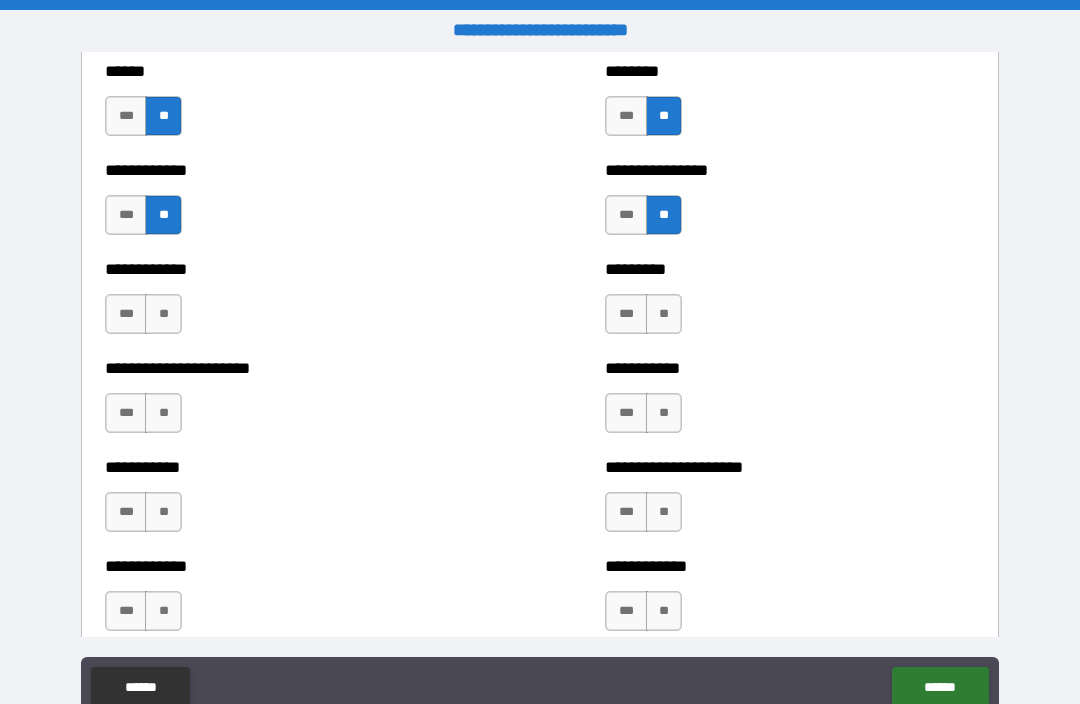 scroll, scrollTop: 4998, scrollLeft: 0, axis: vertical 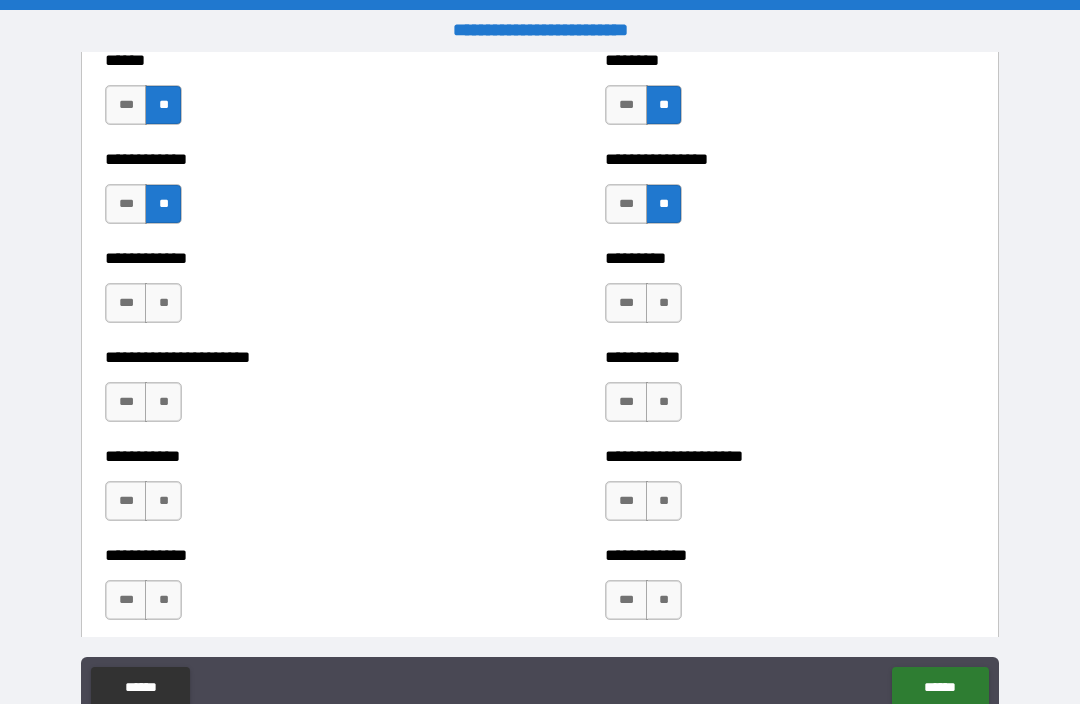 click on "**" at bounding box center (664, 303) 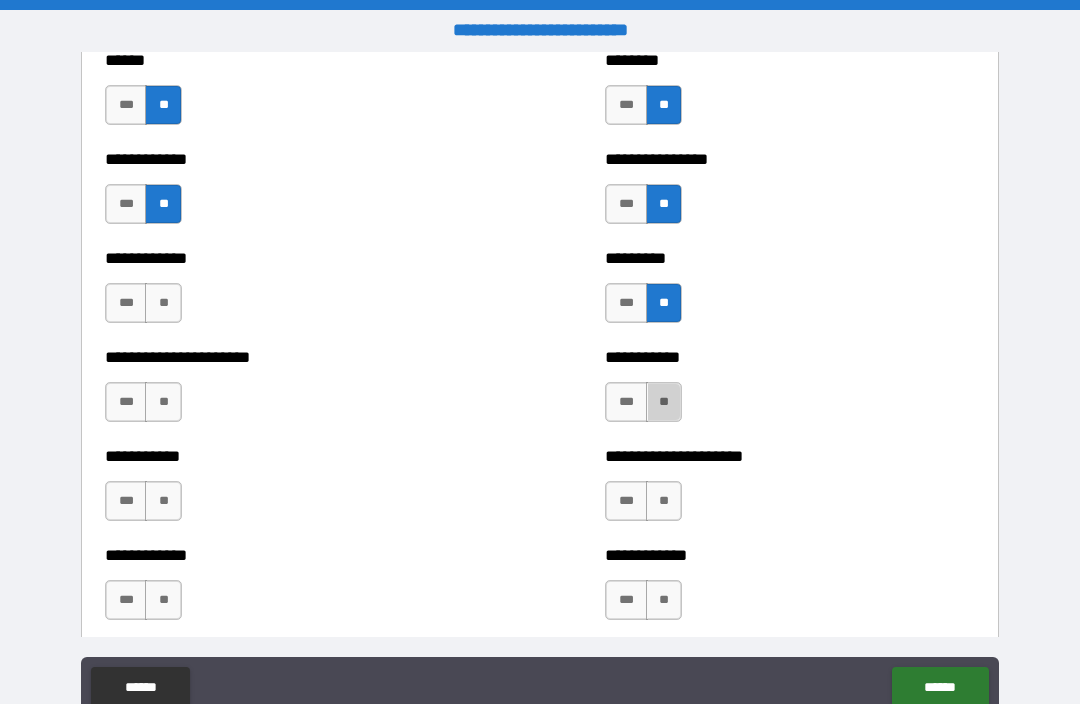 click on "**" at bounding box center [664, 402] 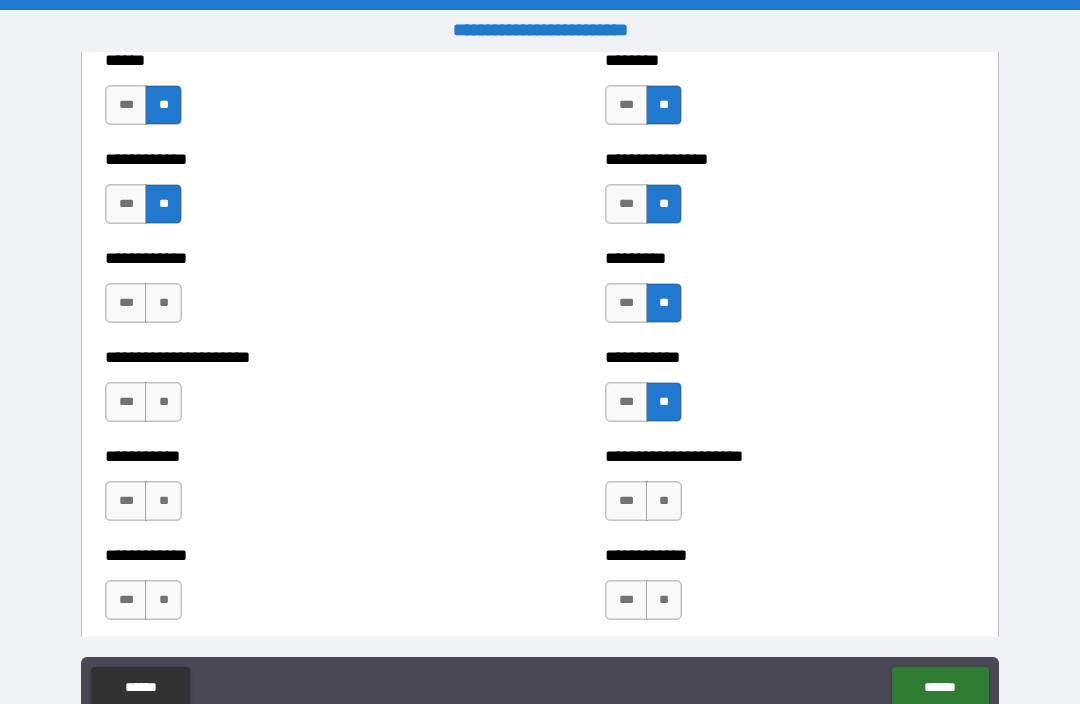 click on "**" at bounding box center [664, 501] 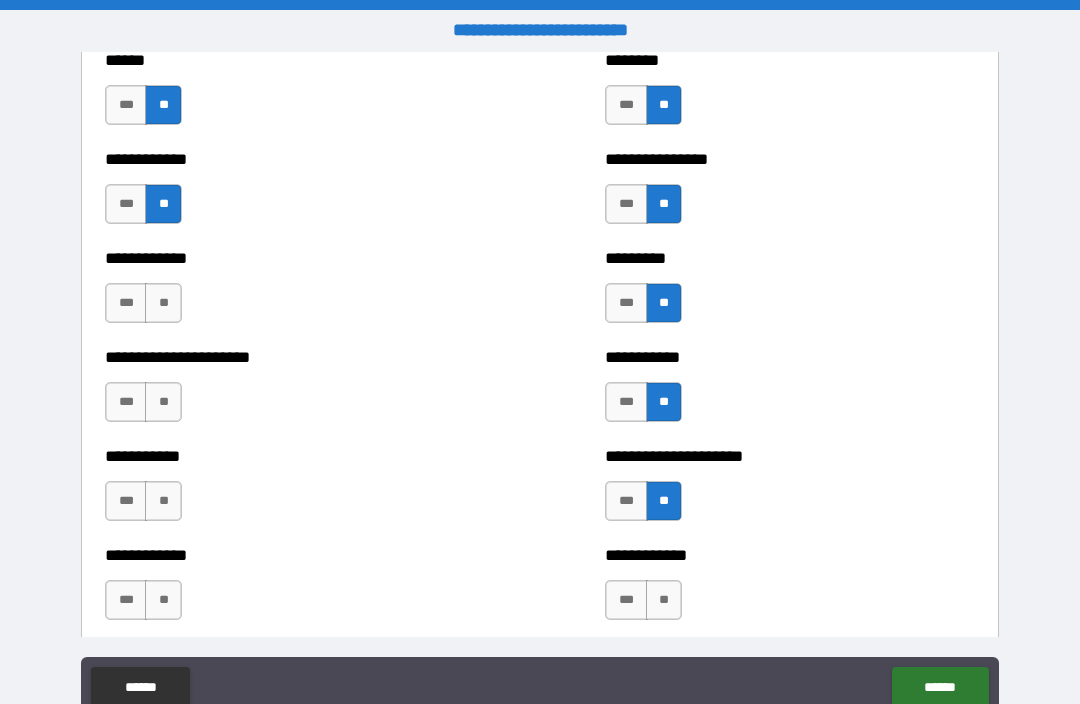 click on "**" at bounding box center [664, 600] 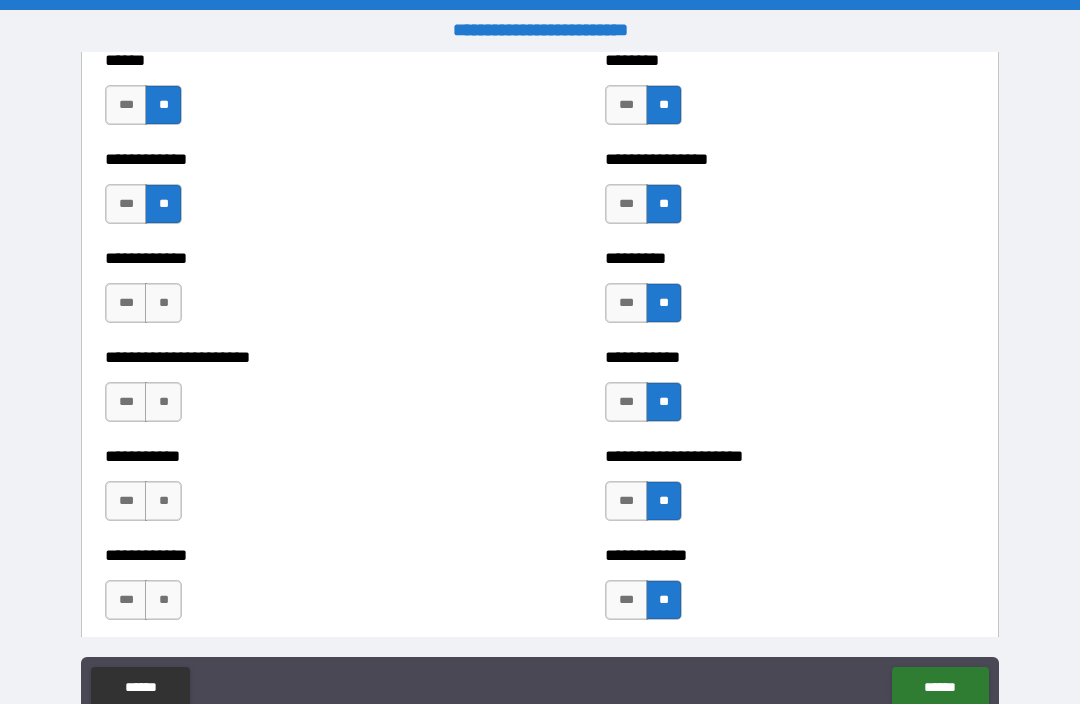 click on "**" at bounding box center [163, 303] 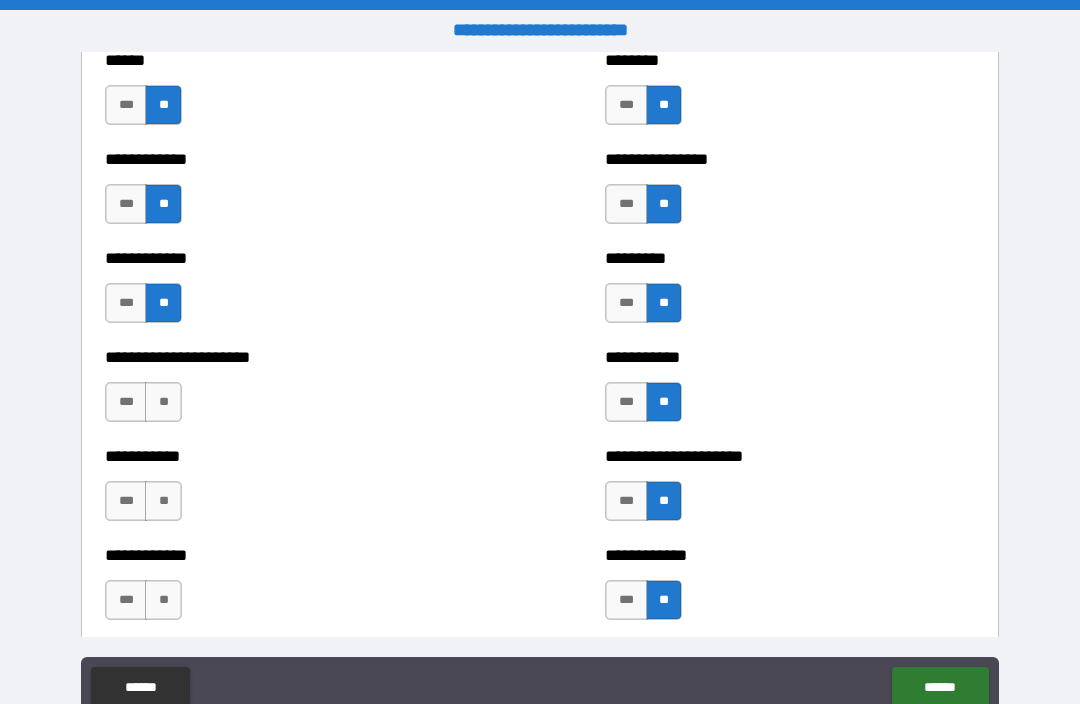 click on "**" at bounding box center (163, 402) 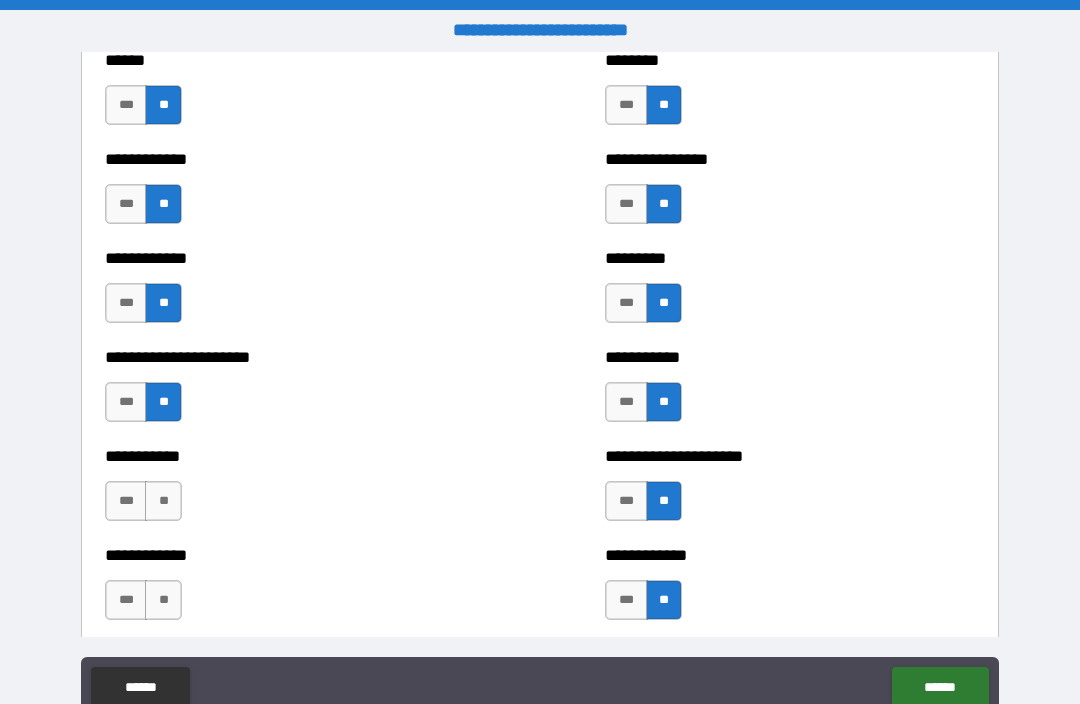 click on "**" at bounding box center (163, 501) 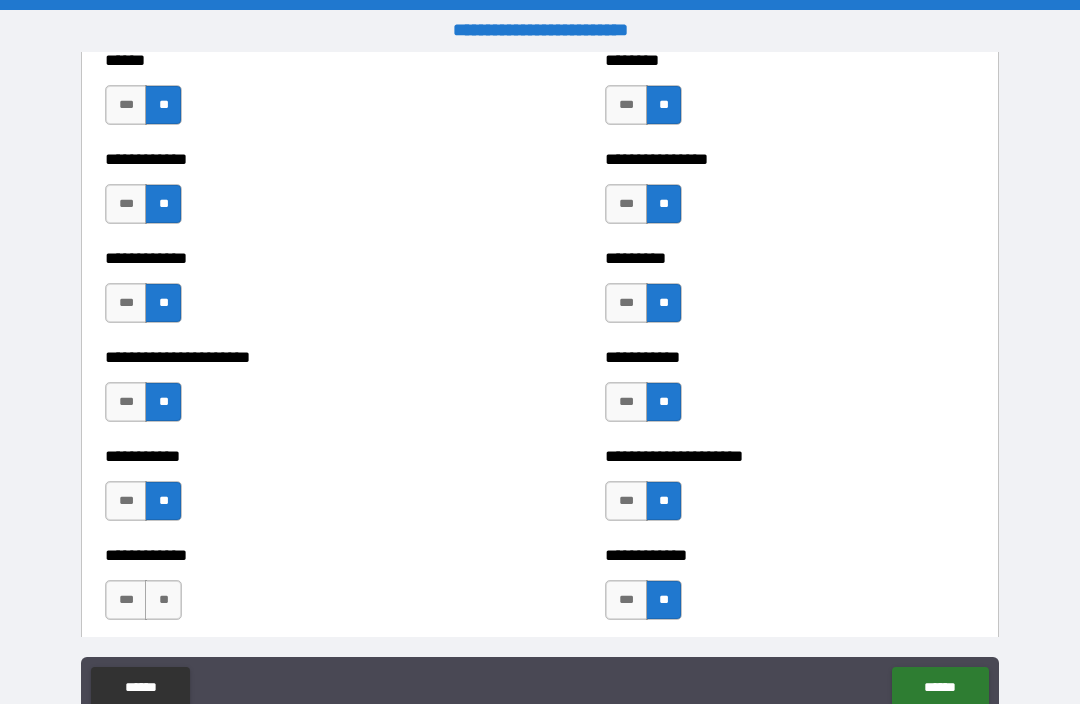 click on "**" at bounding box center [163, 600] 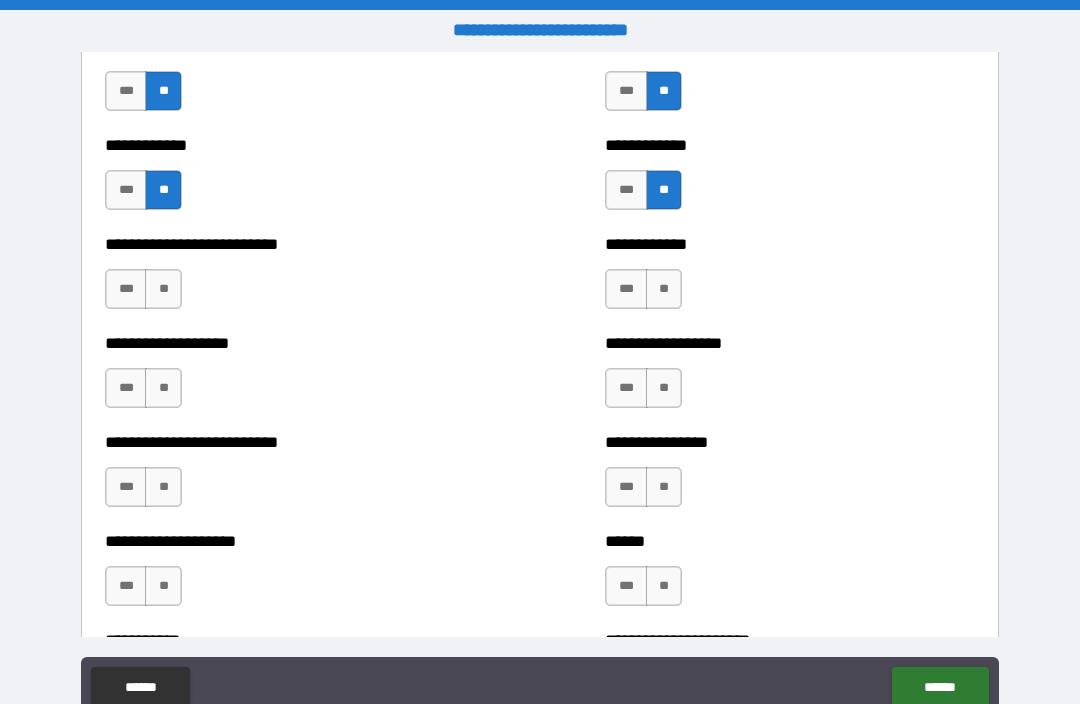 scroll, scrollTop: 5445, scrollLeft: 0, axis: vertical 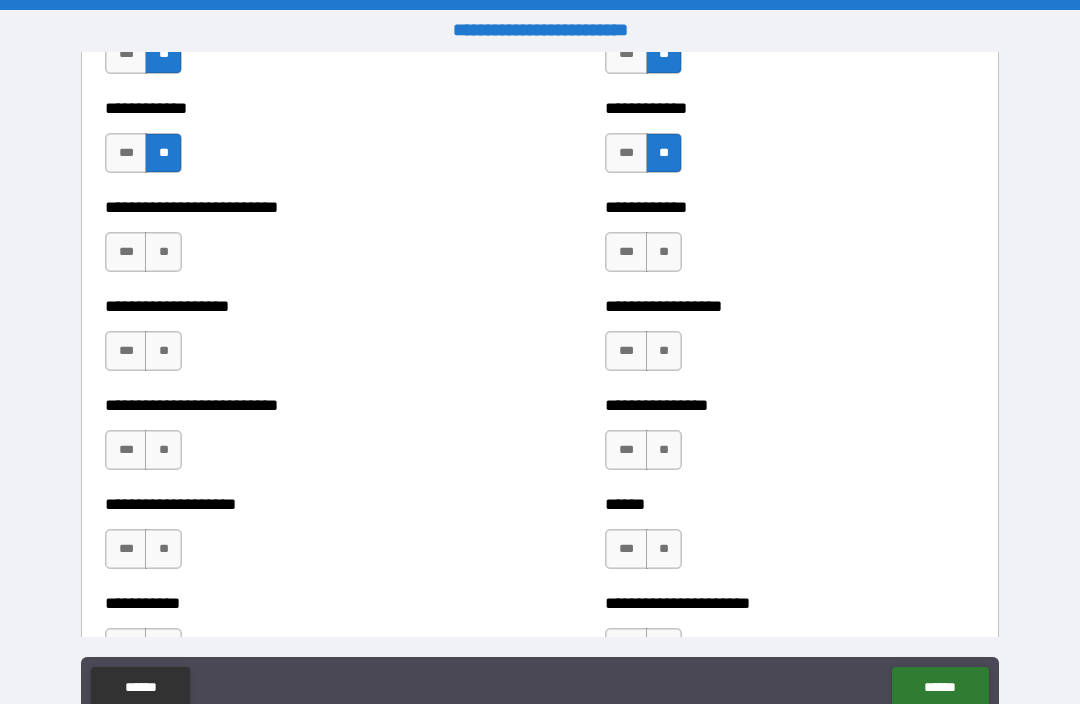 click on "**" at bounding box center [163, 252] 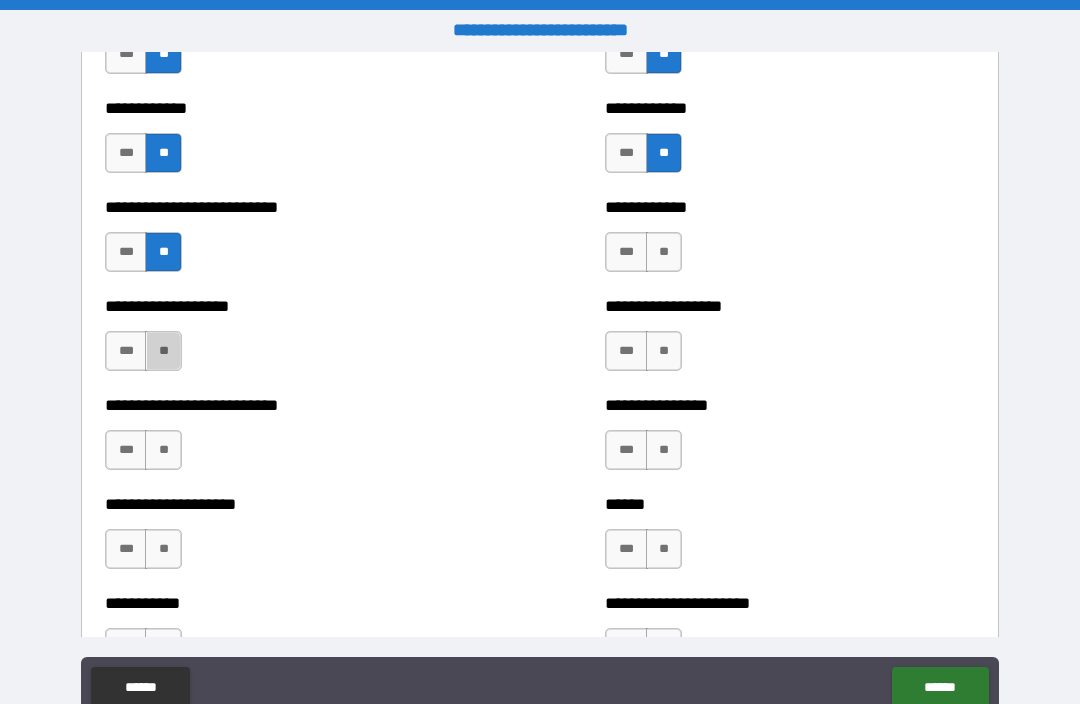 click on "**" at bounding box center [163, 351] 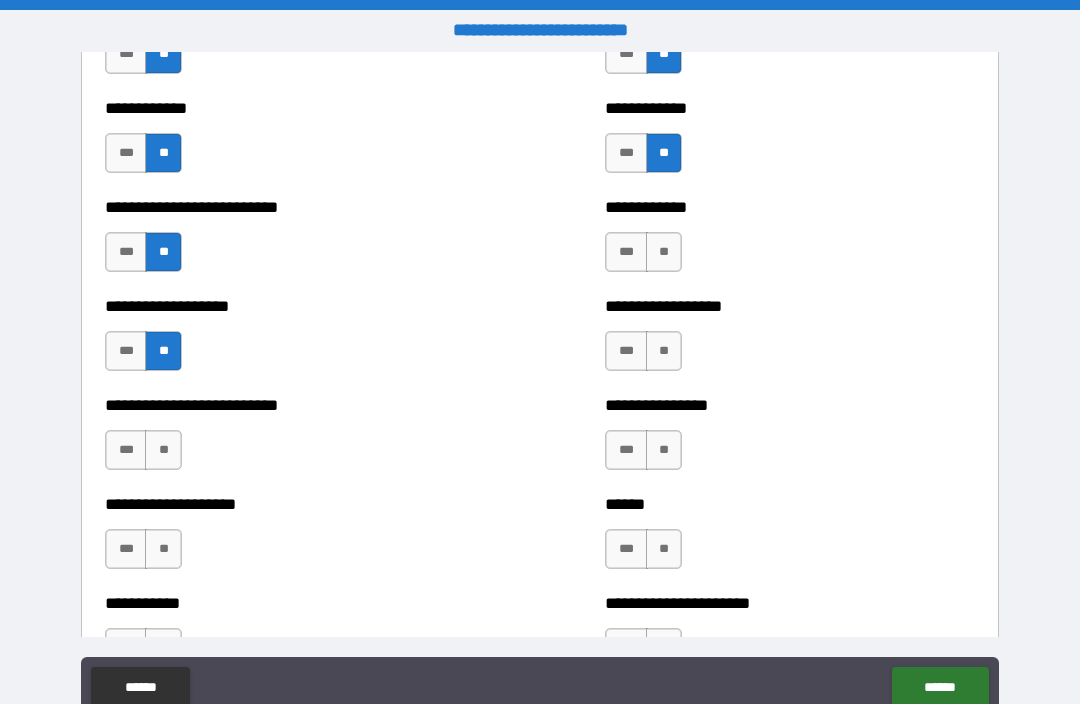 click on "**" at bounding box center [163, 450] 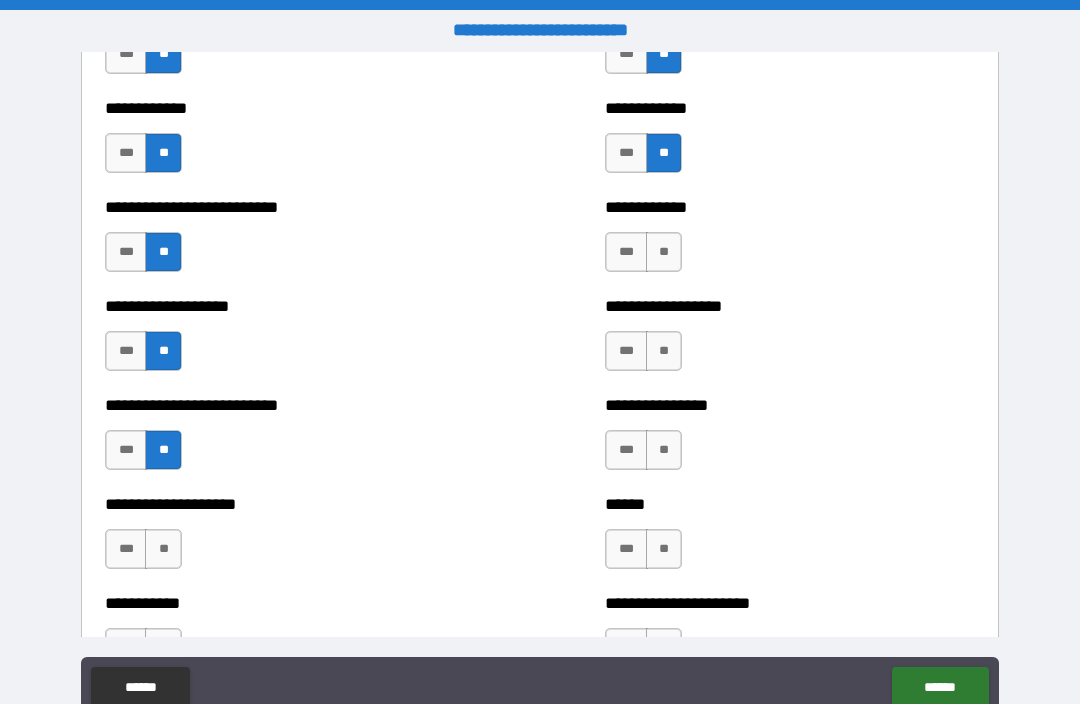 click on "**" at bounding box center (163, 549) 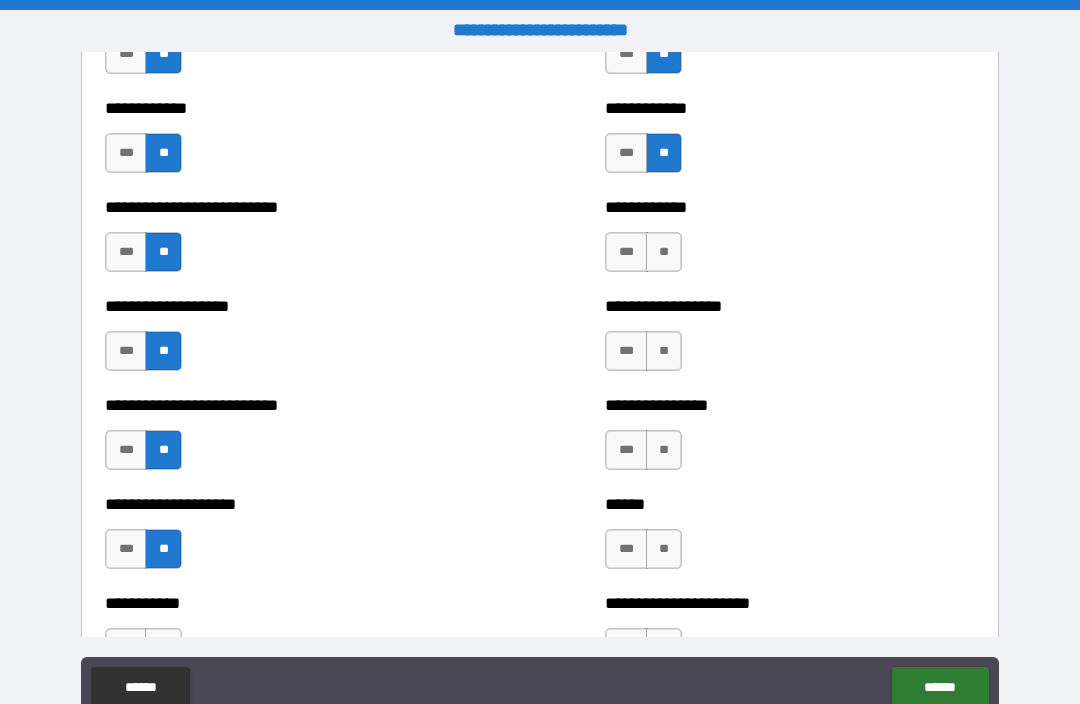 click on "**" at bounding box center (664, 351) 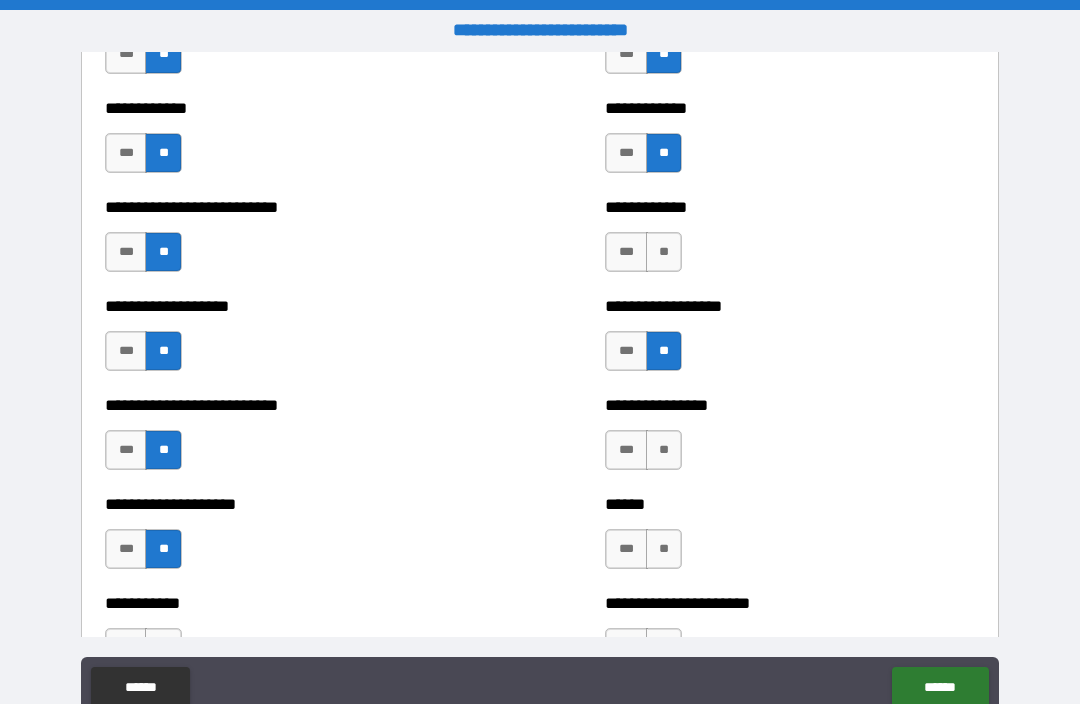 click on "**" at bounding box center [664, 450] 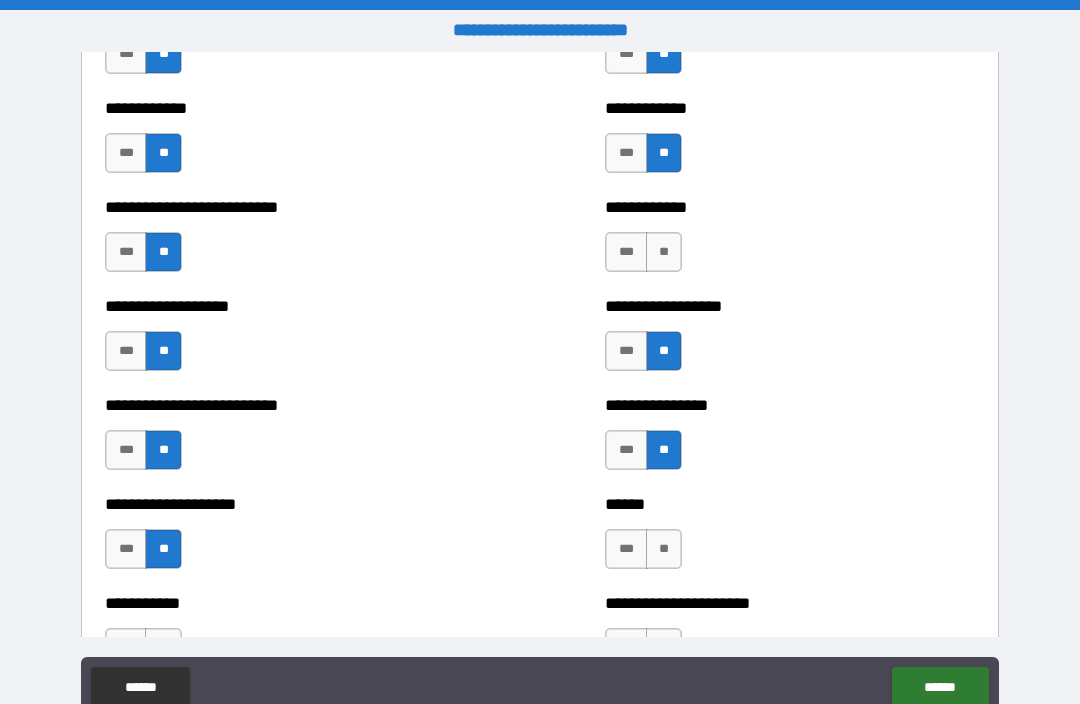 click on "**" at bounding box center (664, 549) 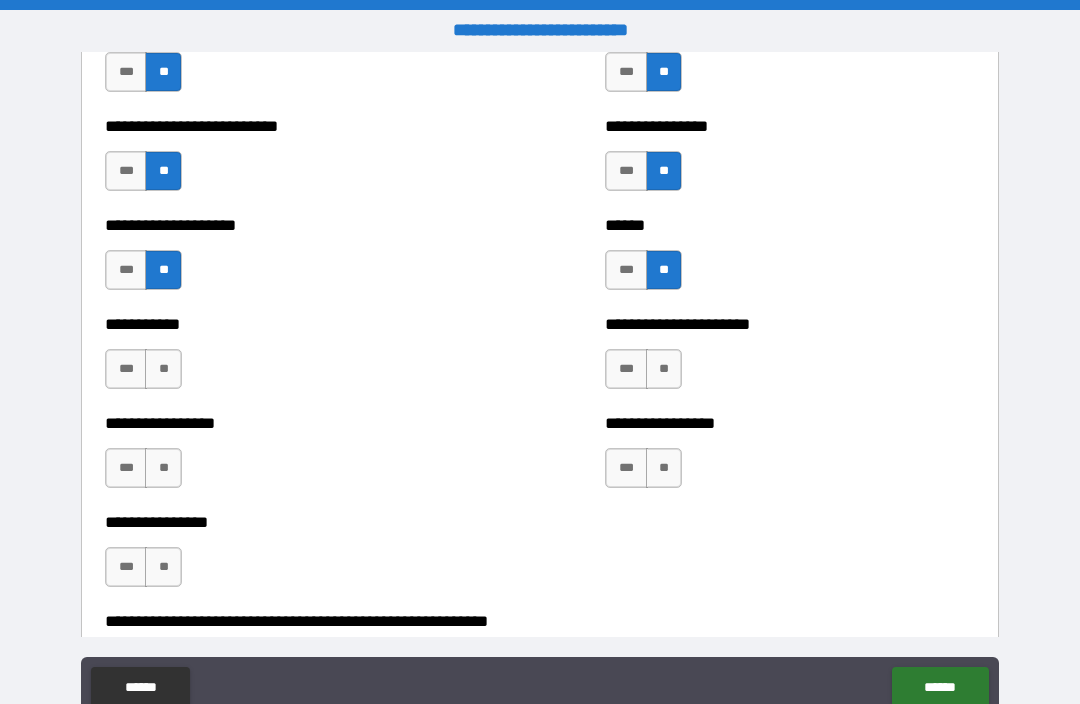 scroll, scrollTop: 5809, scrollLeft: 0, axis: vertical 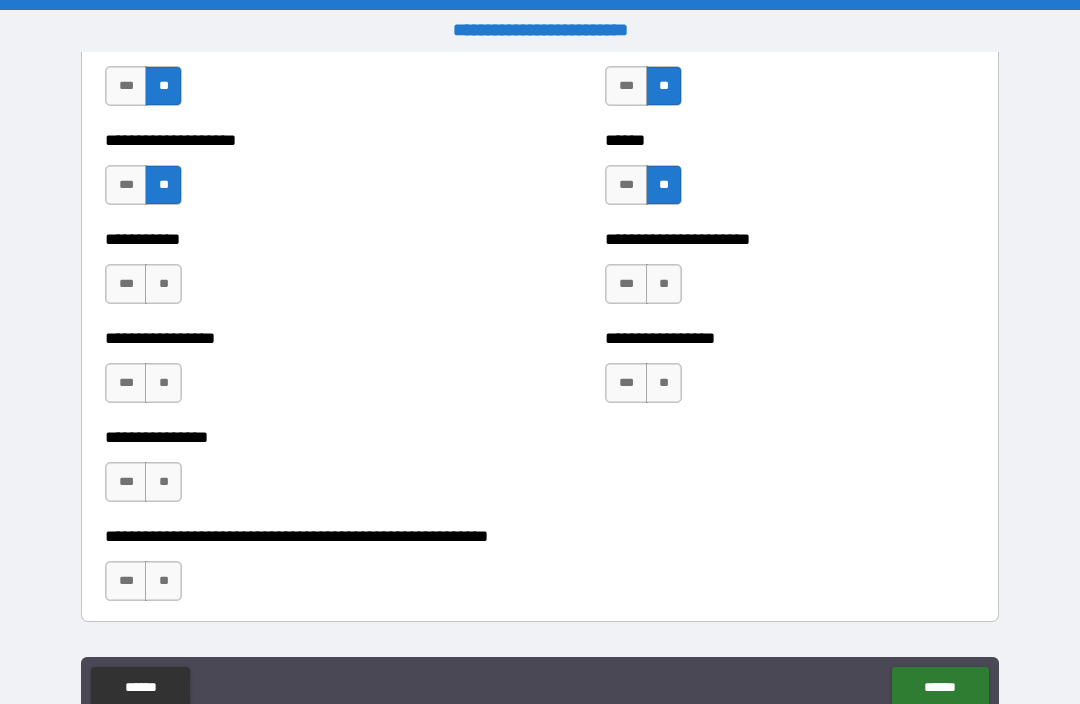 click on "**" at bounding box center [664, 284] 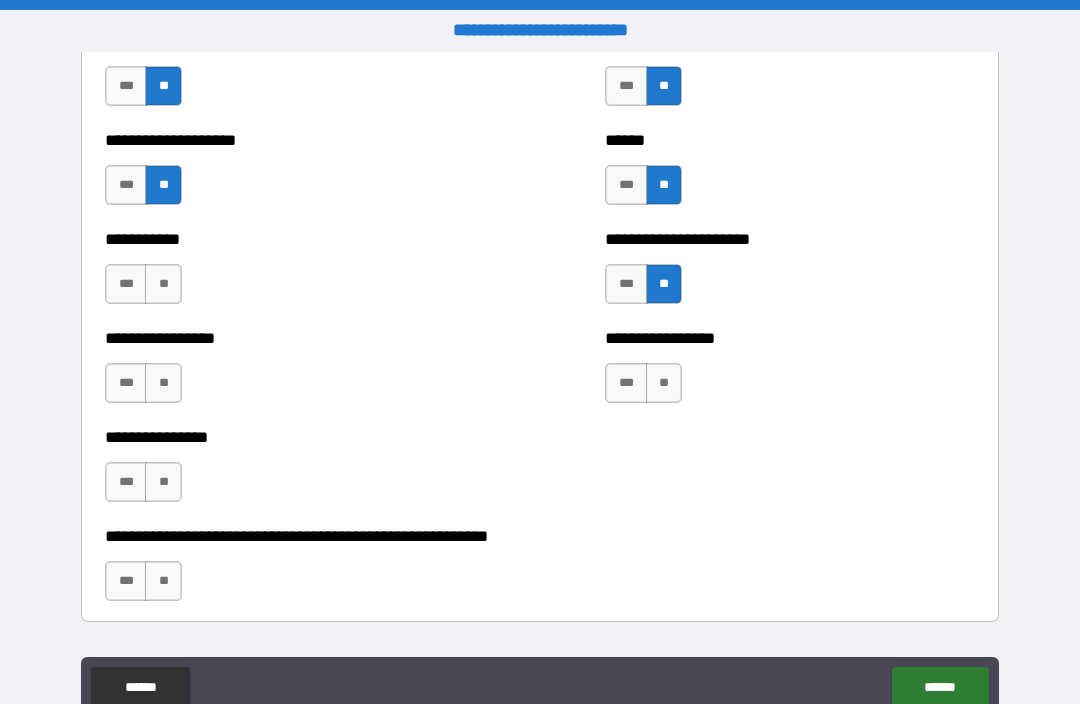 click on "**" at bounding box center [664, 383] 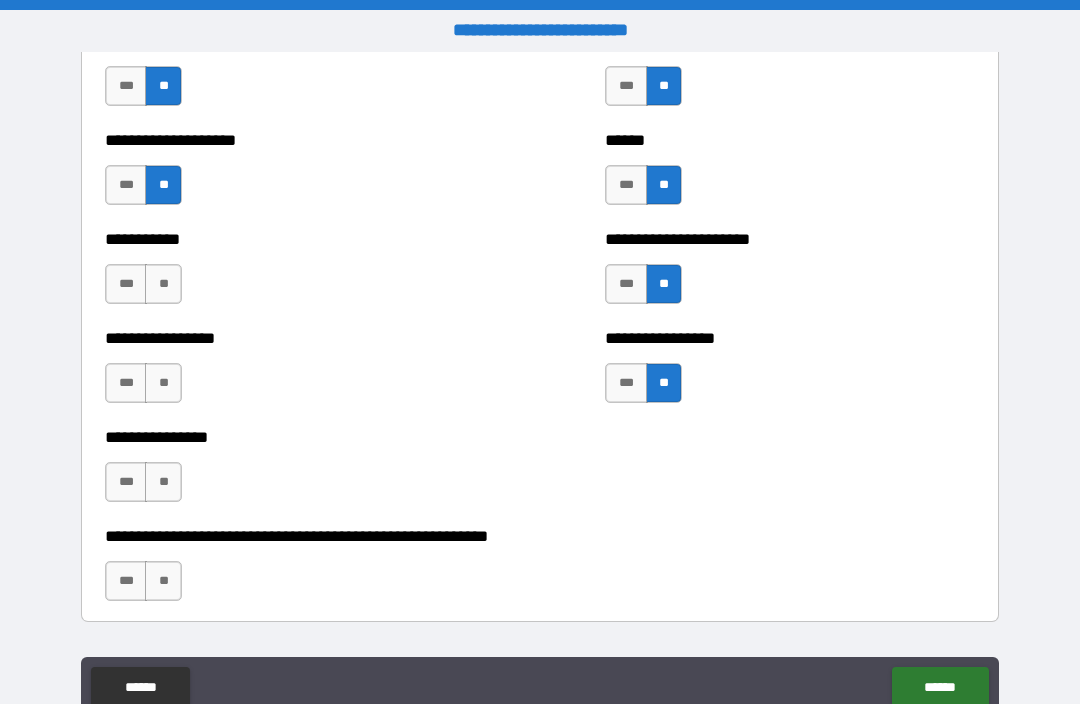click on "**" at bounding box center (163, 284) 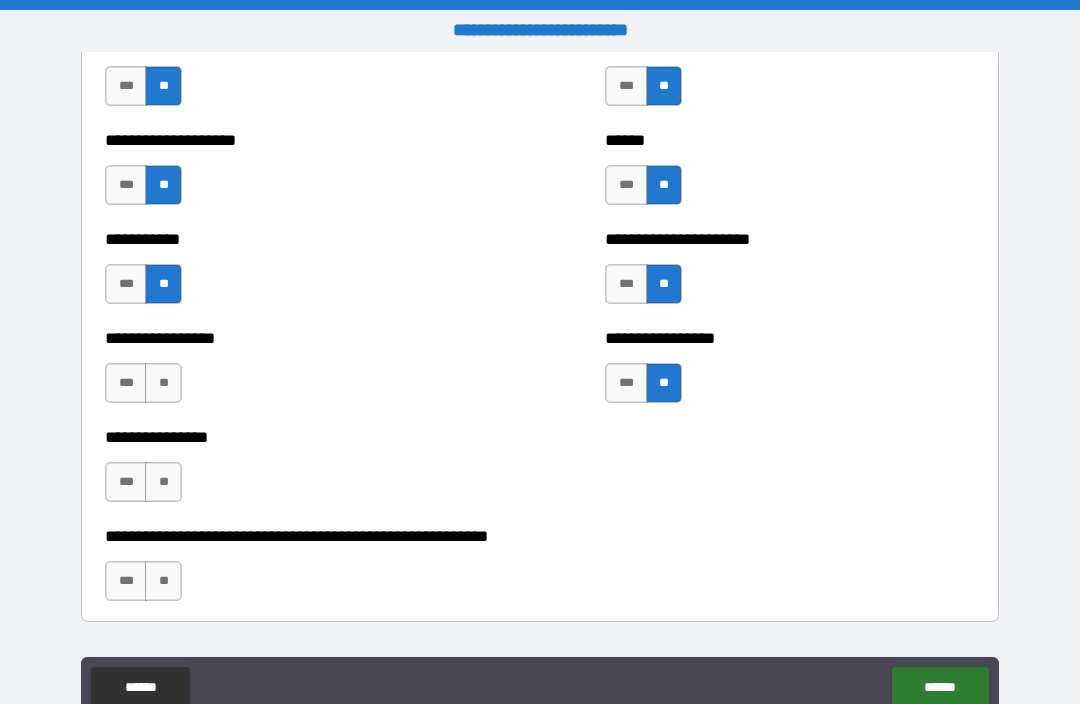 click on "**" at bounding box center [163, 383] 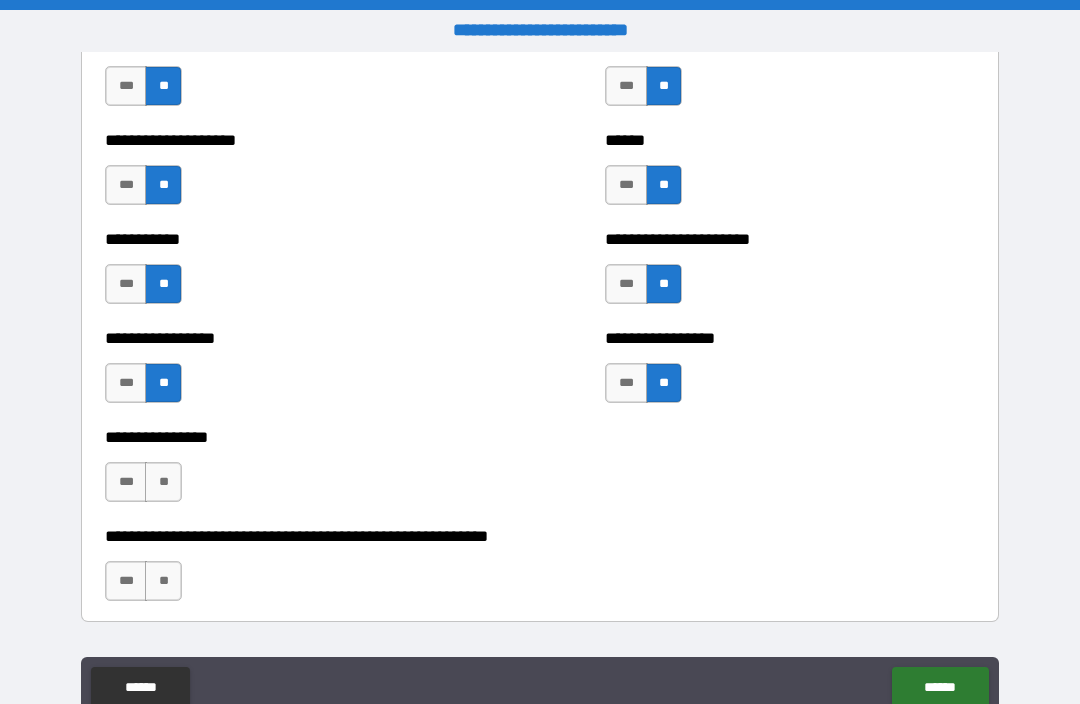click on "**" at bounding box center (163, 482) 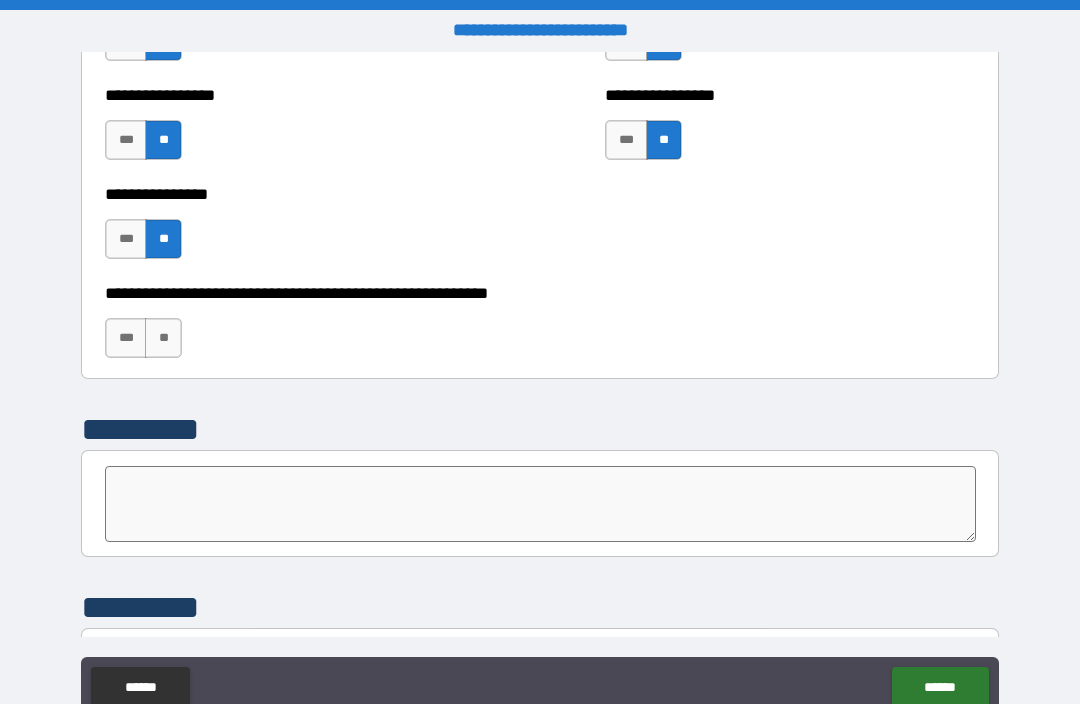 scroll, scrollTop: 6055, scrollLeft: 0, axis: vertical 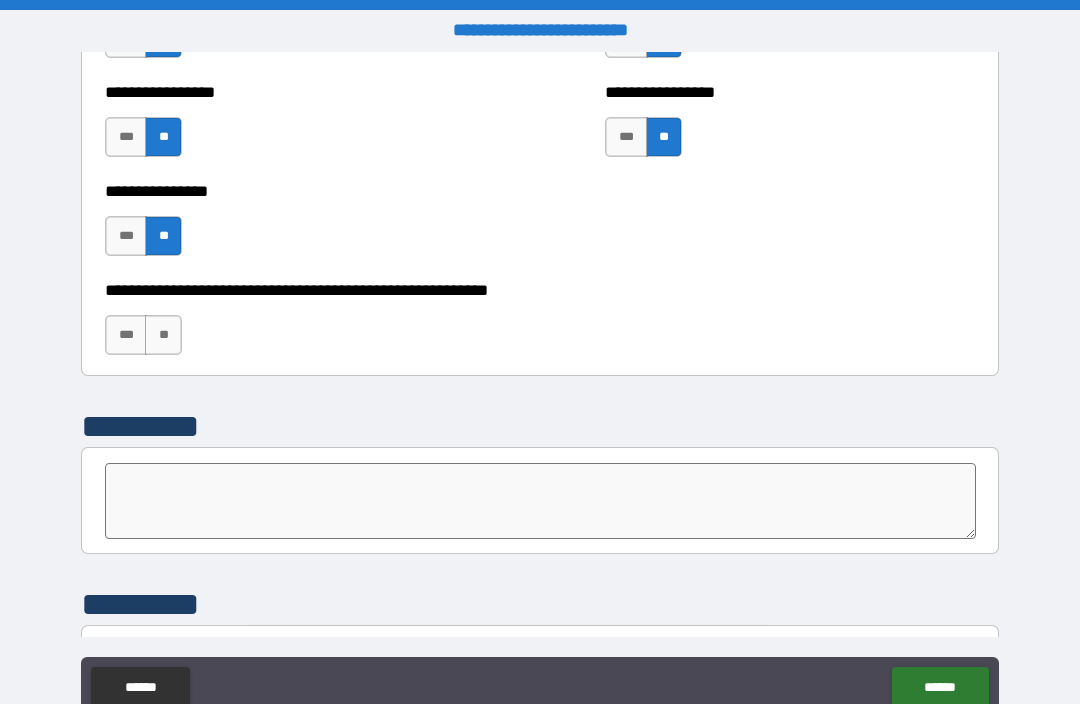 click on "**" at bounding box center (163, 335) 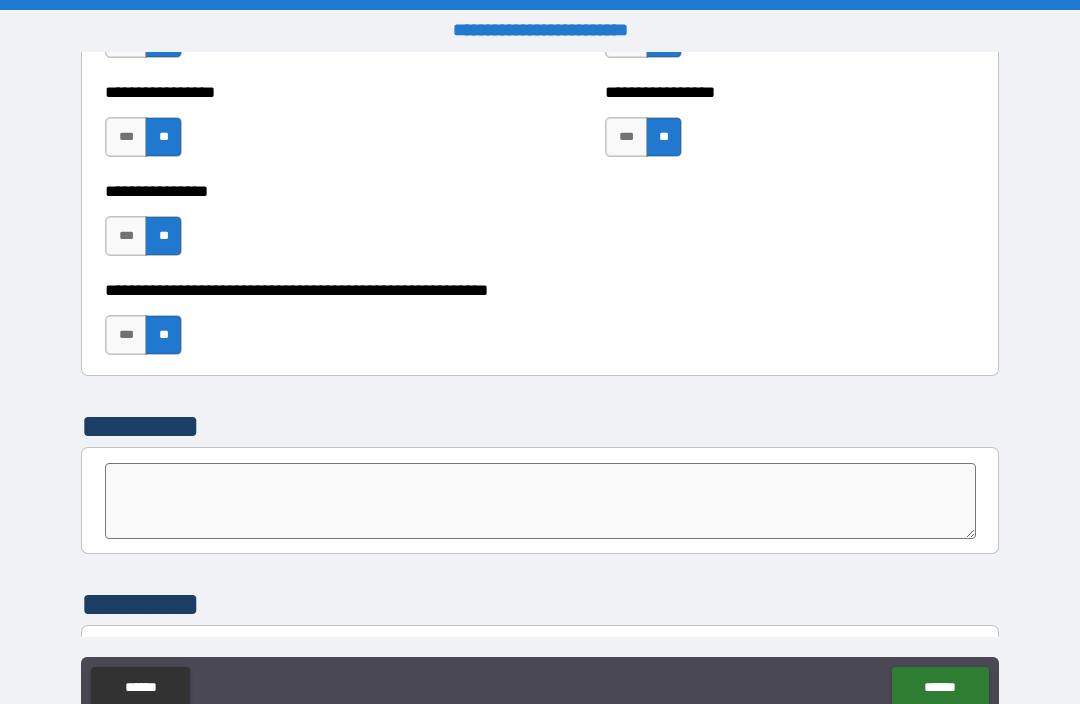 click at bounding box center (540, 501) 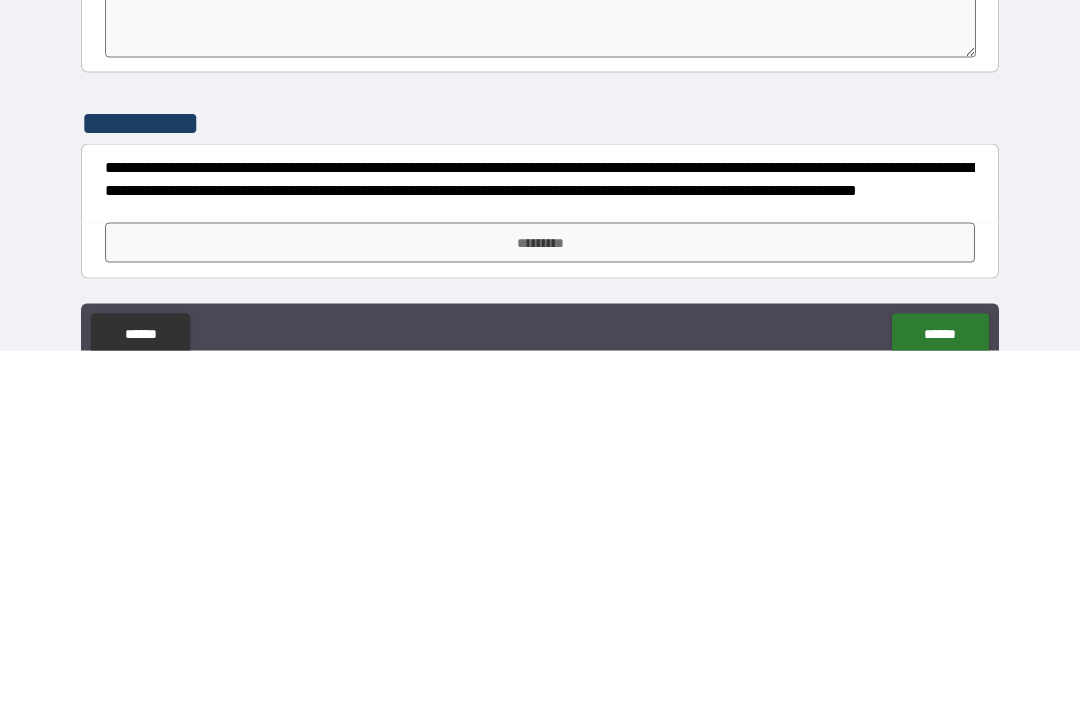 scroll, scrollTop: 6183, scrollLeft: 0, axis: vertical 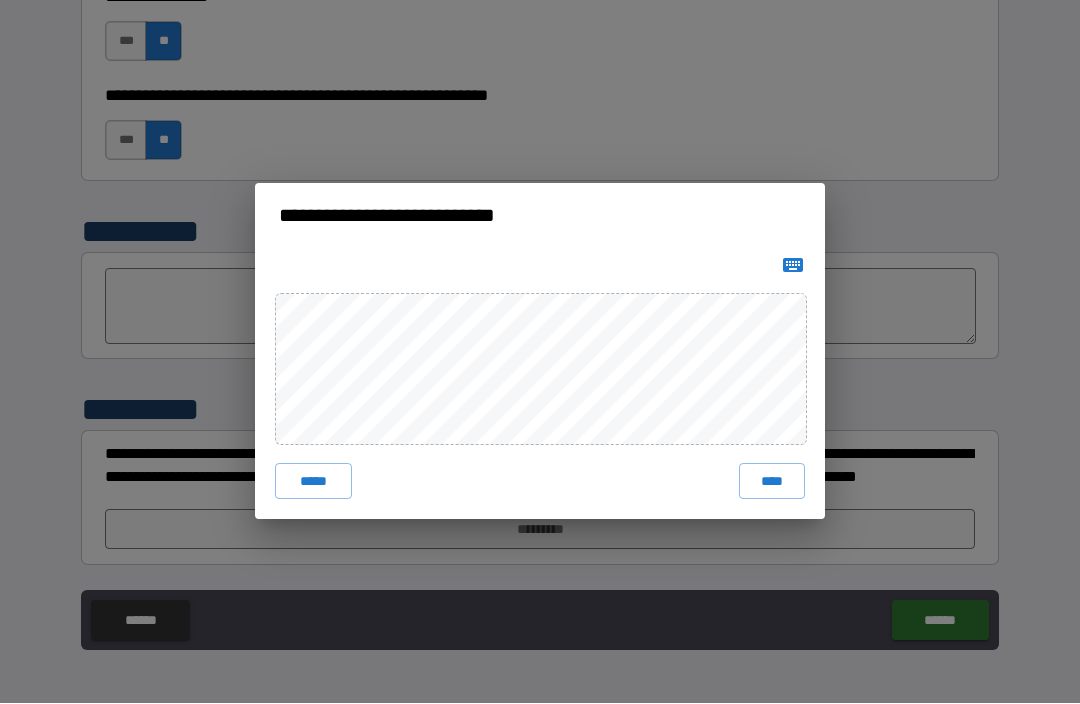click on "****" at bounding box center (772, 482) 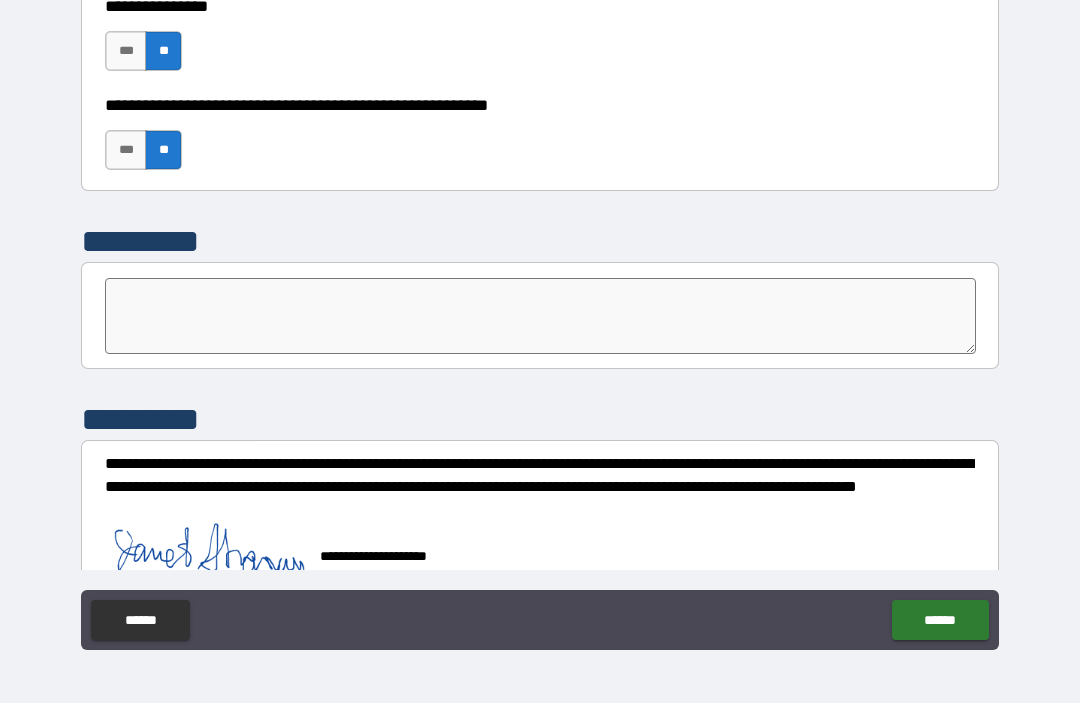 click on "******" at bounding box center (940, 621) 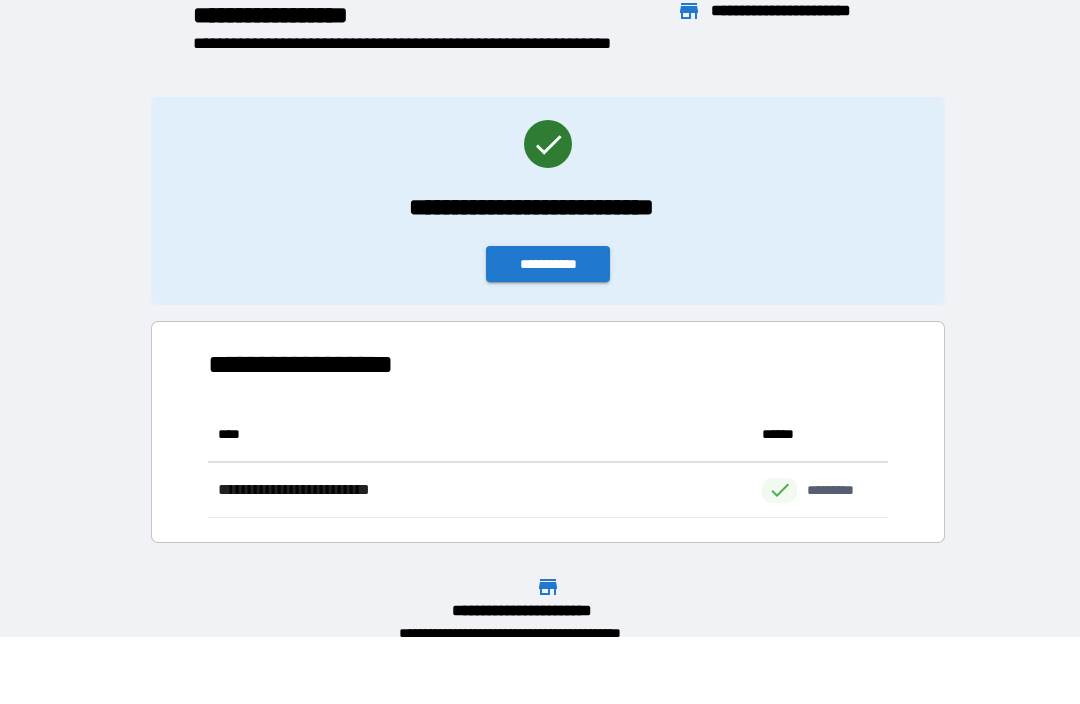 scroll, scrollTop: 1, scrollLeft: 1, axis: both 